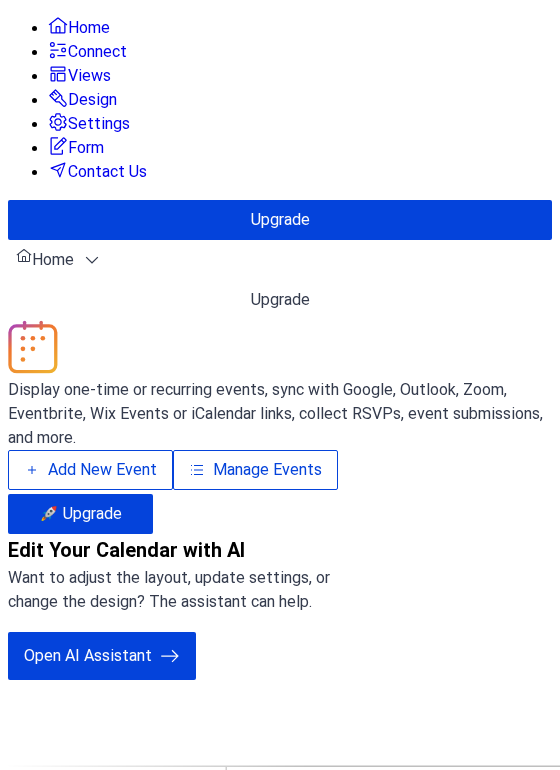 scroll, scrollTop: 0, scrollLeft: 0, axis: both 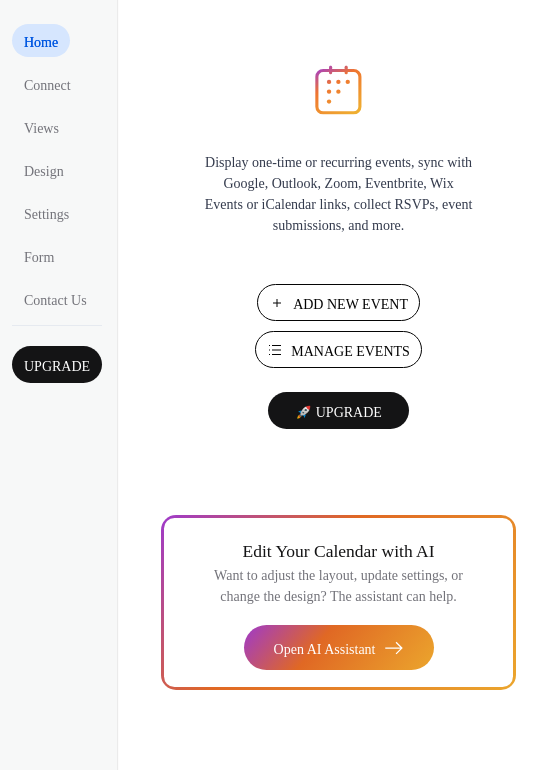click on "Manage Events" at bounding box center (350, 351) 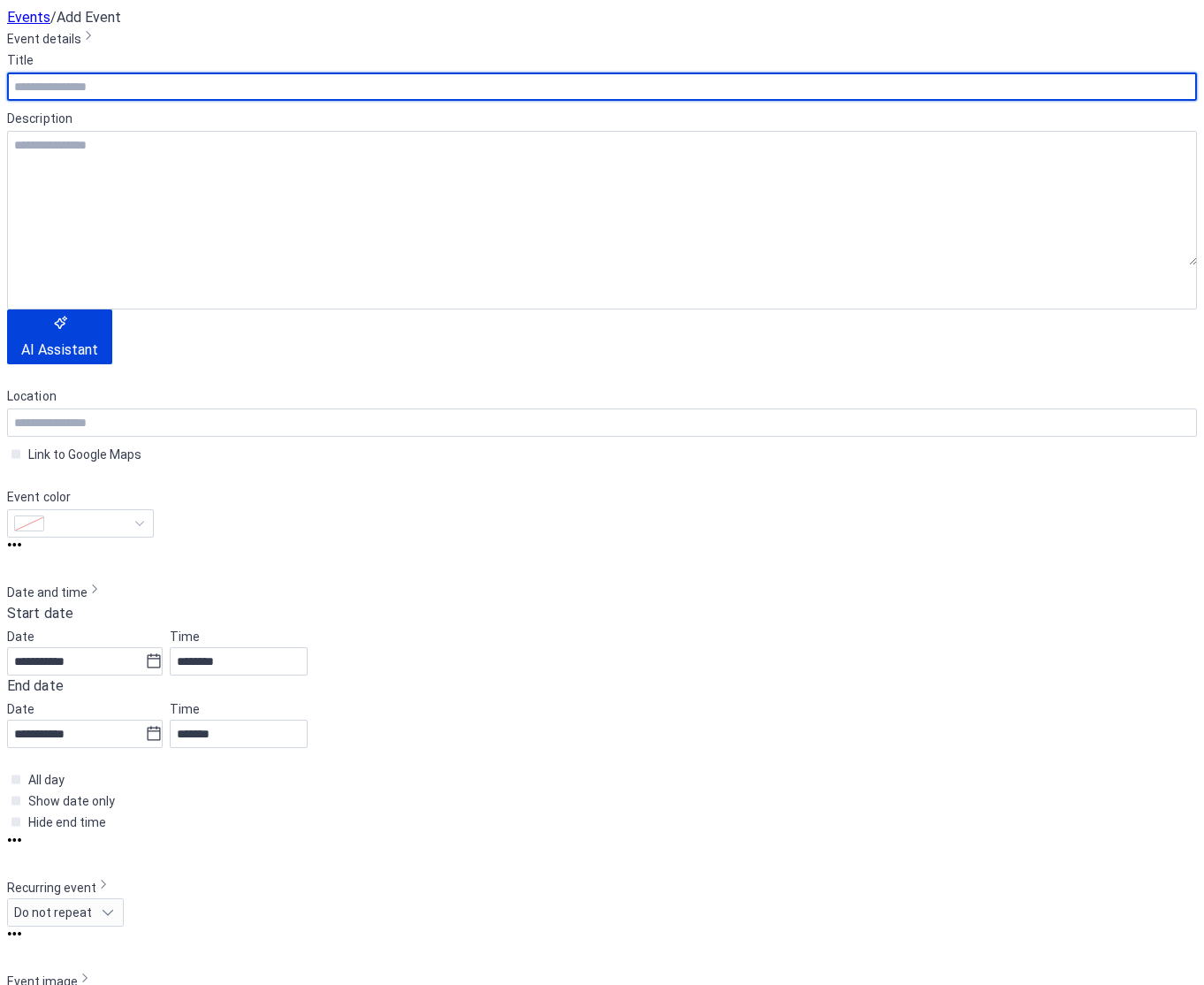 scroll, scrollTop: 0, scrollLeft: 0, axis: both 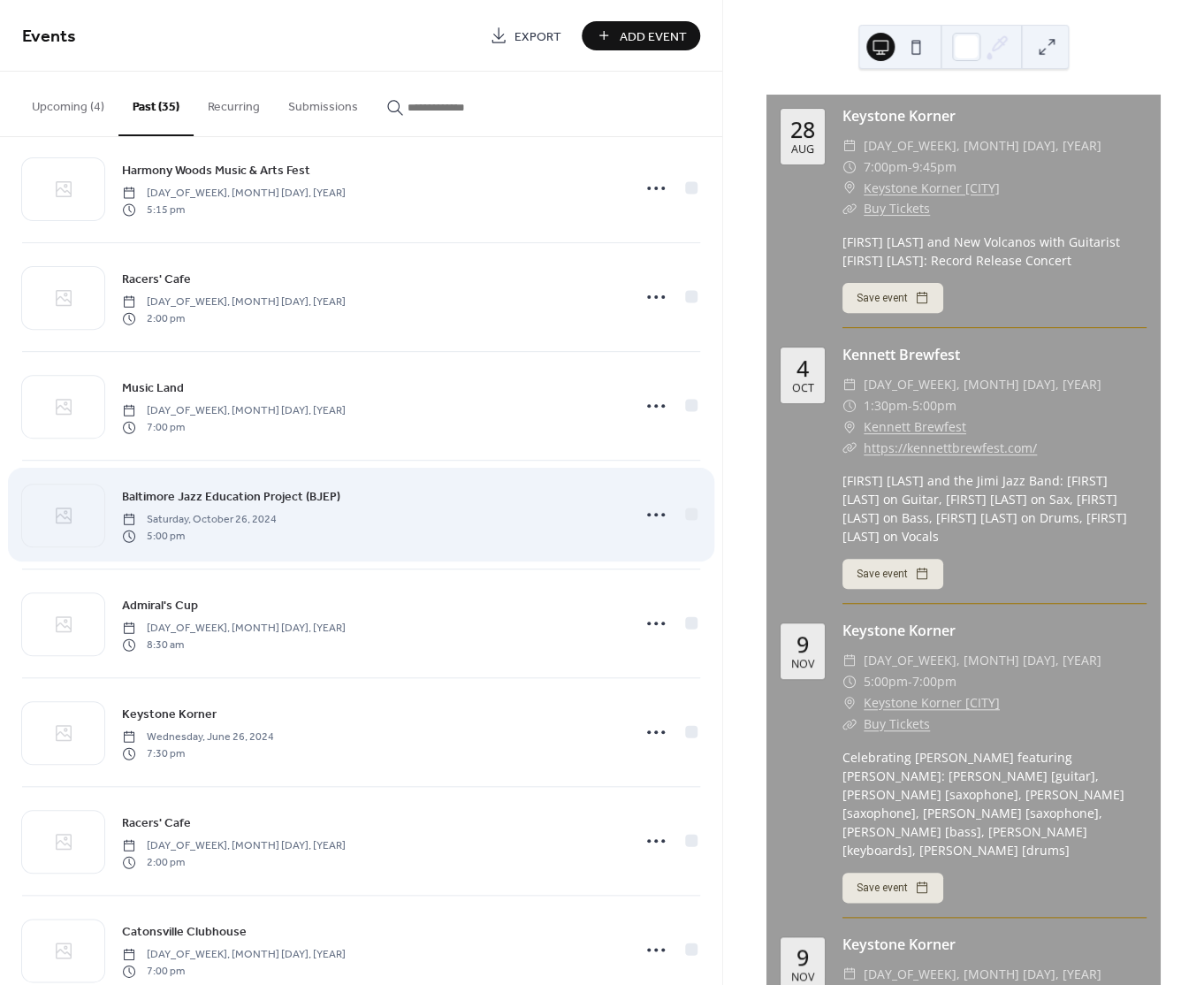 click on "Baltimore Jazz Education Project (BJEP)" at bounding box center [231, 497] 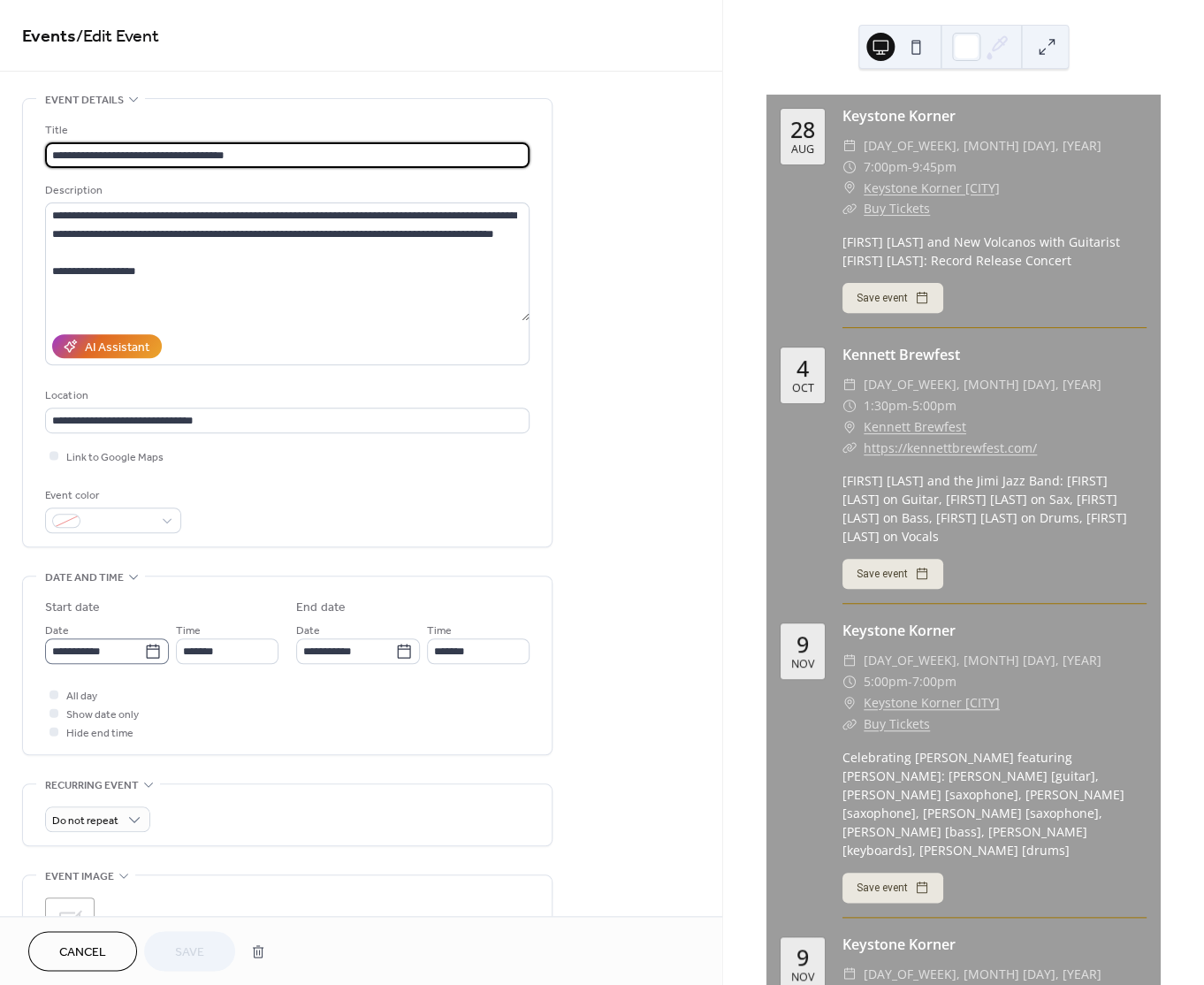 click 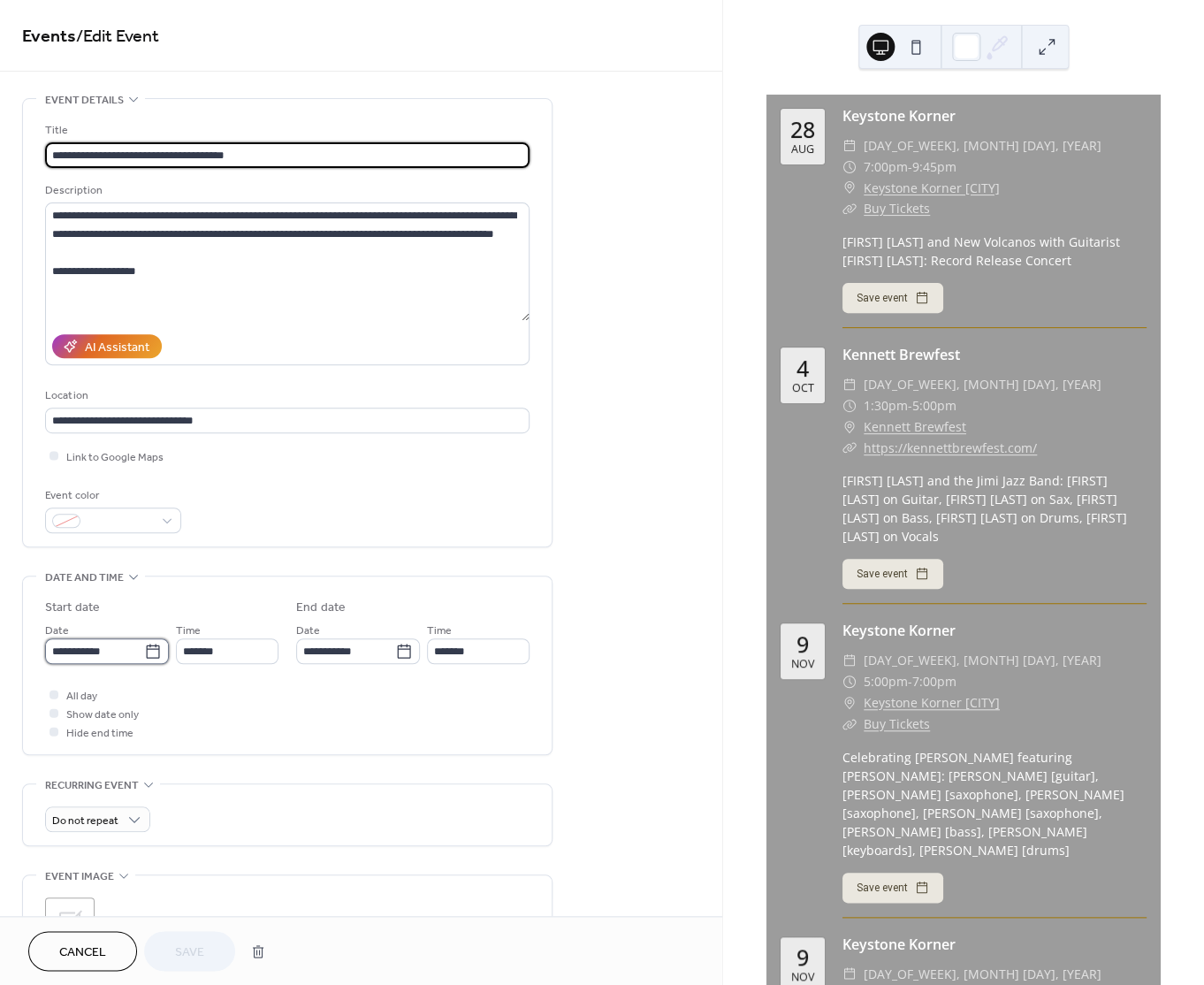 click on "**********" at bounding box center [95, 651] 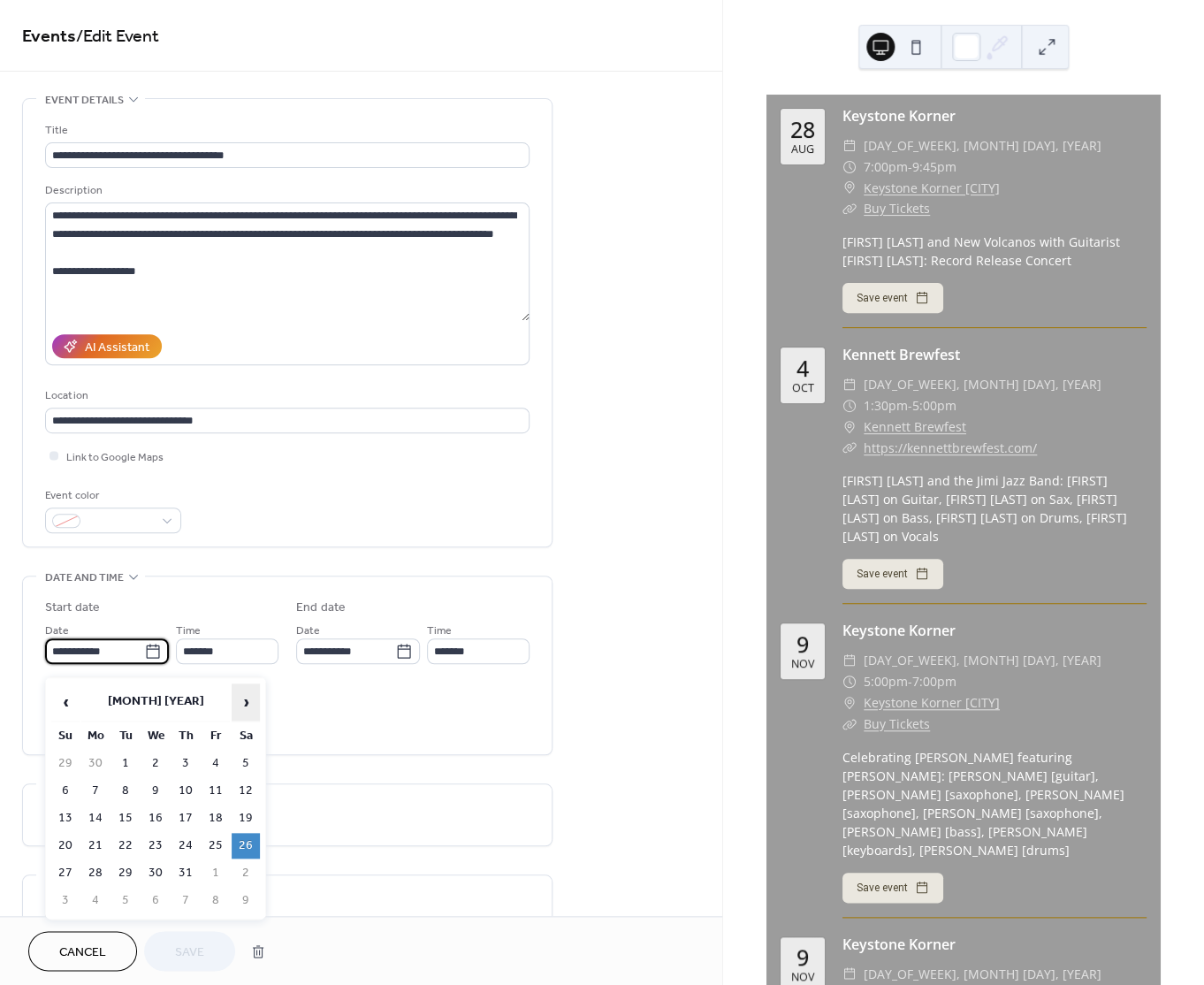 click on "›" at bounding box center (246, 702) 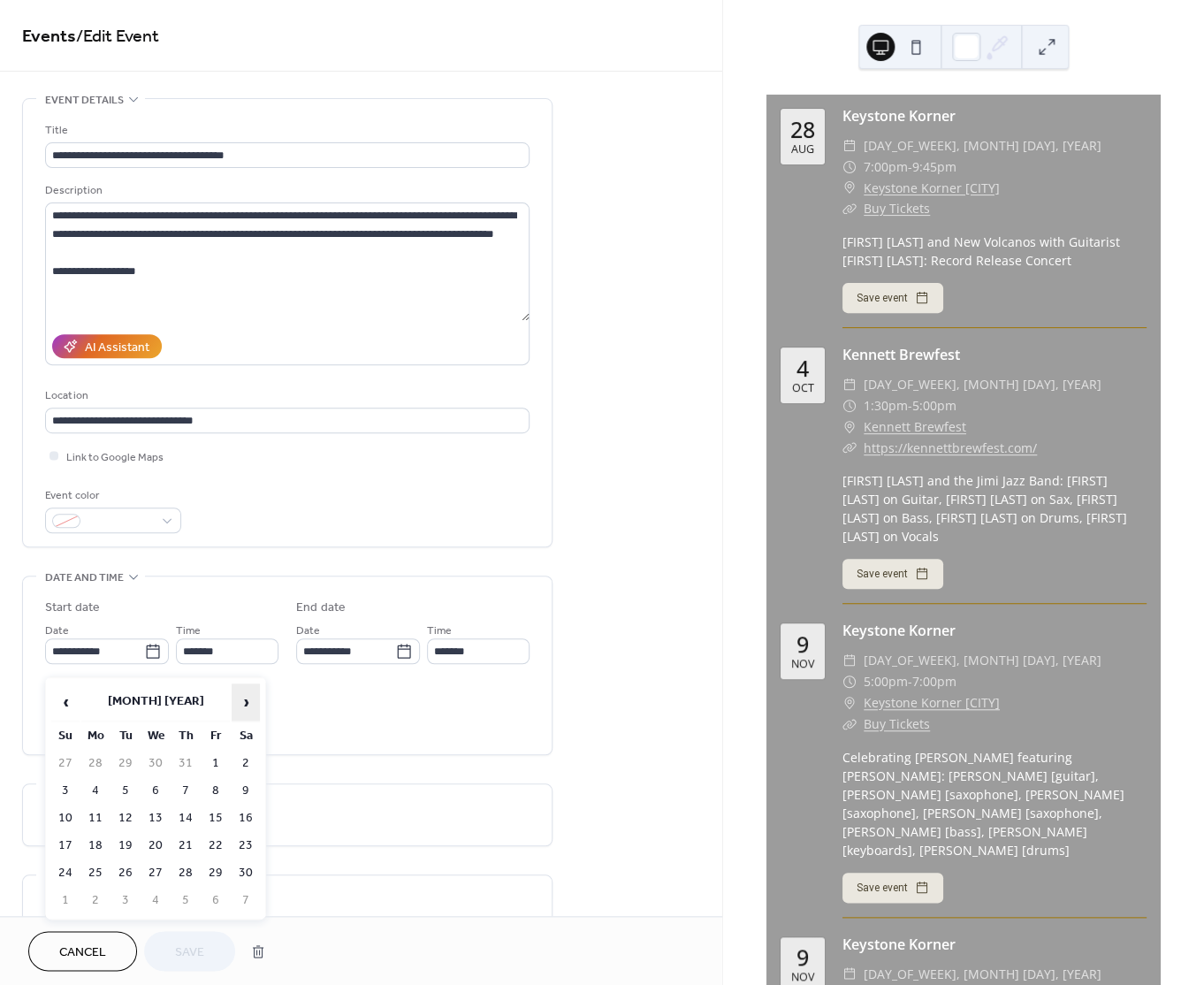 click on "›" at bounding box center (246, 702) 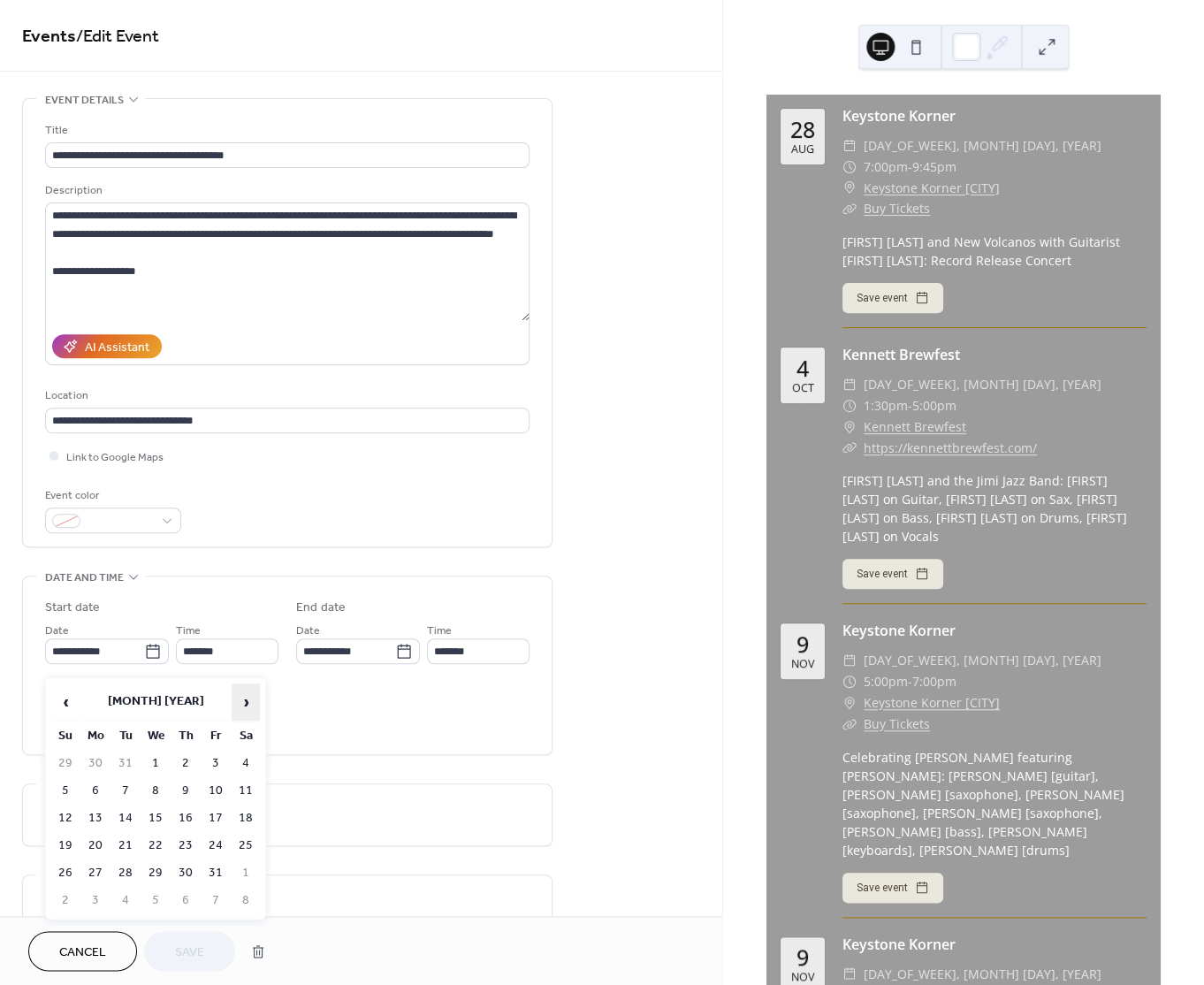 click on "›" at bounding box center [246, 702] 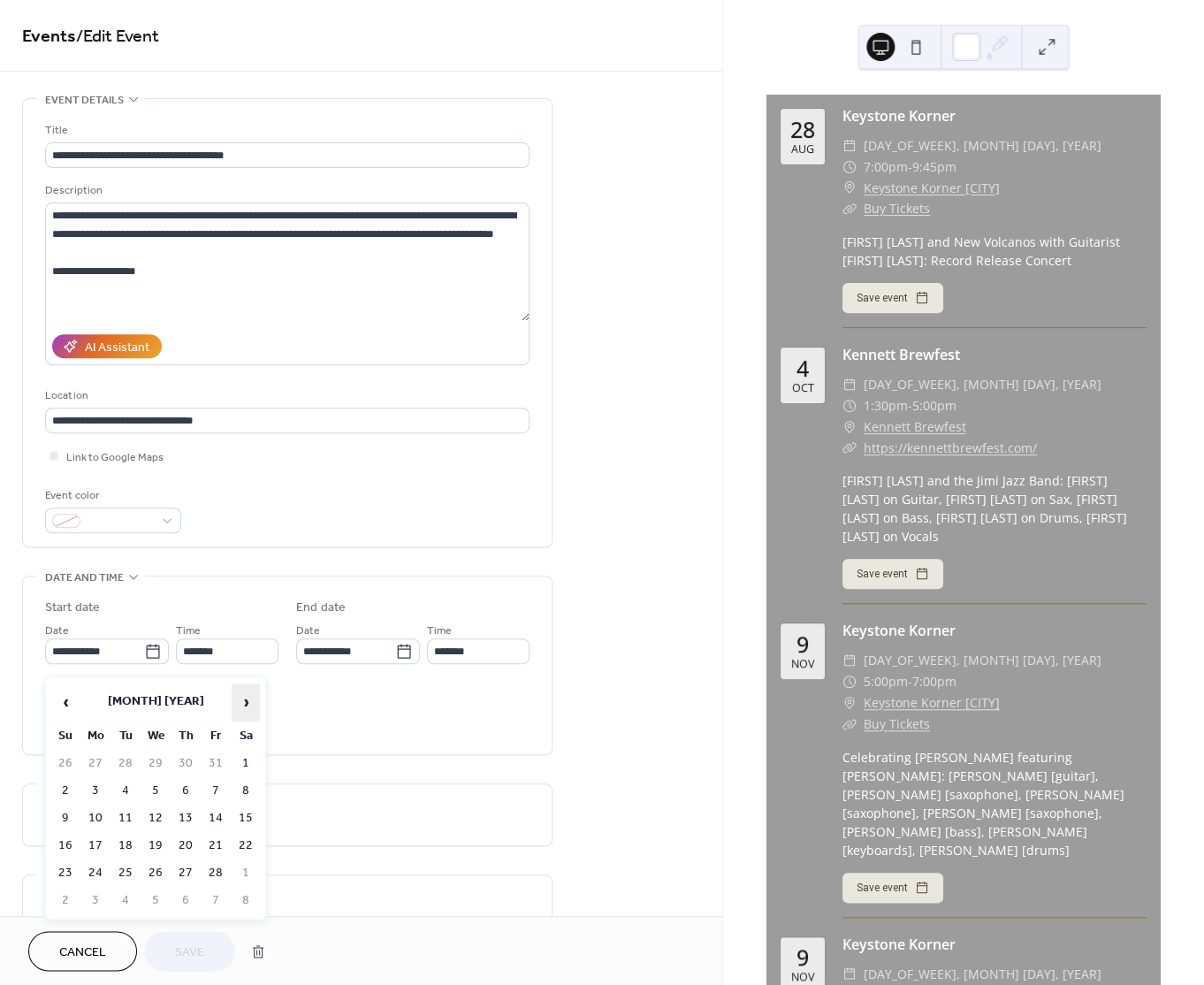 click on "›" at bounding box center (246, 702) 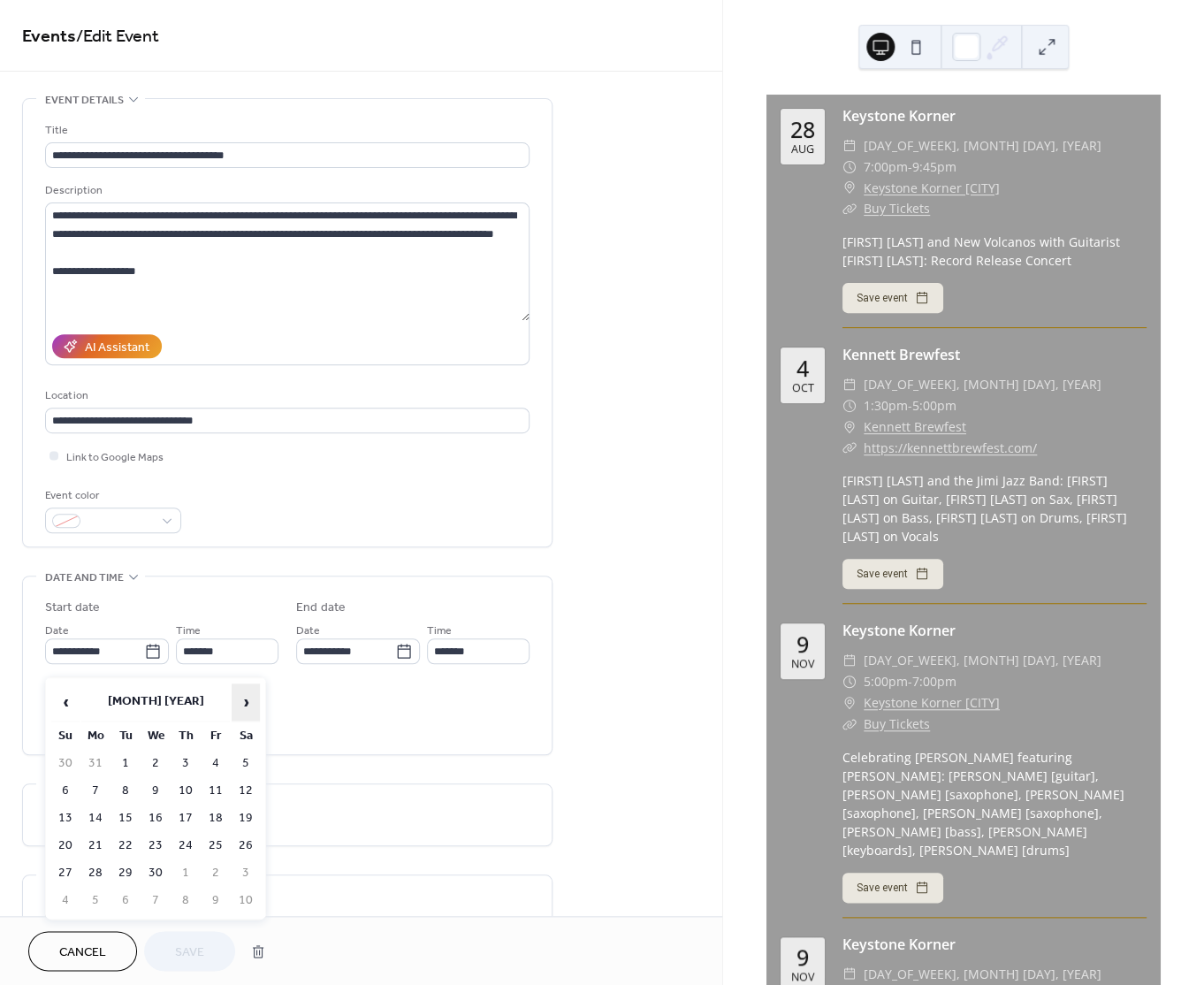 click on "›" at bounding box center (246, 702) 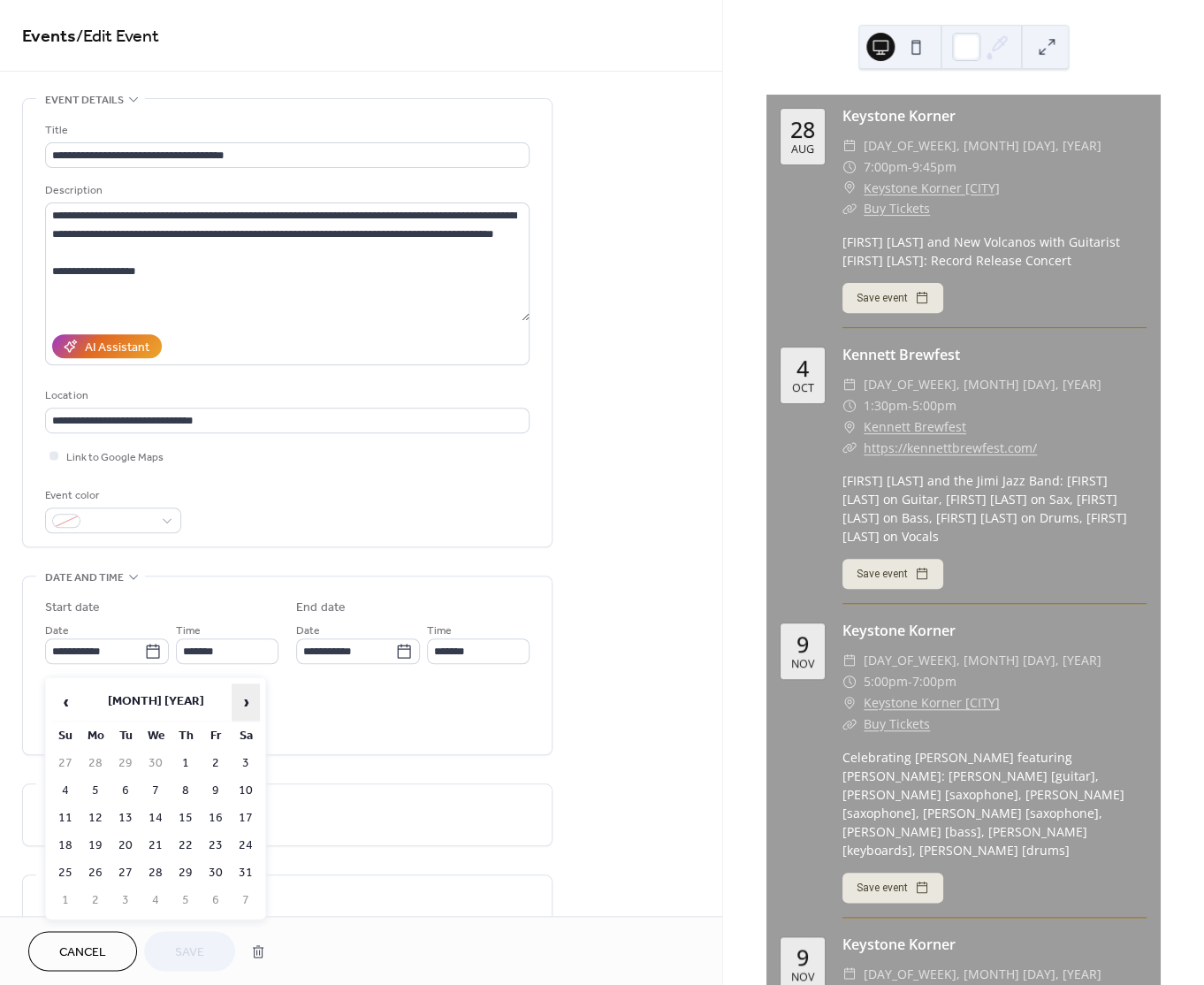 click on "›" at bounding box center [246, 702] 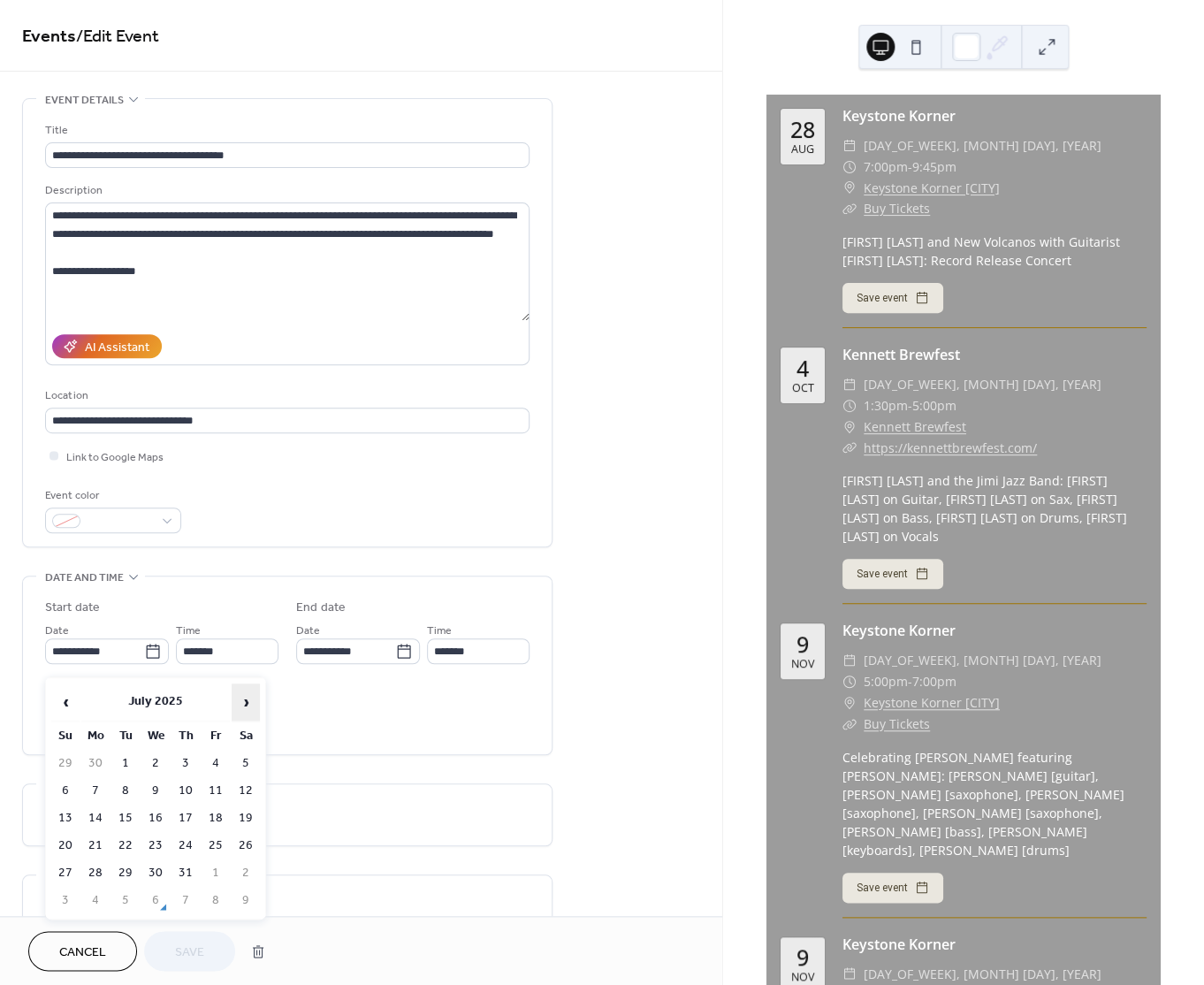 click on "›" at bounding box center [246, 702] 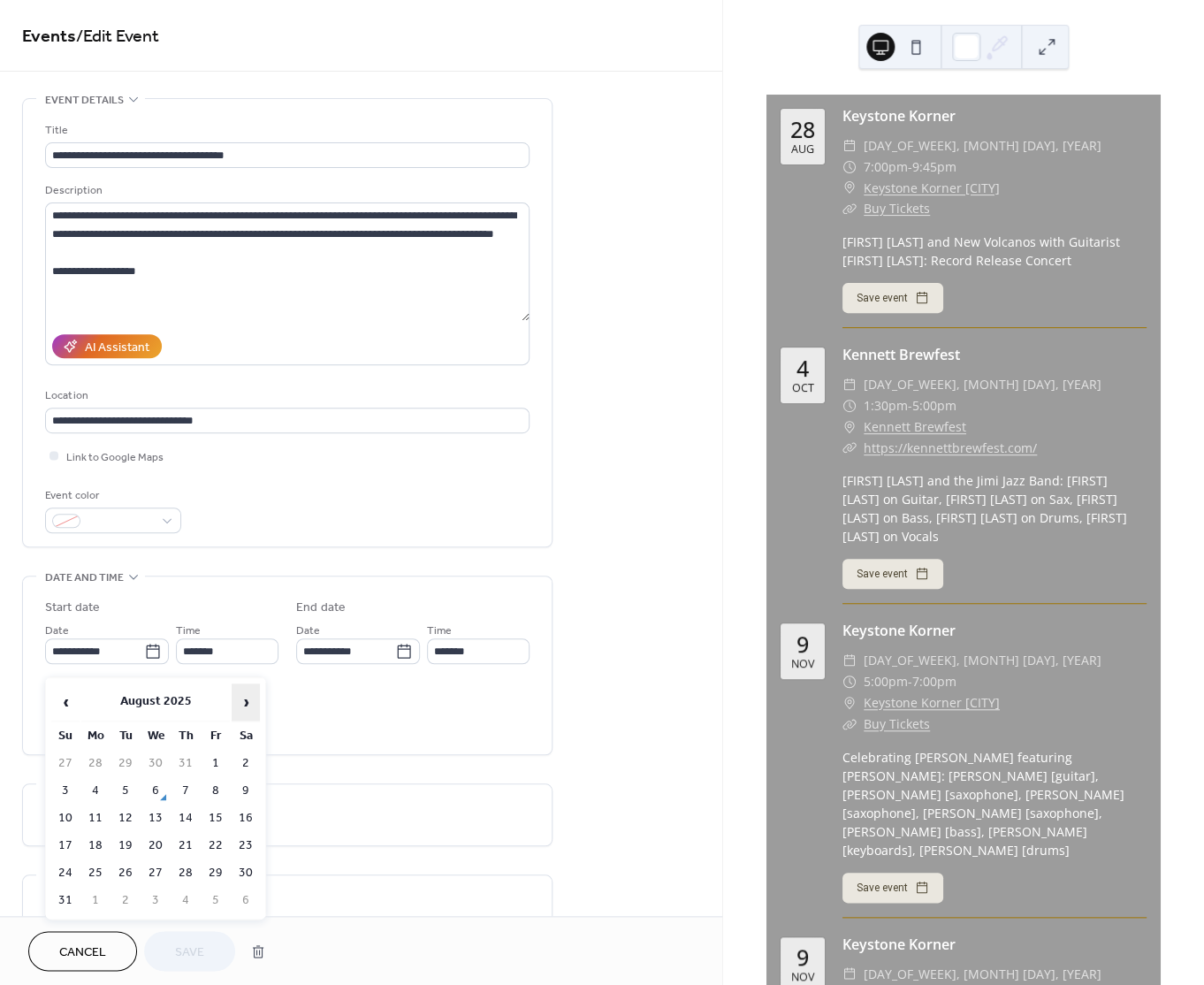click on "›" at bounding box center [246, 702] 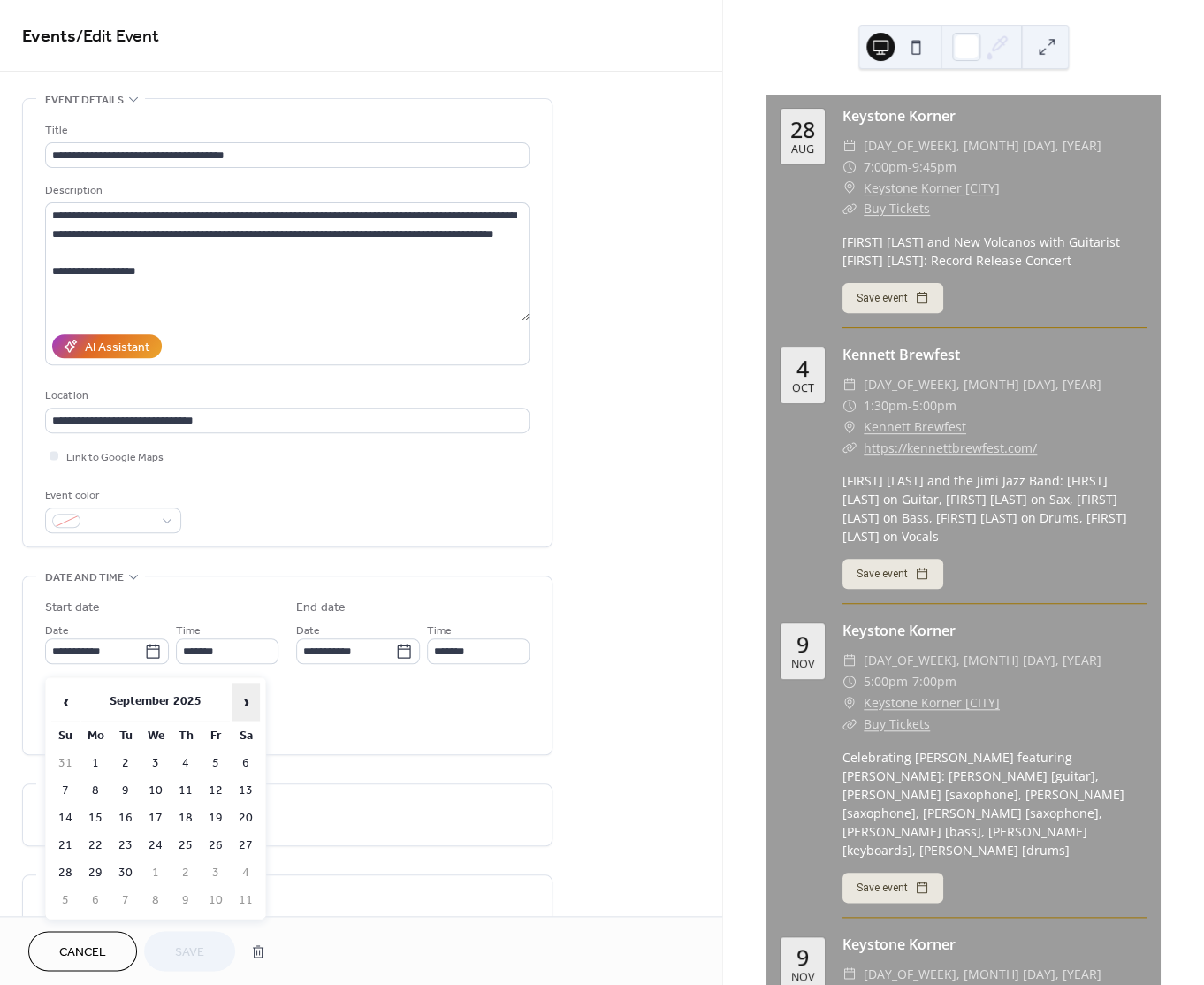 click on "›" at bounding box center (246, 702) 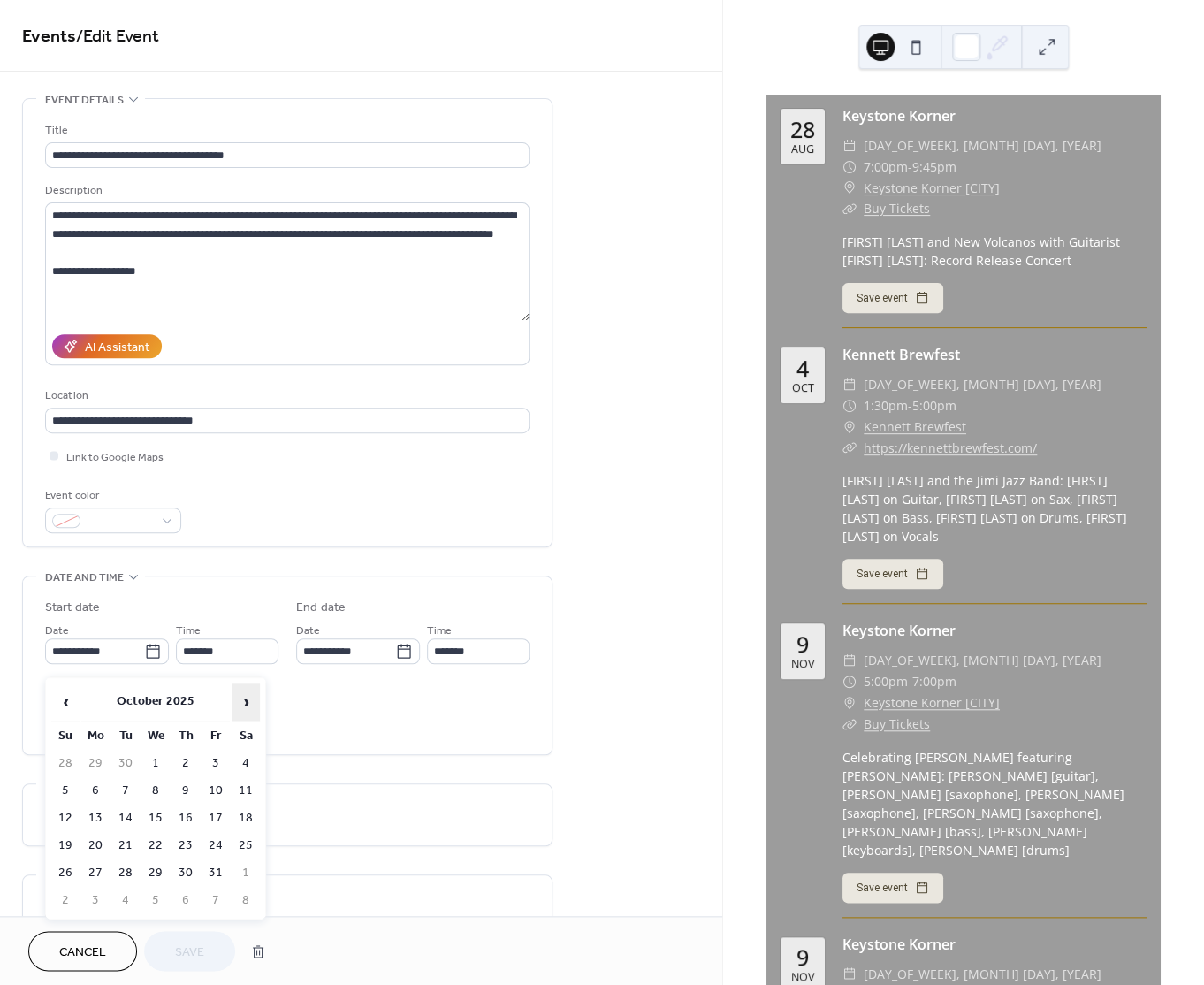 click on "›" at bounding box center (246, 702) 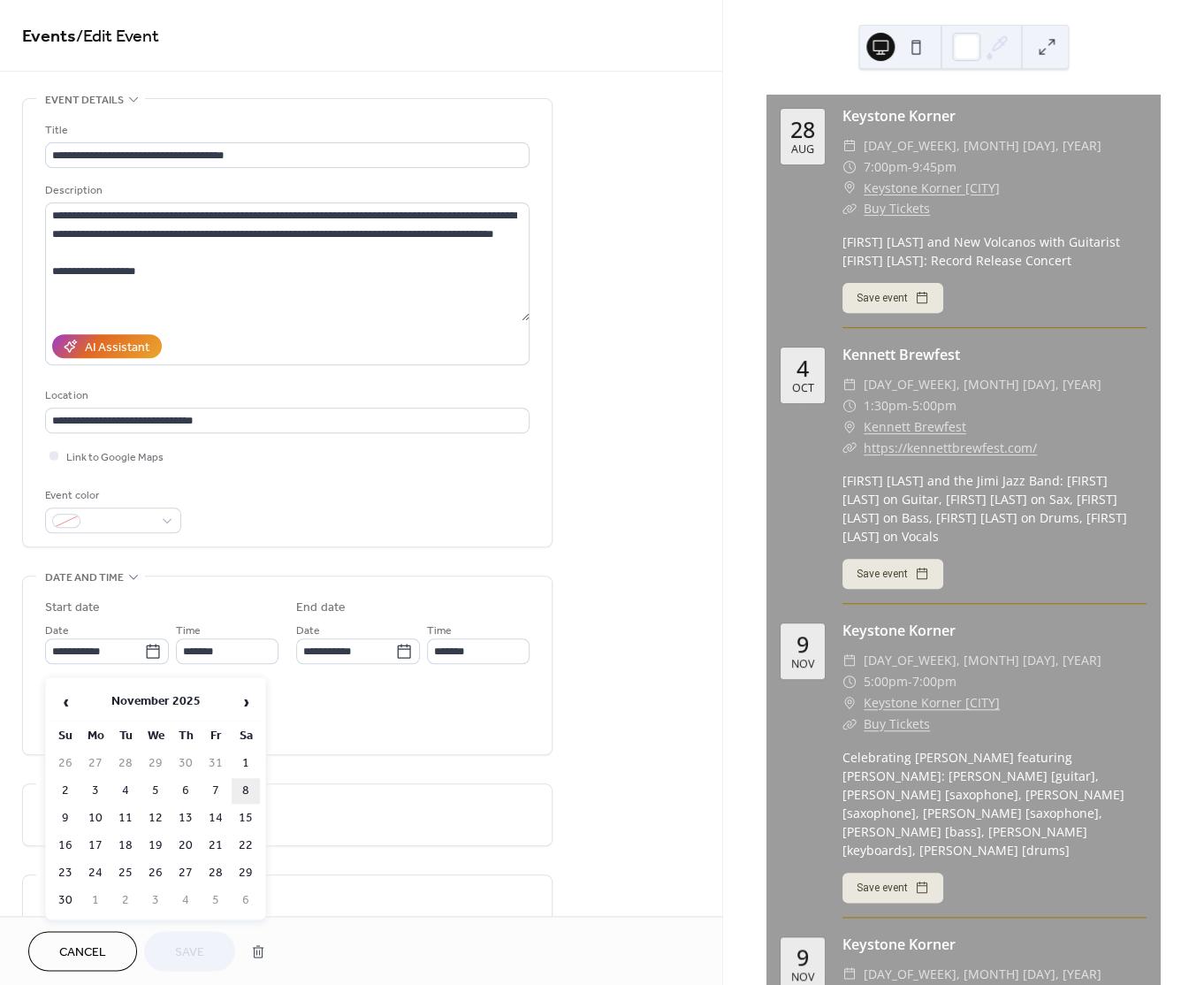 click on "8" at bounding box center (246, 790) 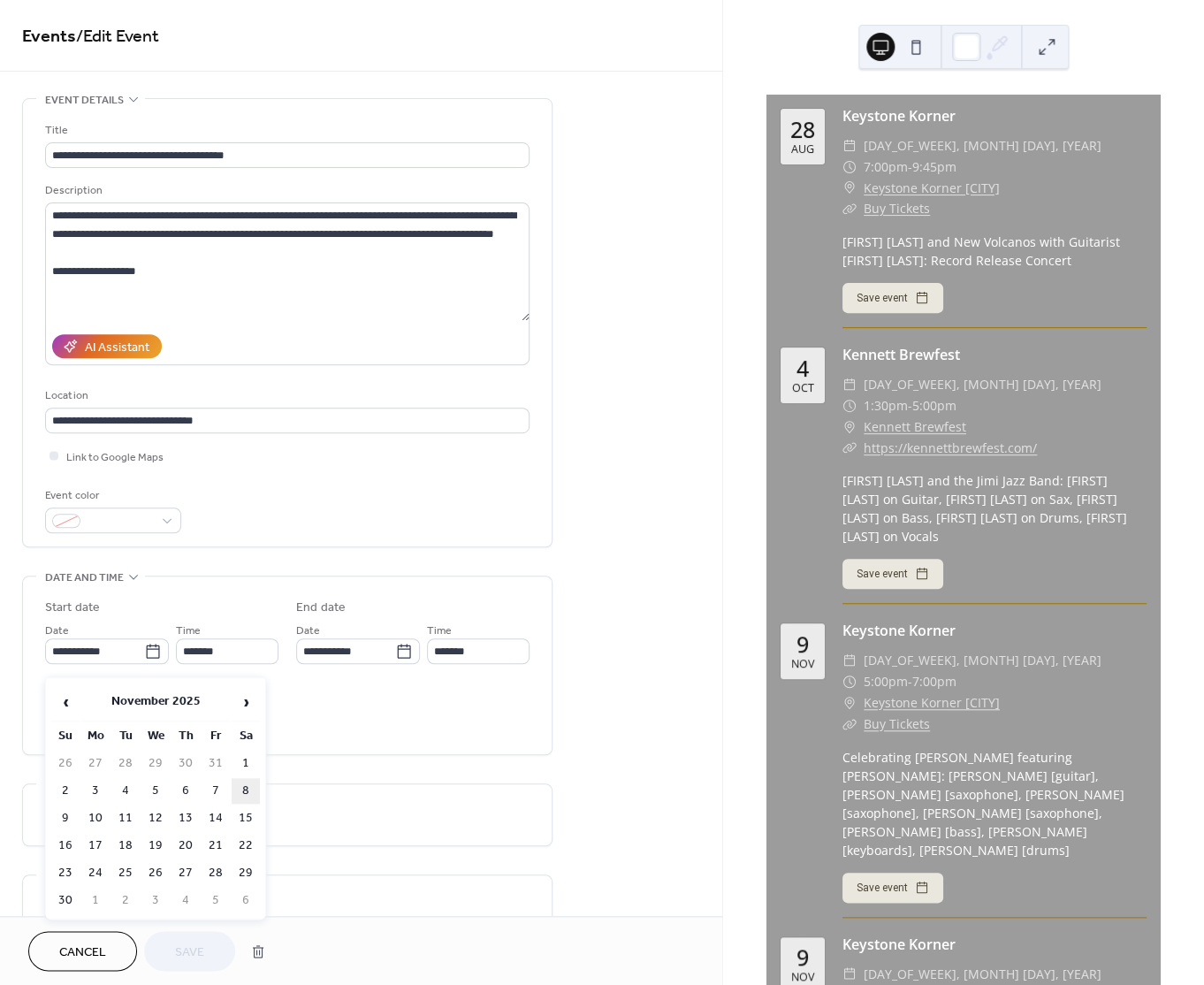 type on "**********" 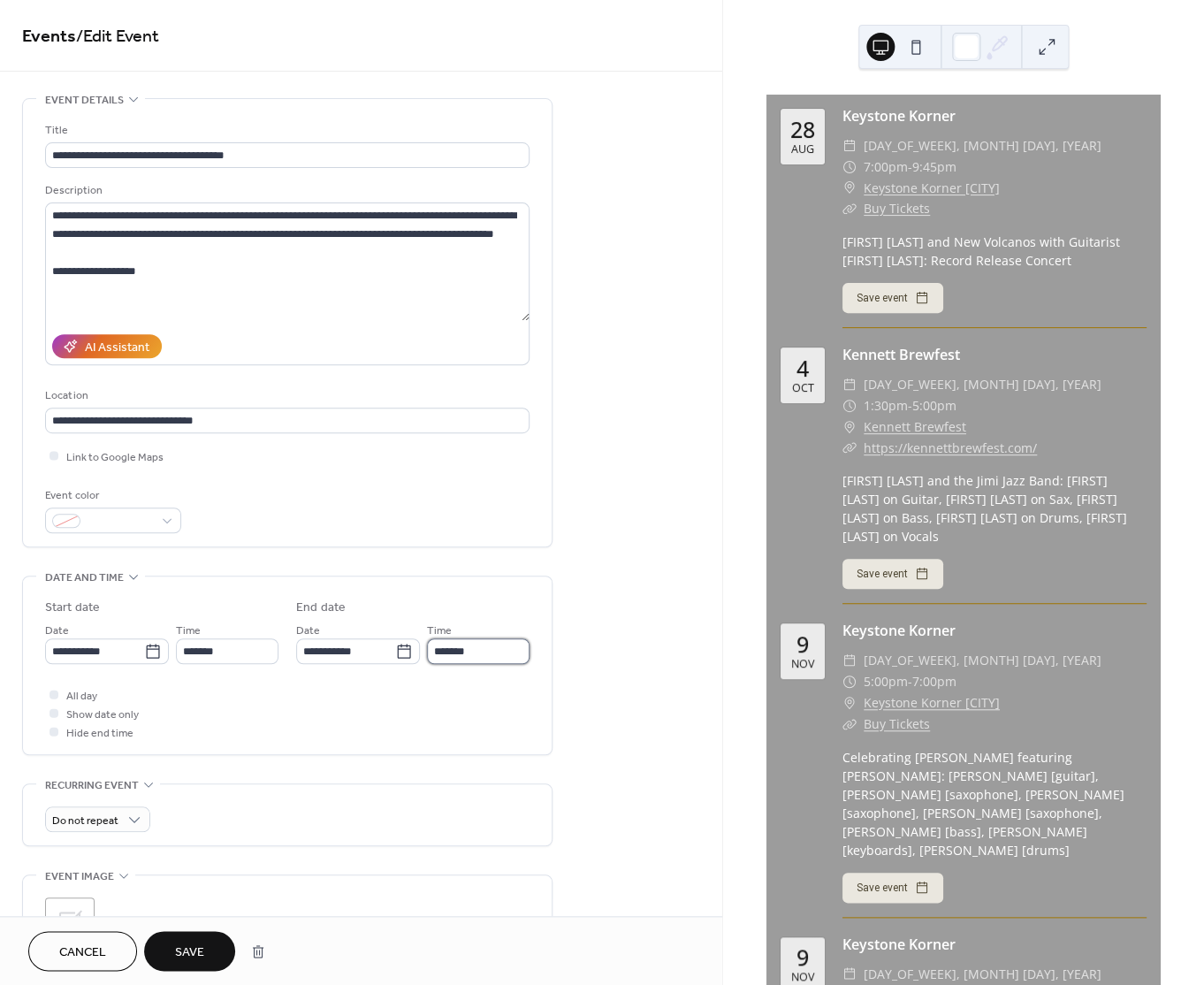 click on "*******" at bounding box center [478, 651] 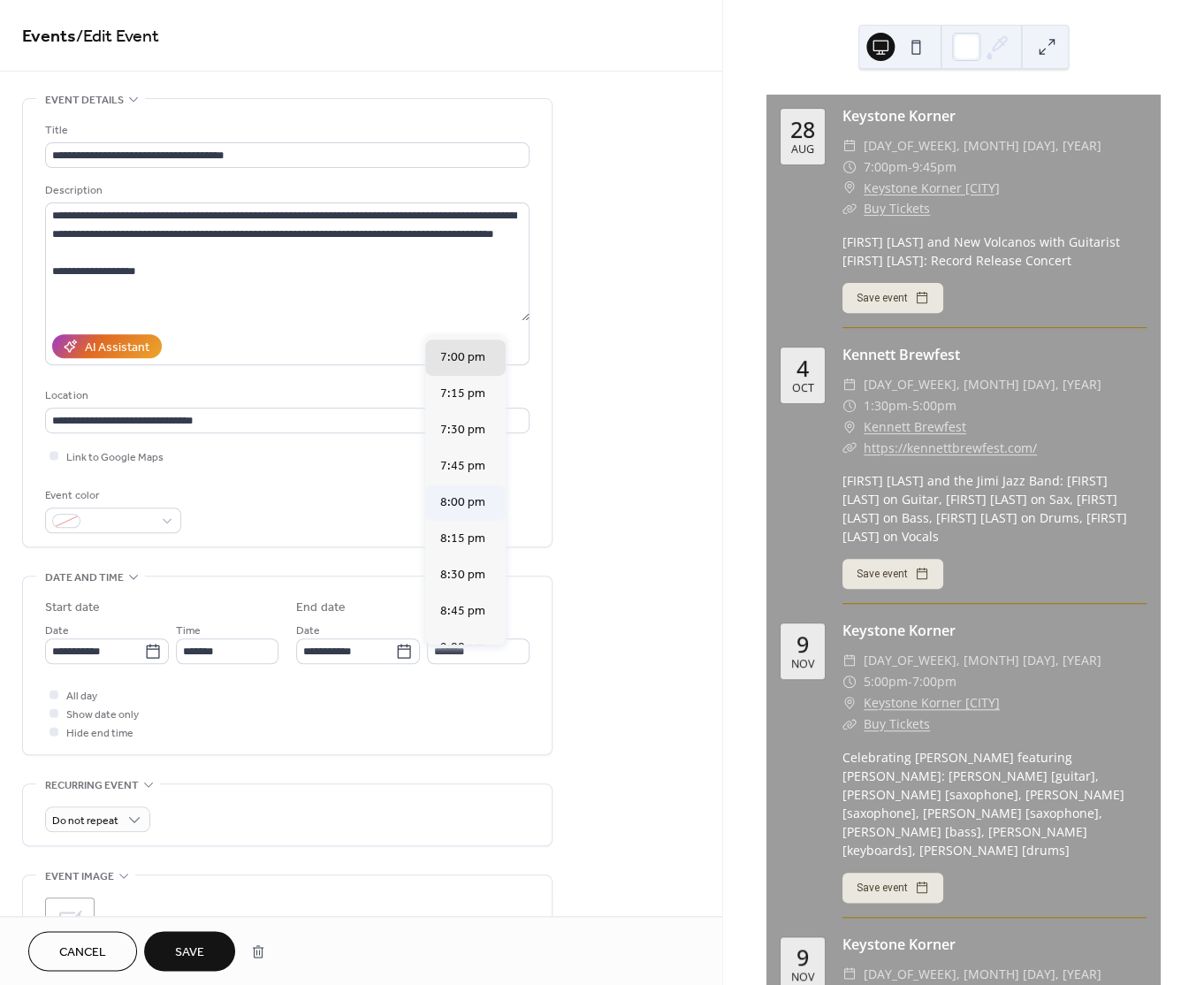 scroll, scrollTop: 252, scrollLeft: 0, axis: vertical 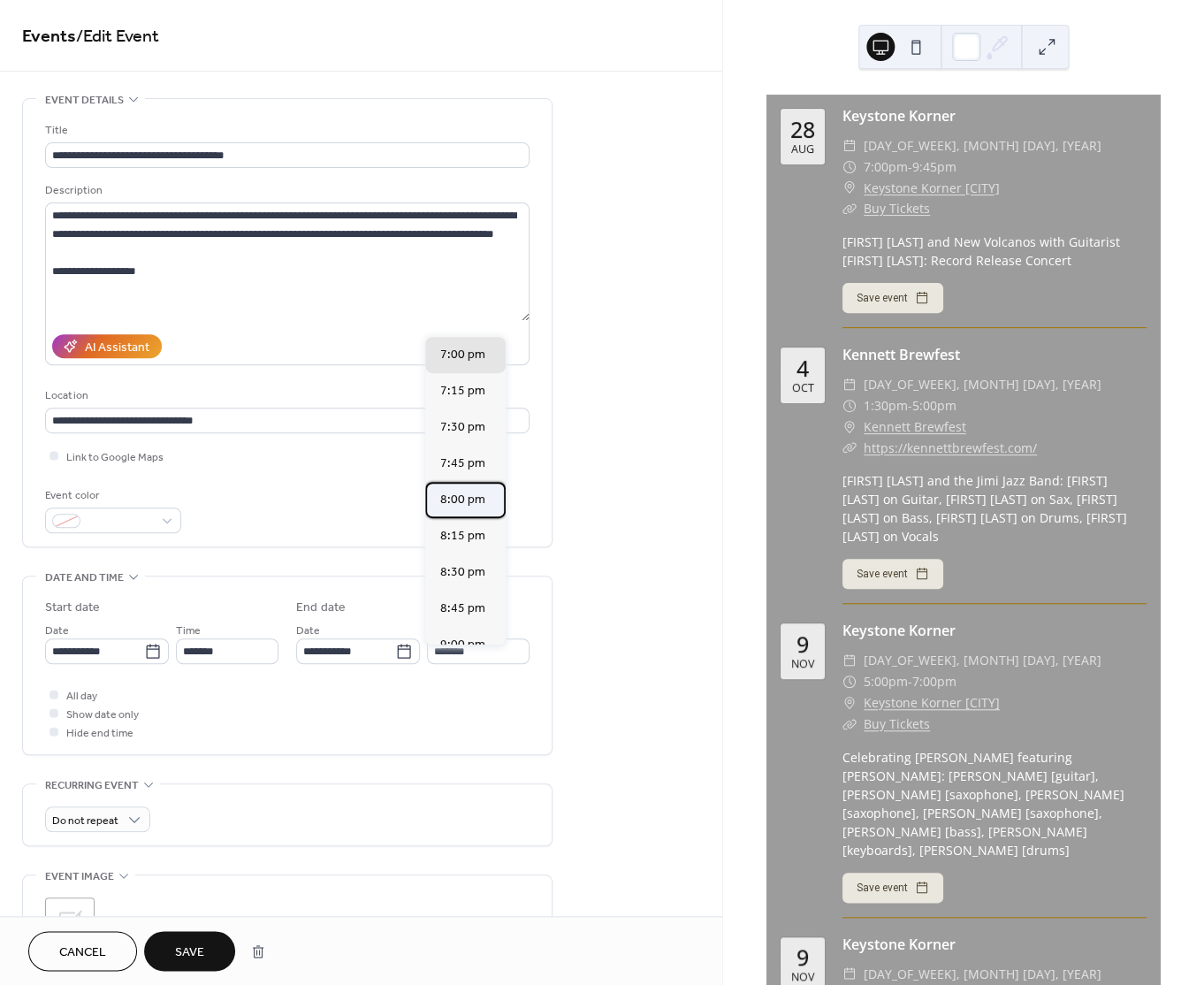 click on "8:00 pm" at bounding box center (461, 500) 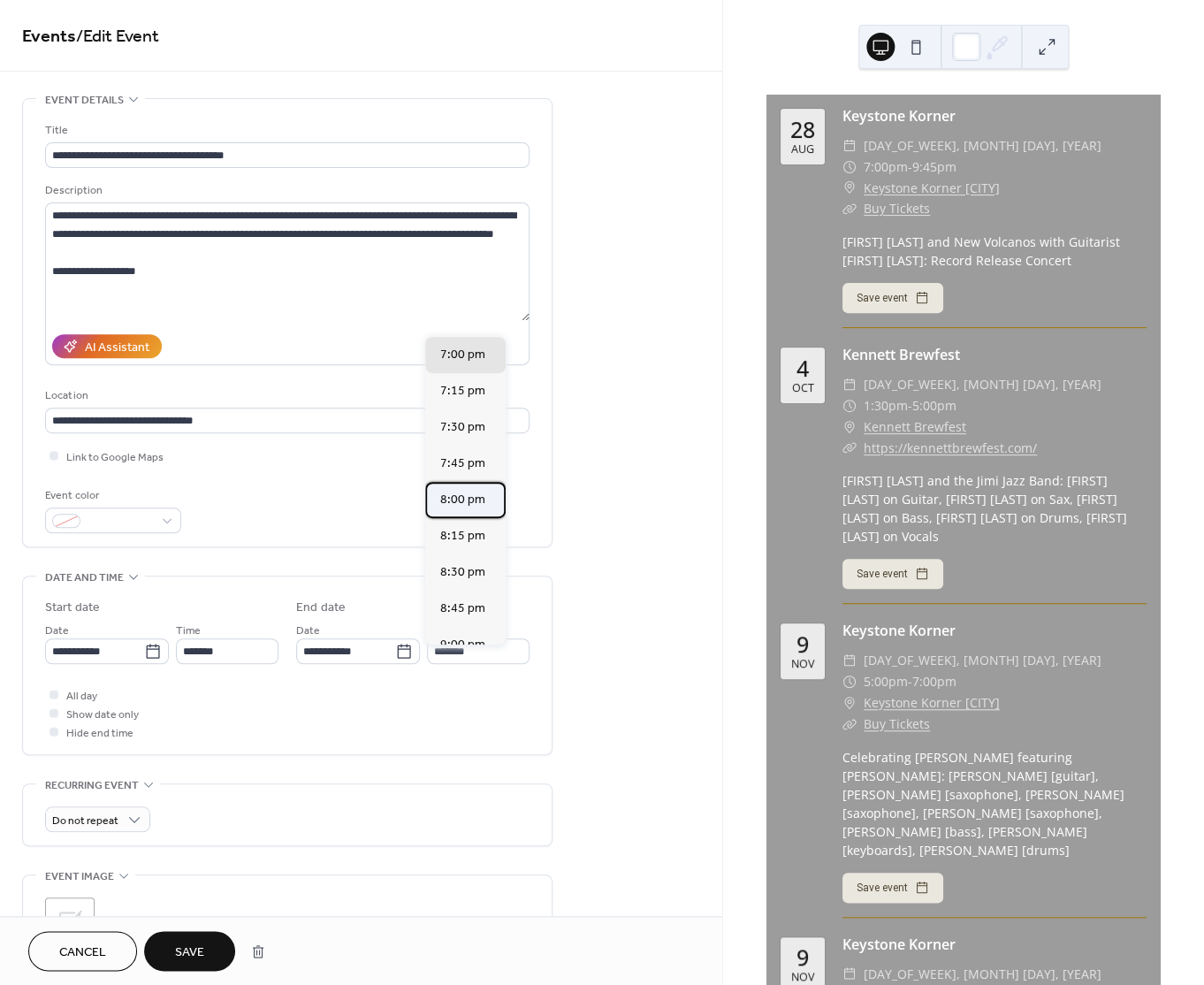 type on "*******" 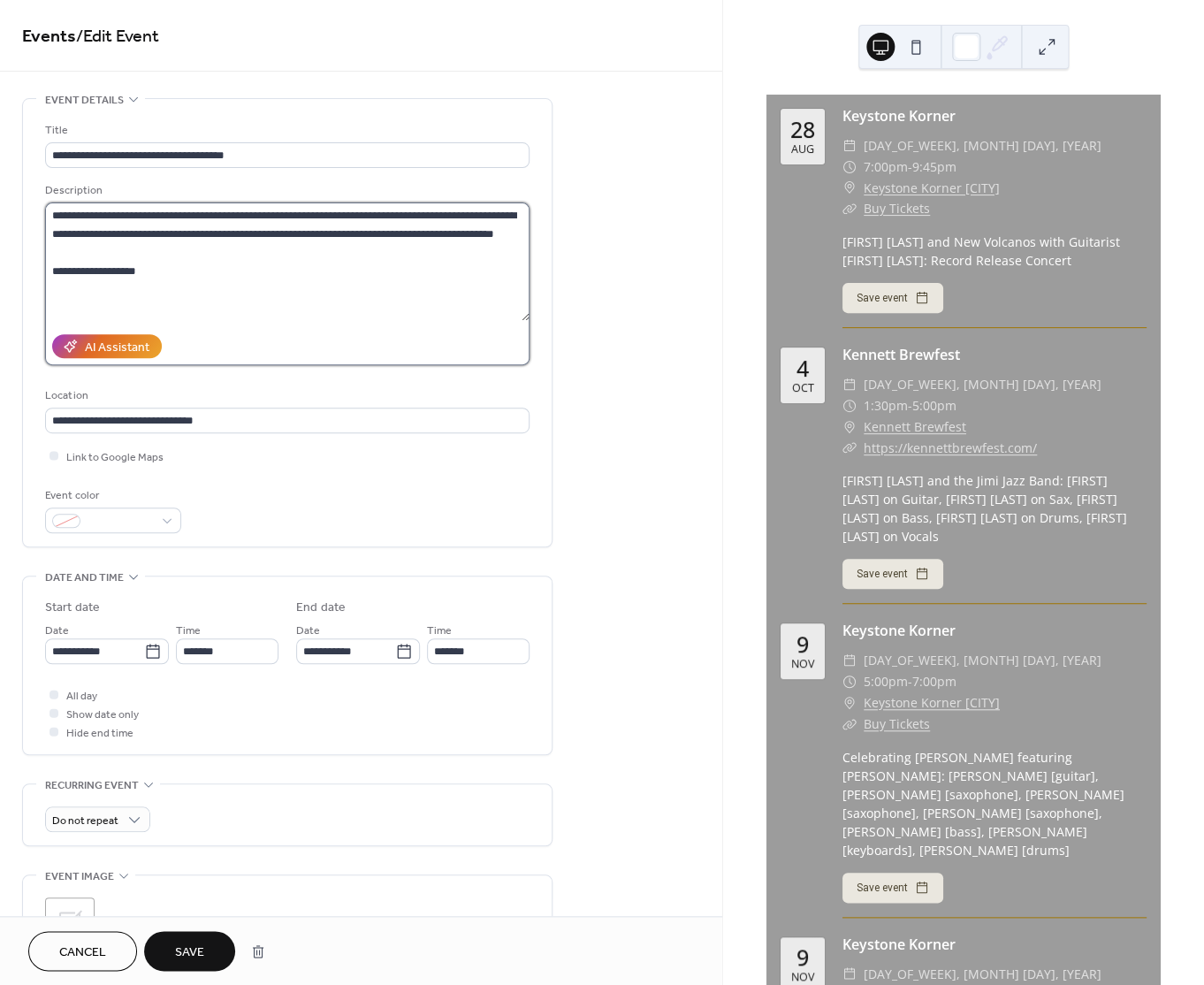 click on "**********" at bounding box center [287, 262] 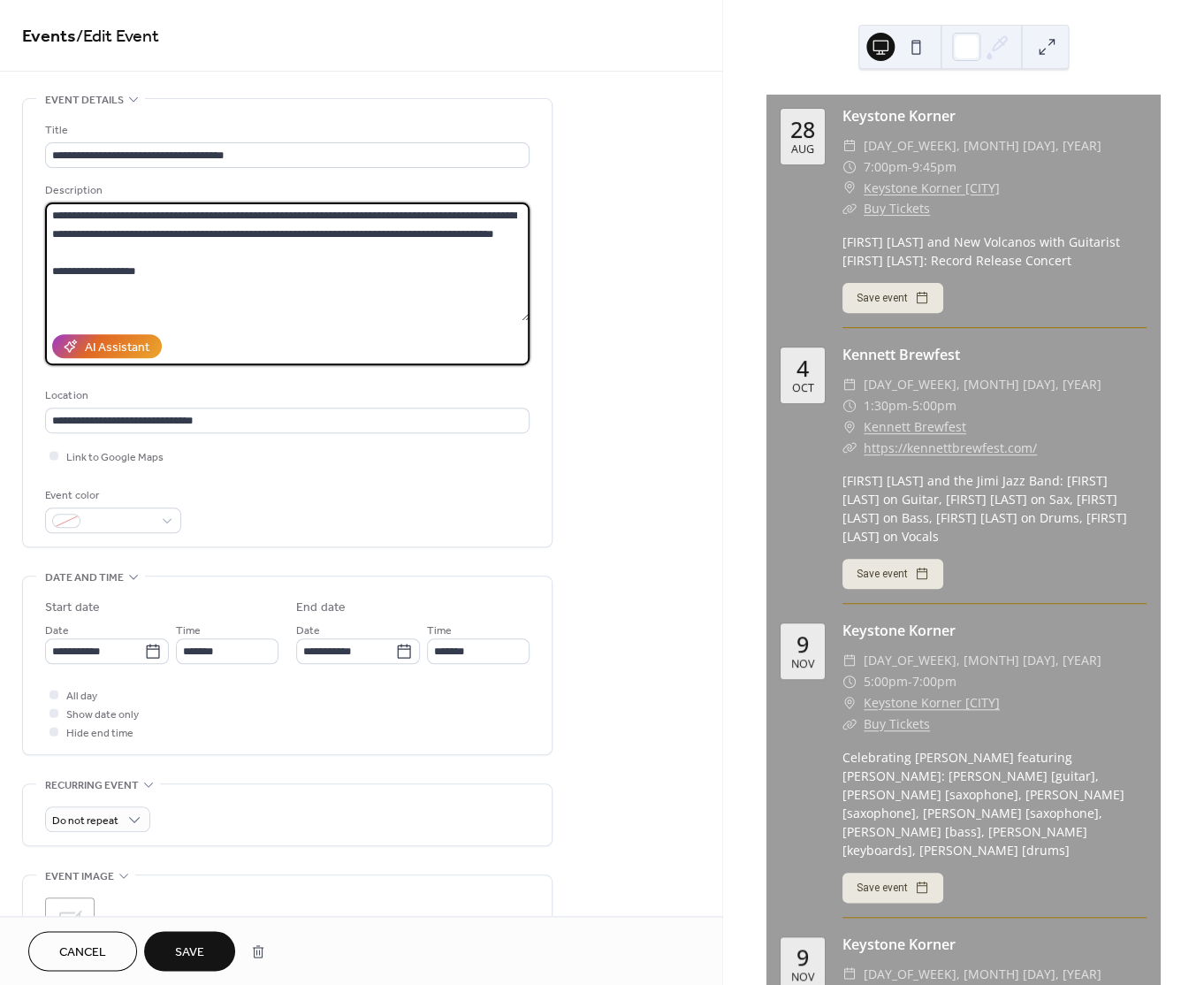drag, startPoint x: 175, startPoint y: 240, endPoint x: 331, endPoint y: 236, distance: 156.0513 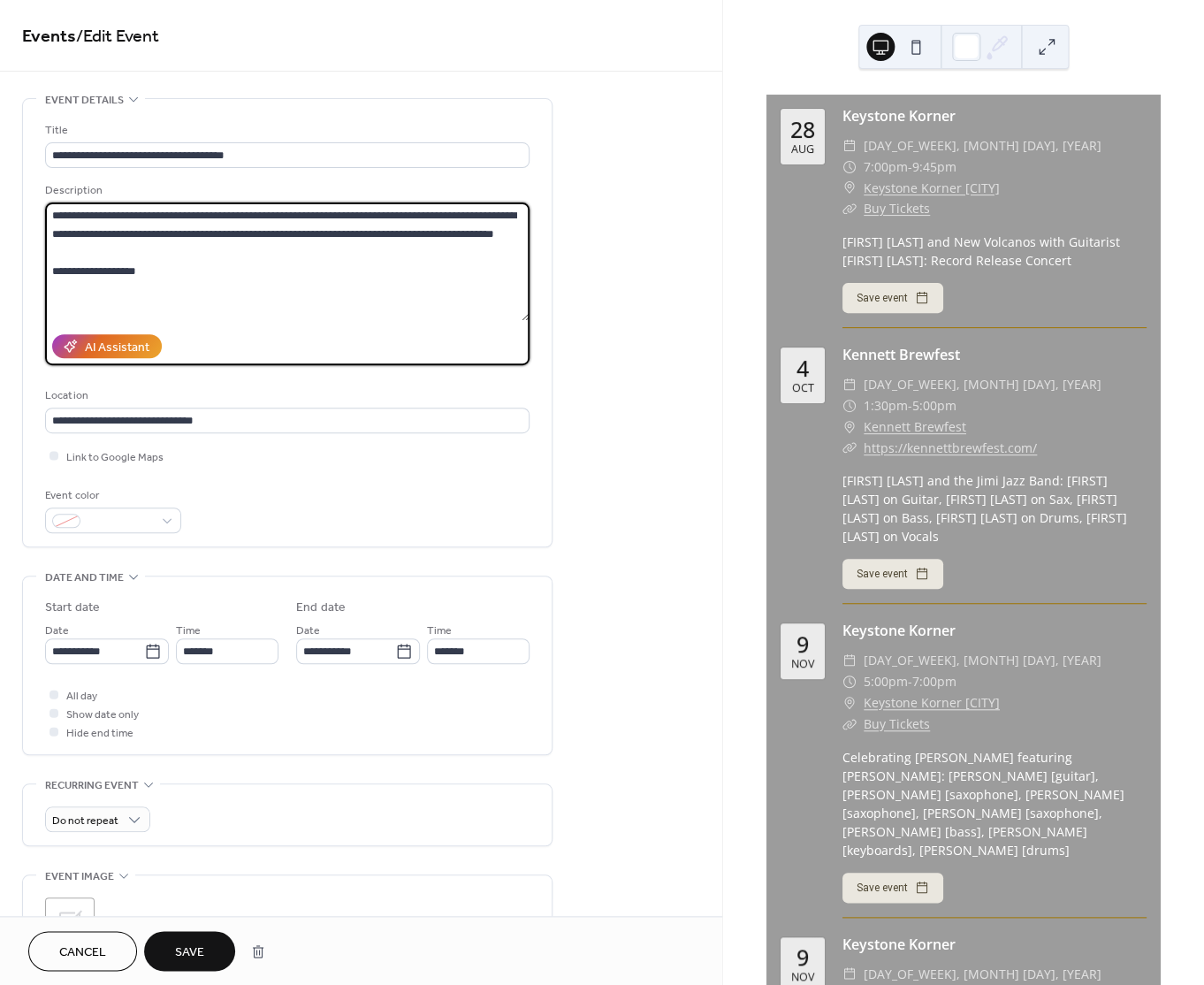 click on "**********" at bounding box center (287, 262) 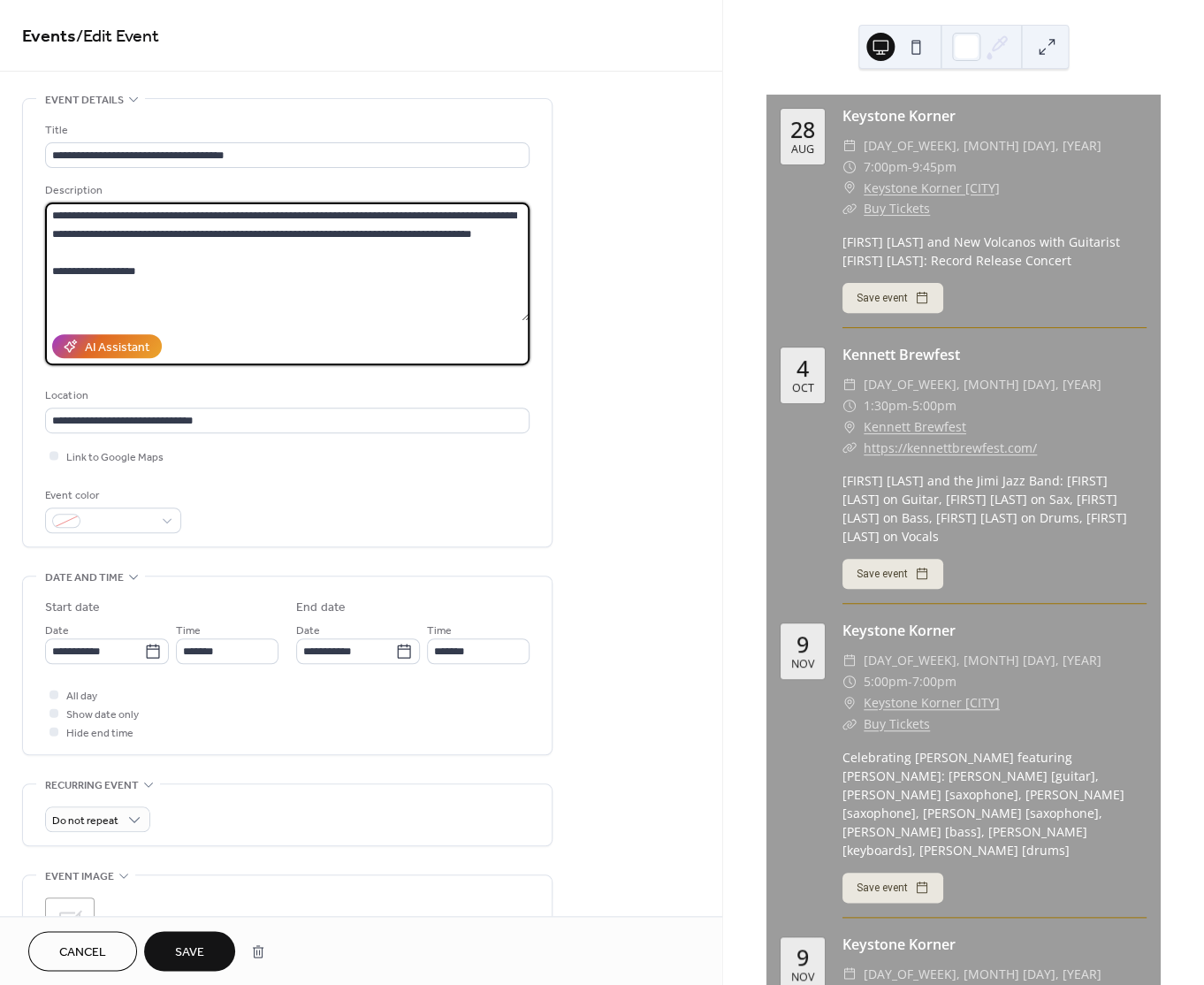 drag, startPoint x: 304, startPoint y: 238, endPoint x: 514, endPoint y: 243, distance: 210.05952 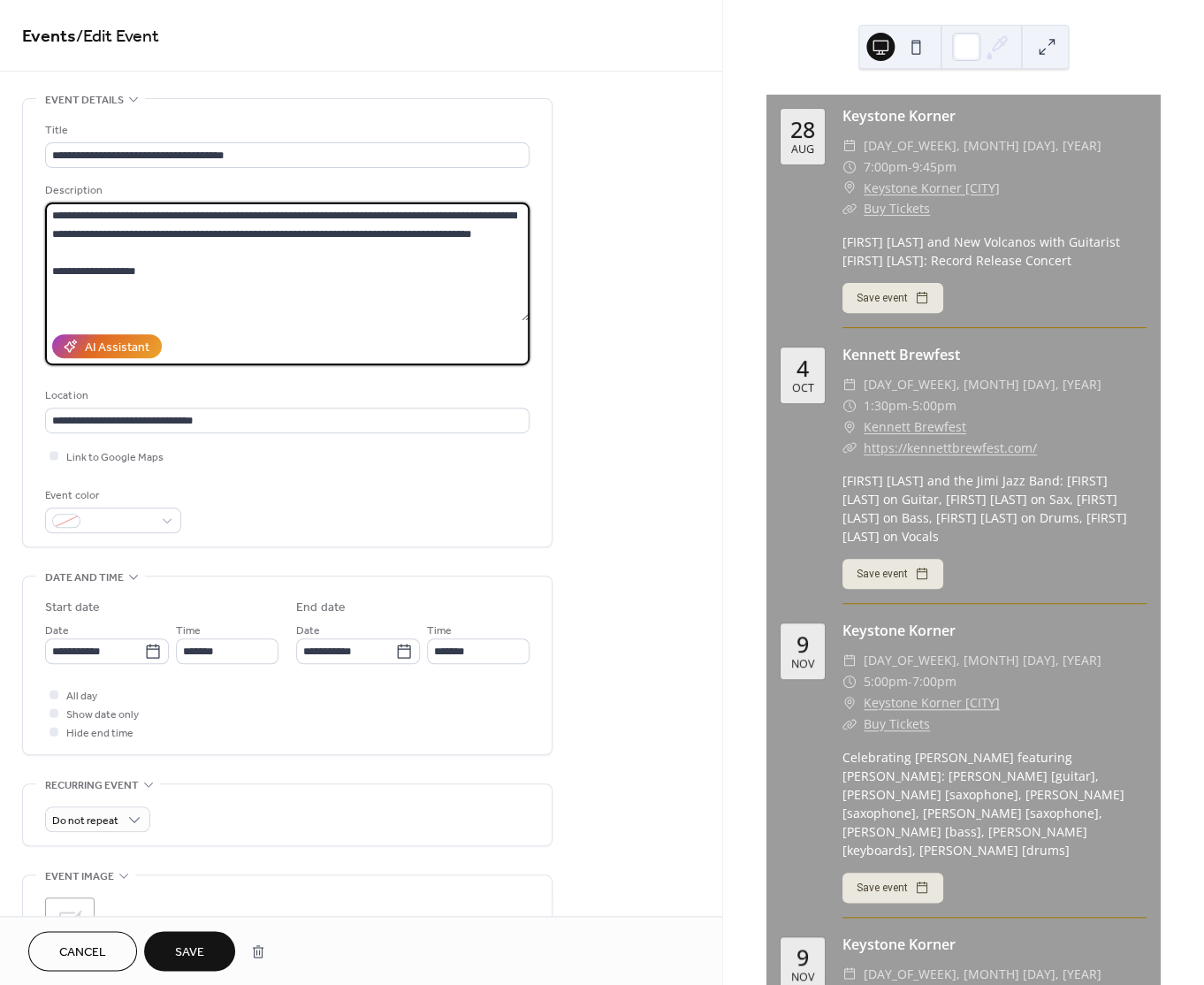 click on "**********" at bounding box center (287, 262) 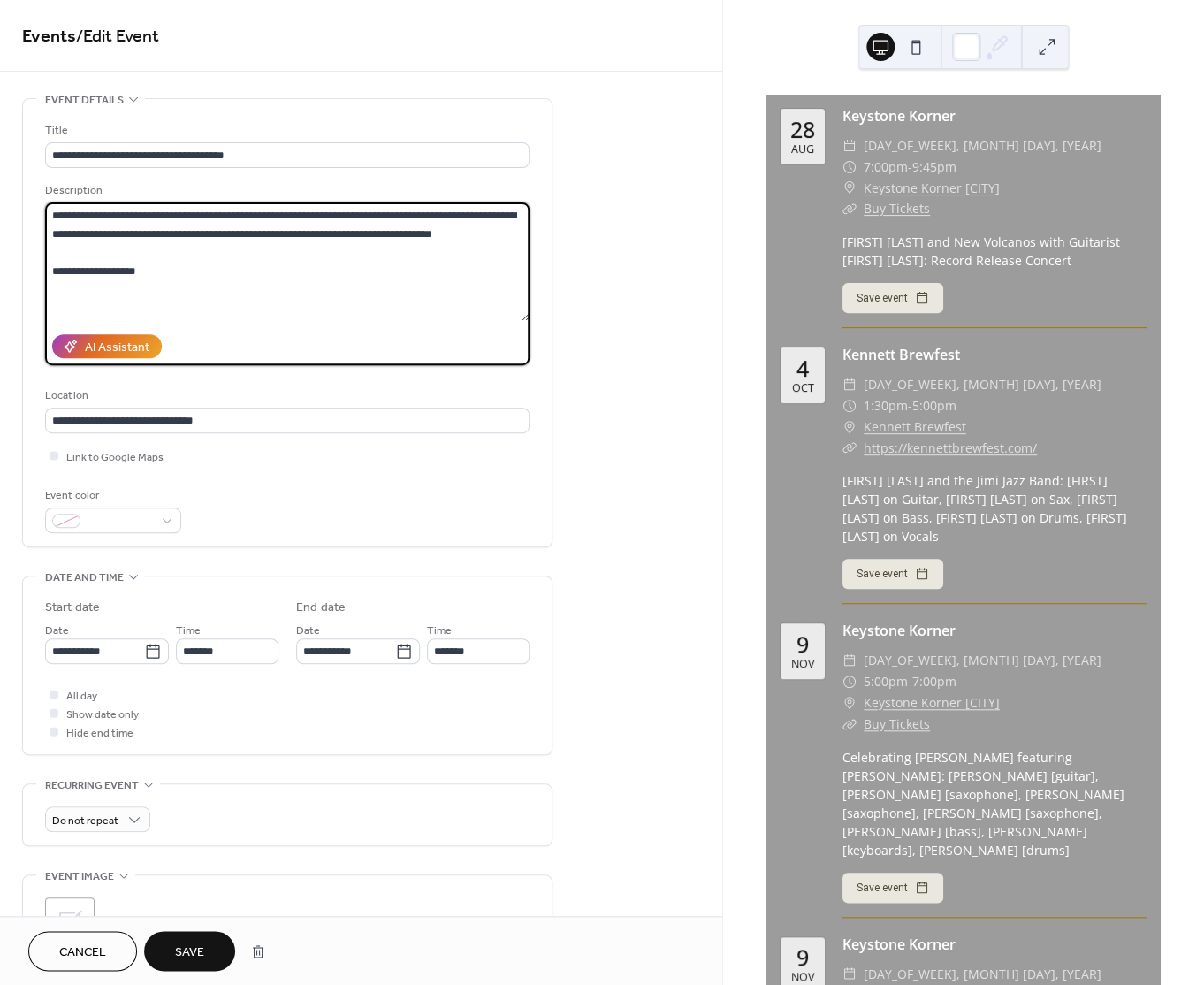 click on "**********" at bounding box center [287, 262] 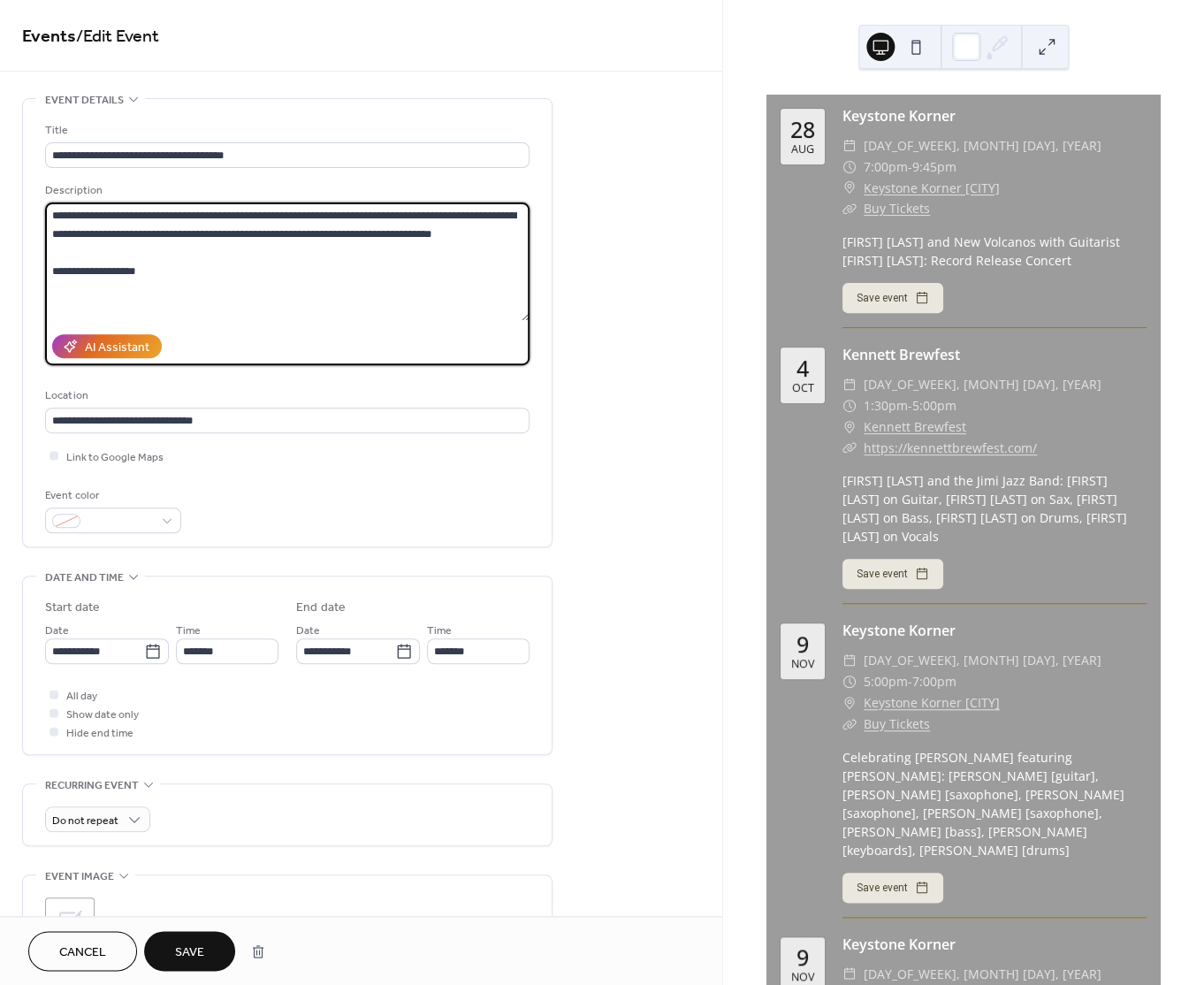 drag, startPoint x: 110, startPoint y: 239, endPoint x: 155, endPoint y: 232, distance: 45.54119 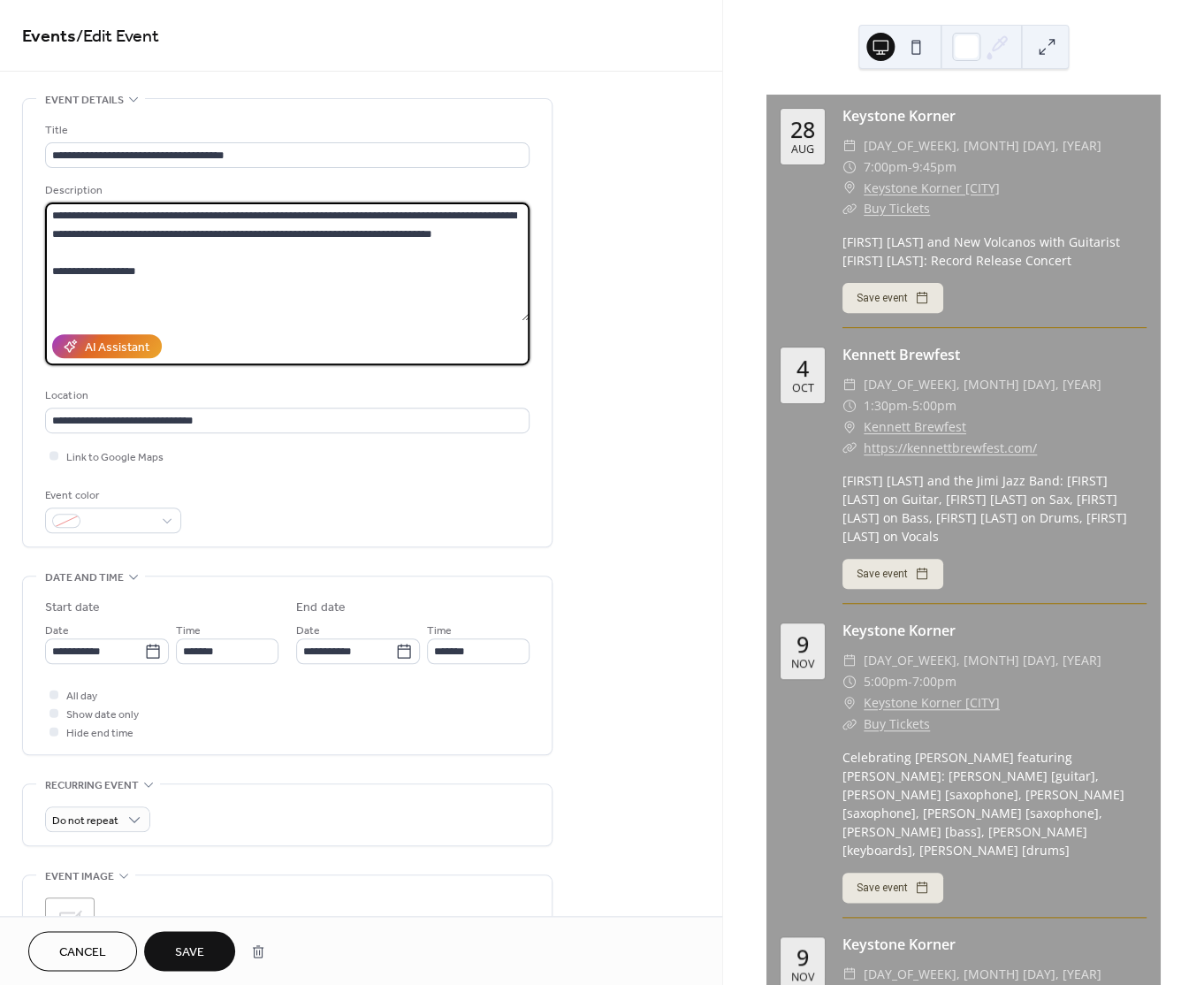click on "**********" at bounding box center [287, 262] 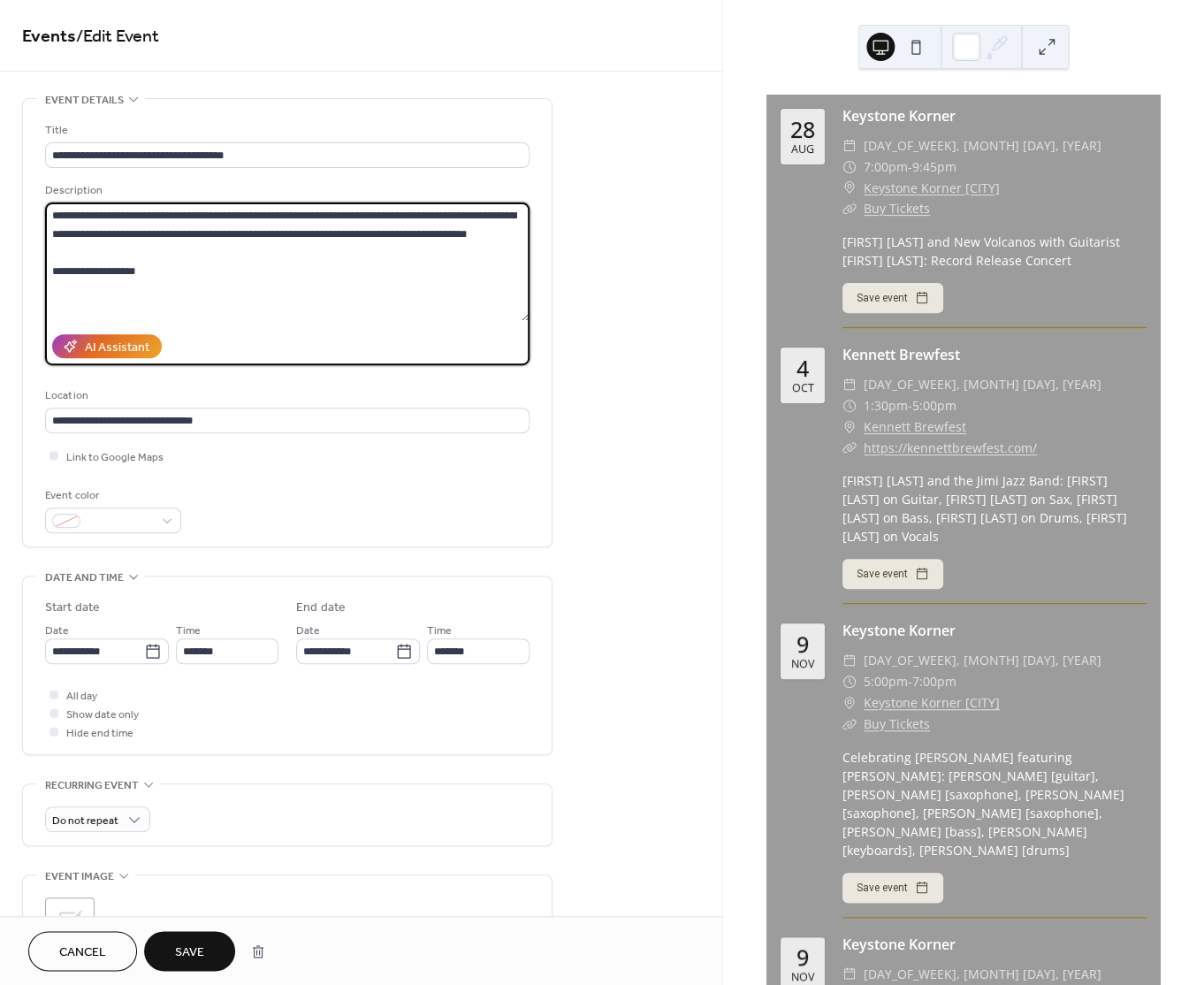 drag, startPoint x: 464, startPoint y: 219, endPoint x: 107, endPoint y: 239, distance: 357.55979 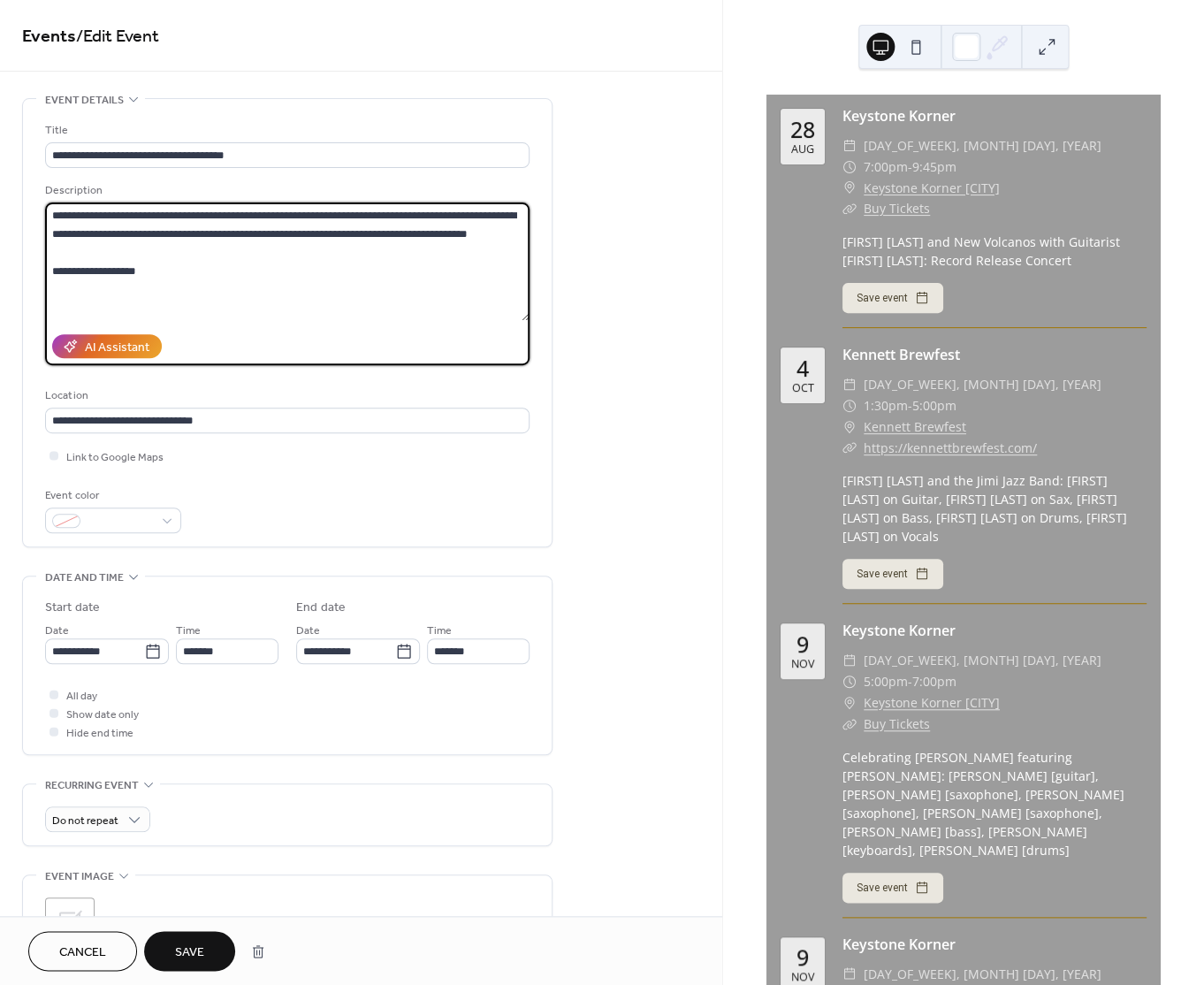click on "**********" at bounding box center [287, 262] 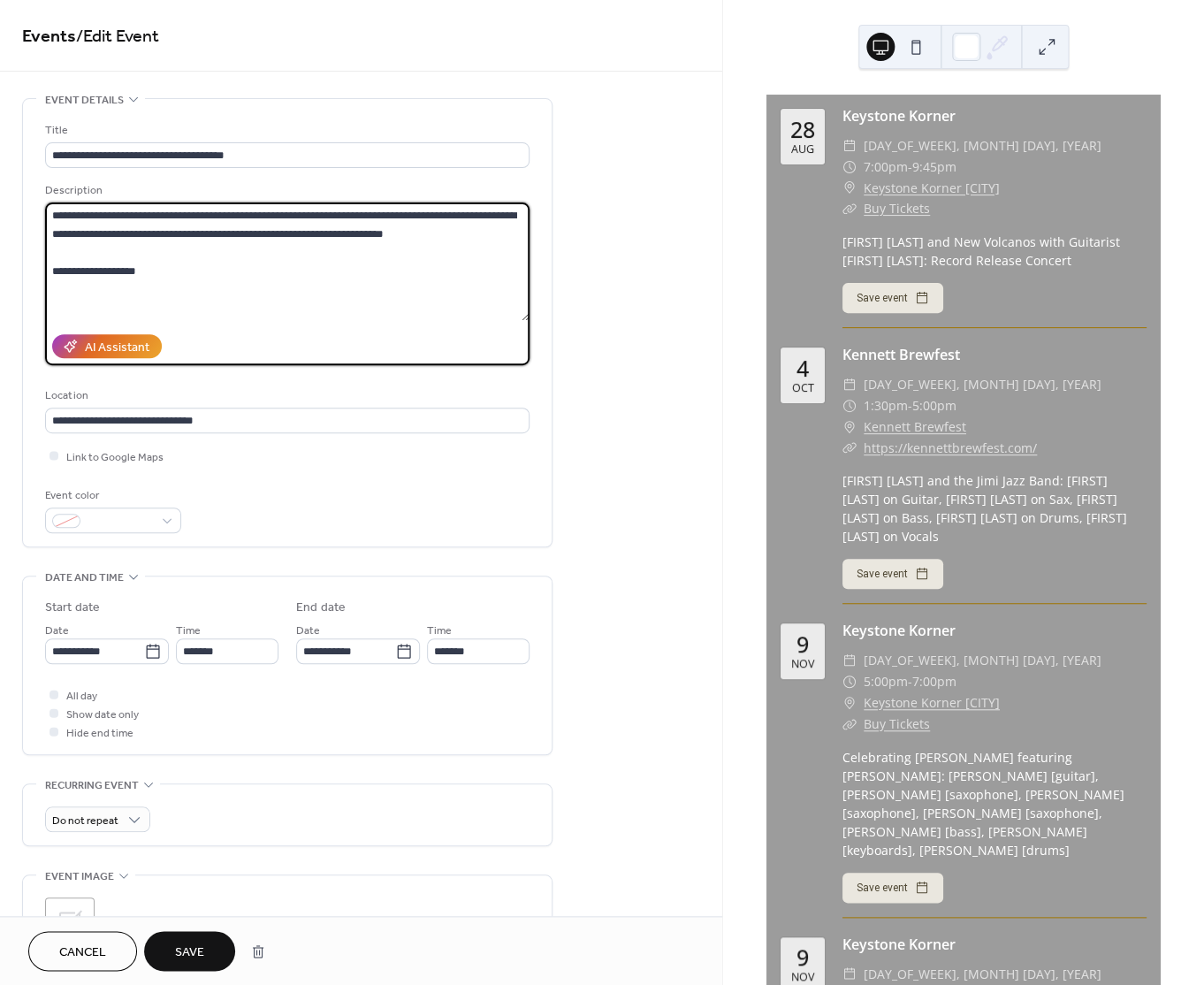 click on "**********" at bounding box center (287, 262) 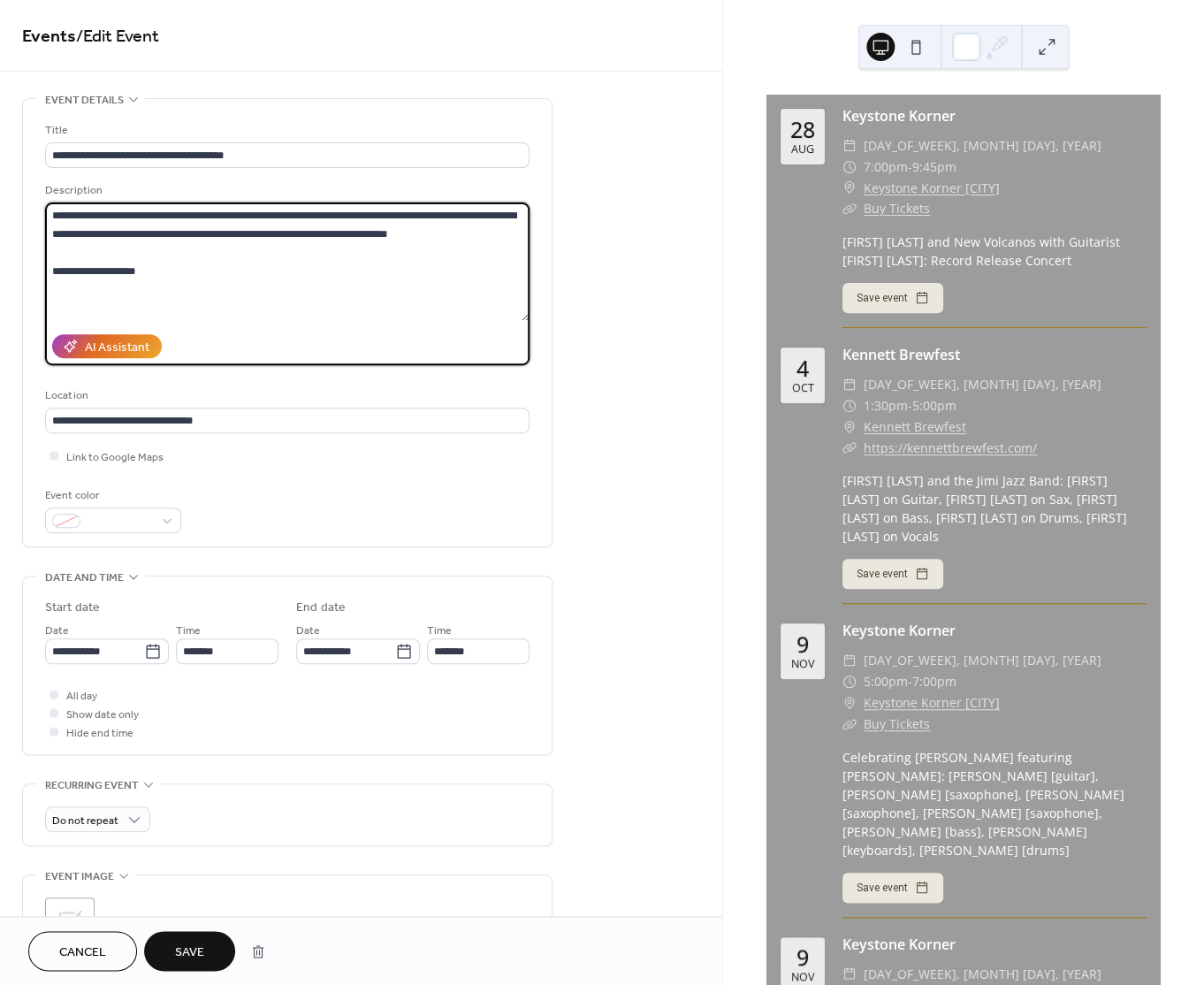 paste on "**********" 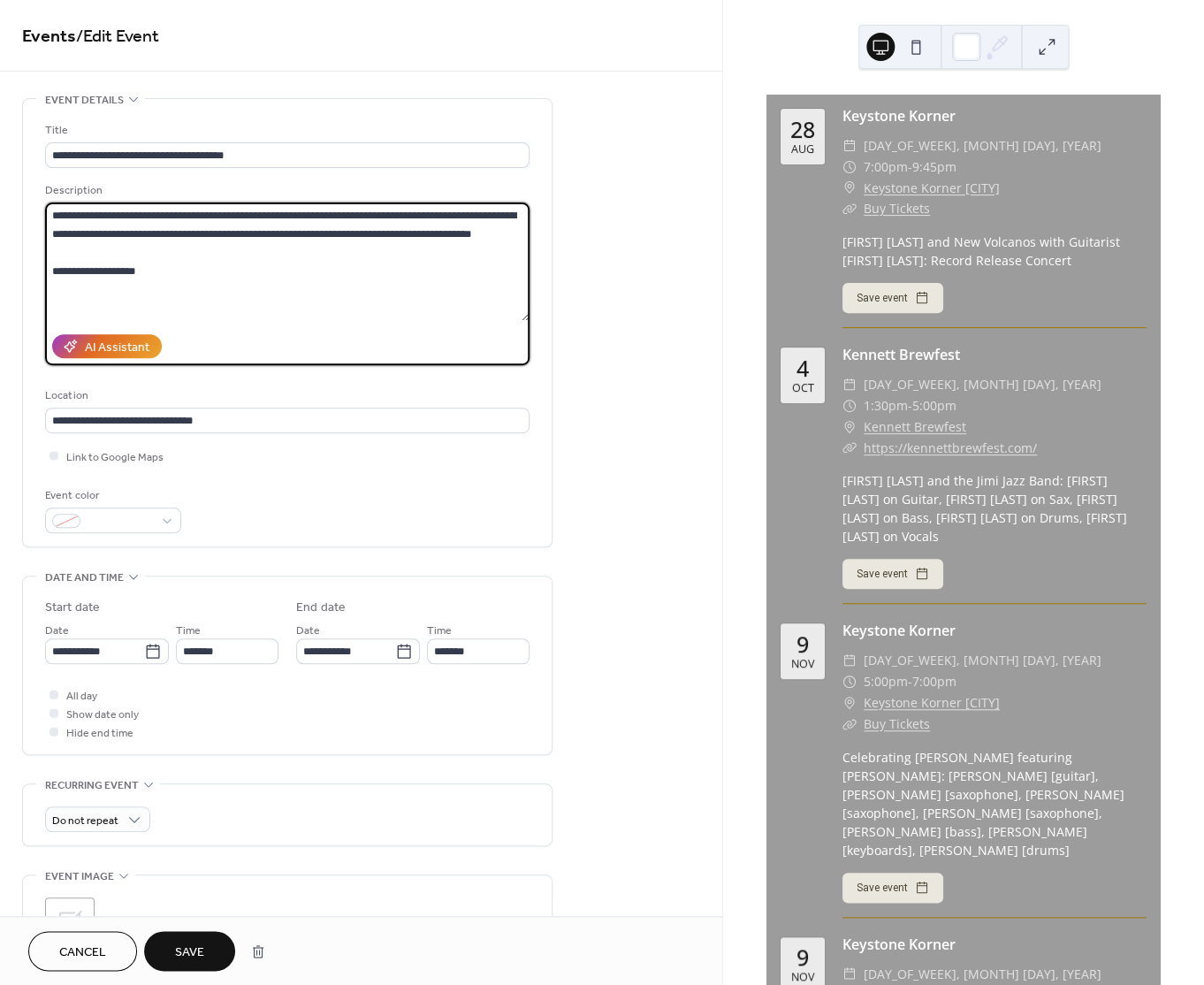 drag, startPoint x: 113, startPoint y: 236, endPoint x: 89, endPoint y: 227, distance: 25.63201 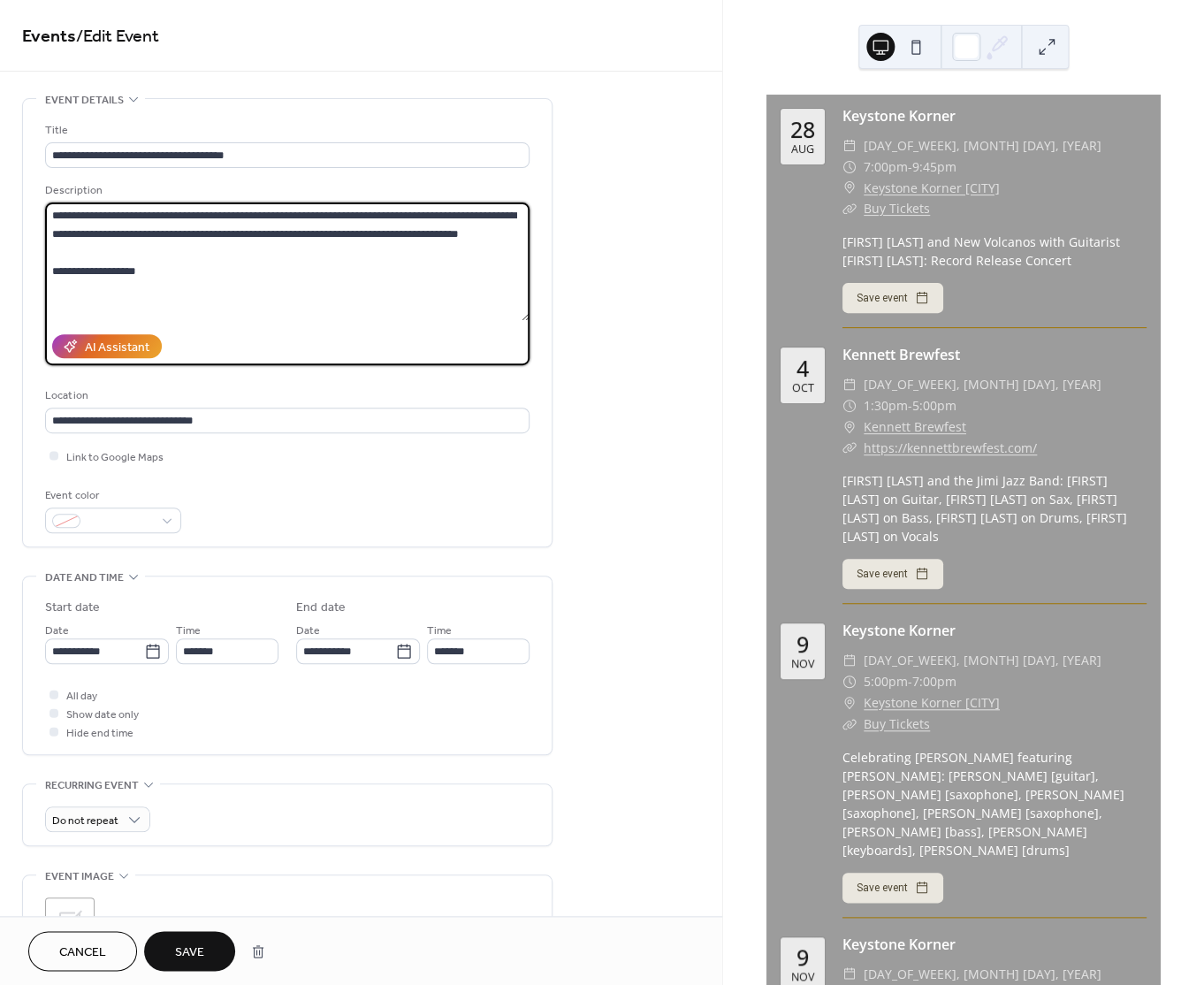 click on "**********" at bounding box center (287, 262) 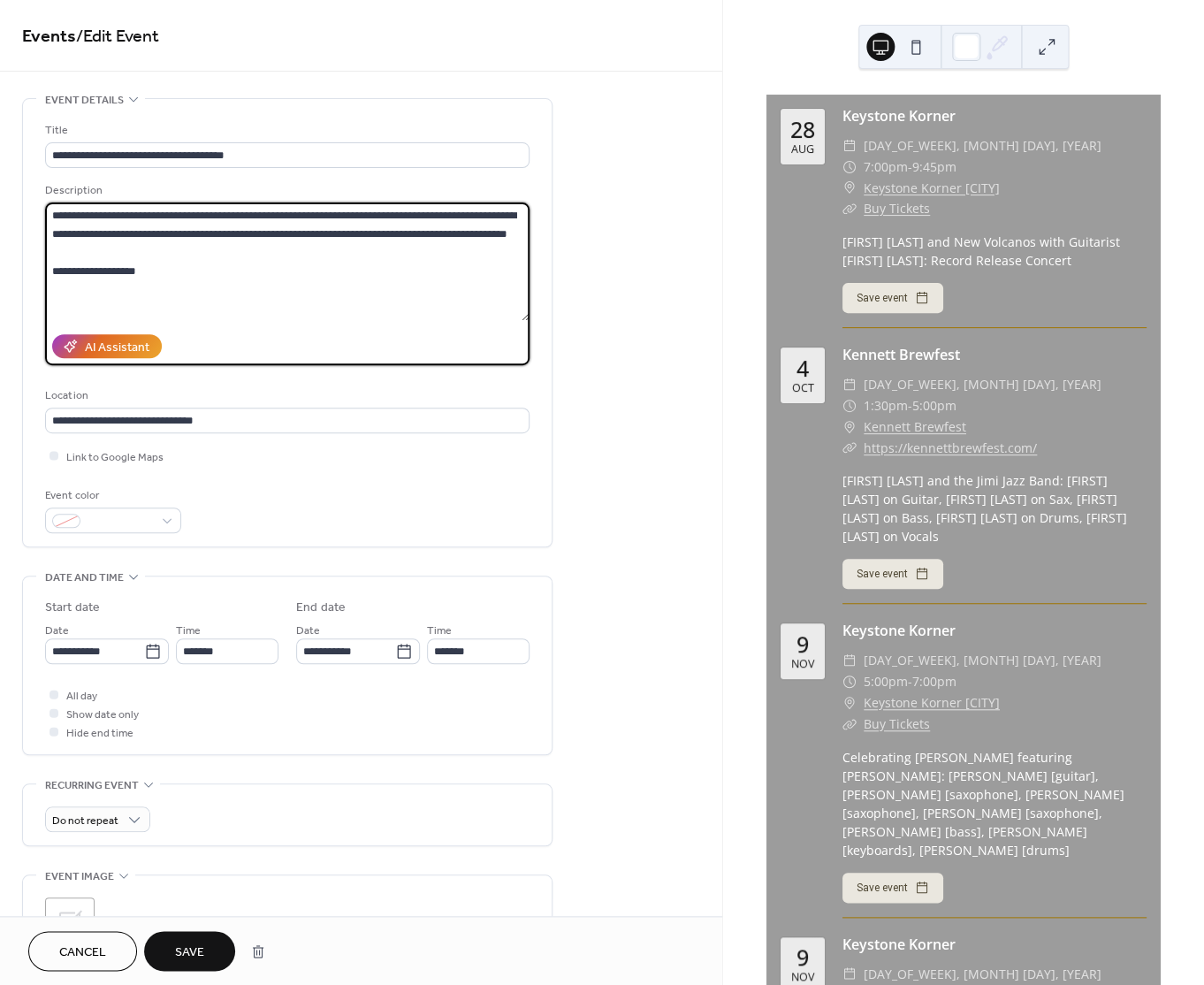 click on "**********" at bounding box center (287, 262) 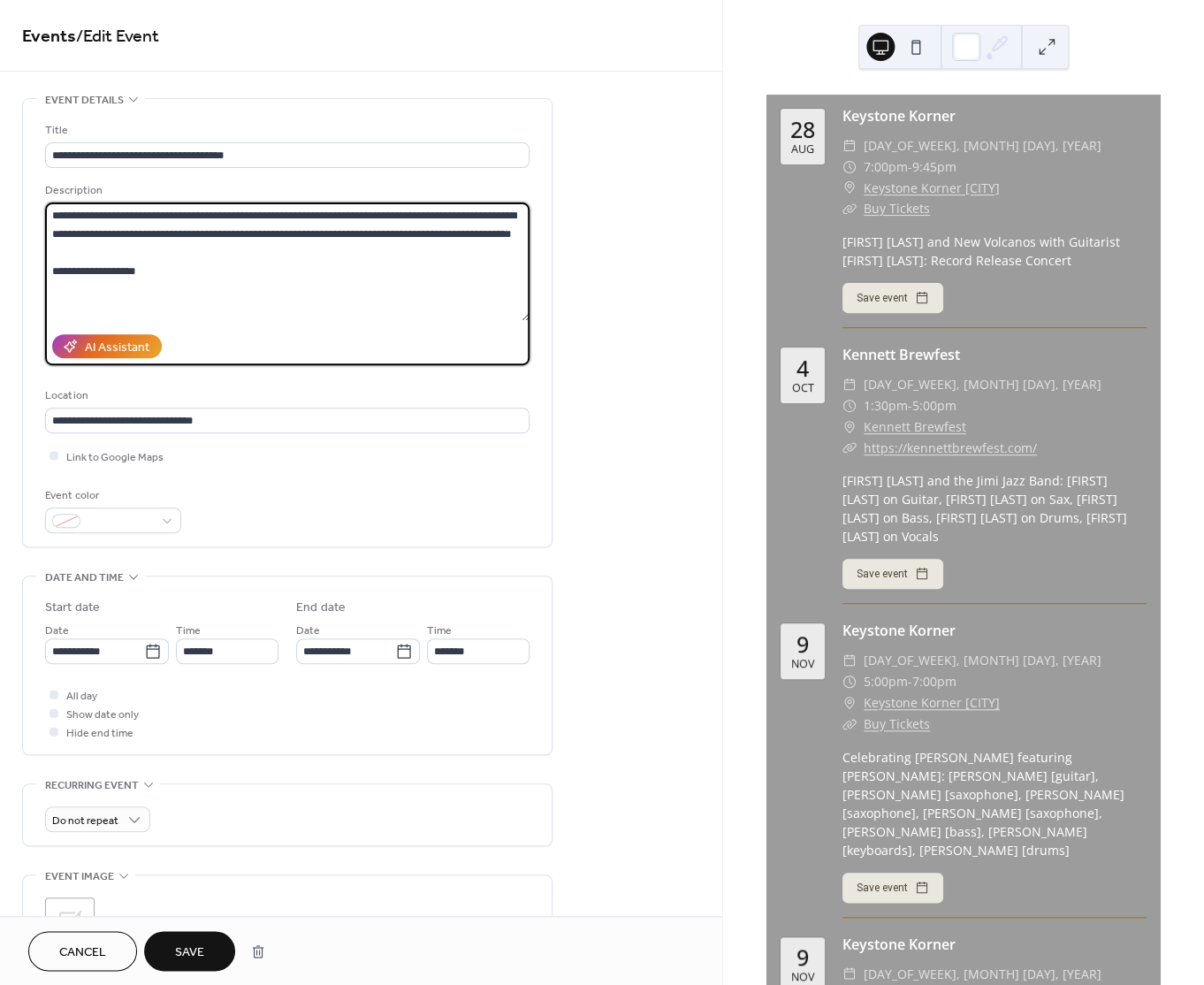 type on "**********" 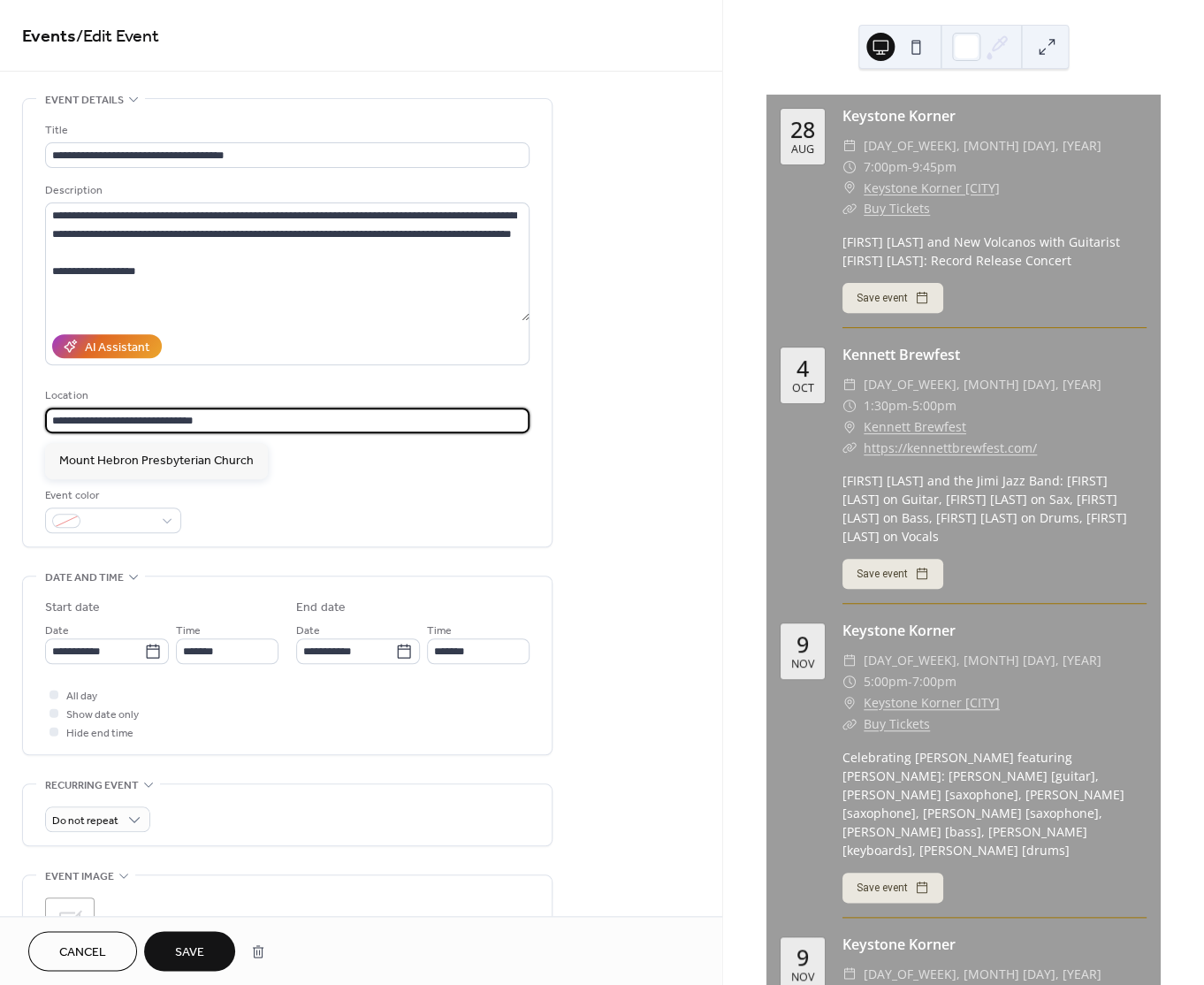drag, startPoint x: 164, startPoint y: 424, endPoint x: 1, endPoint y: 424, distance: 163 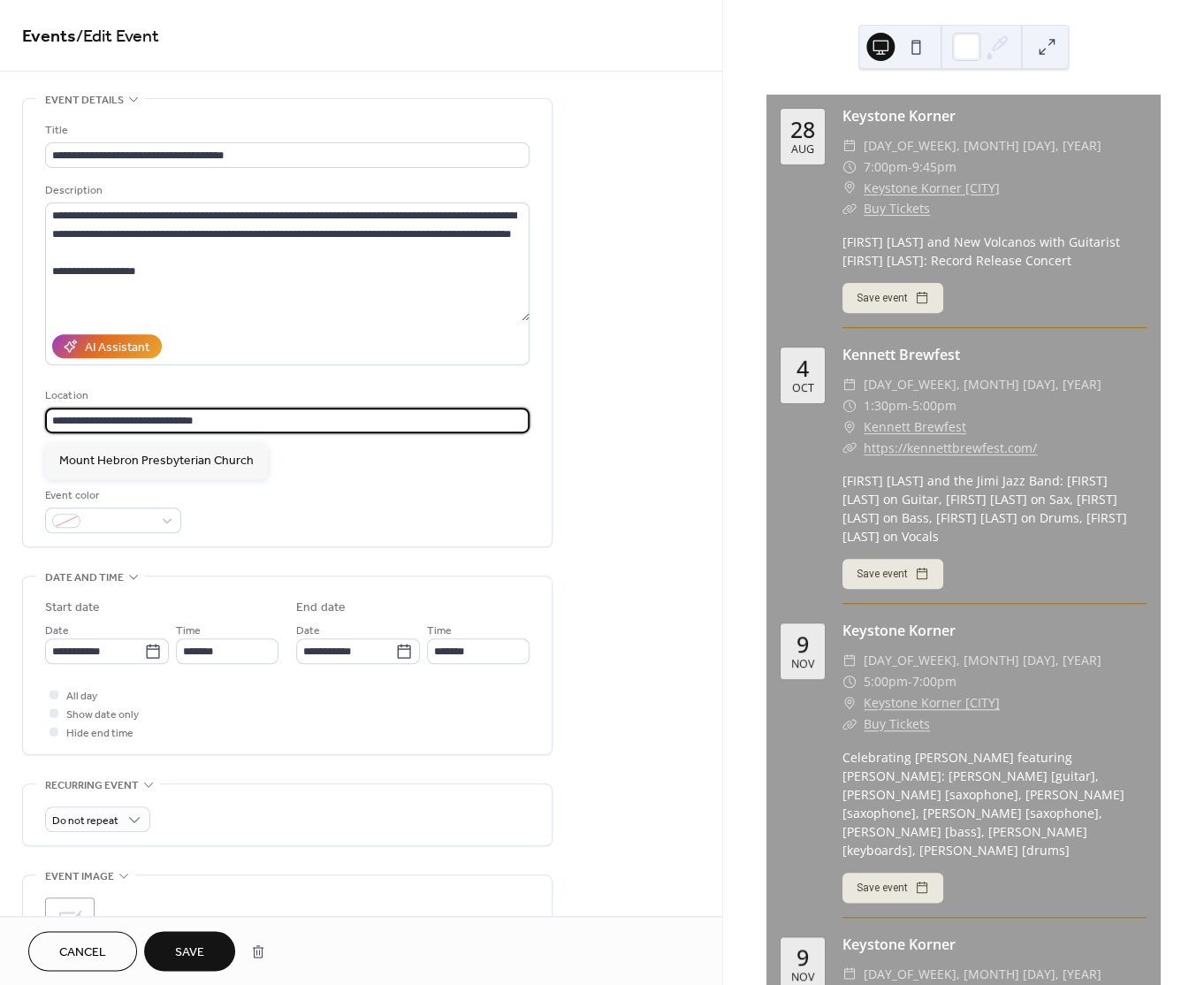 click on "**********" at bounding box center [287, 420] 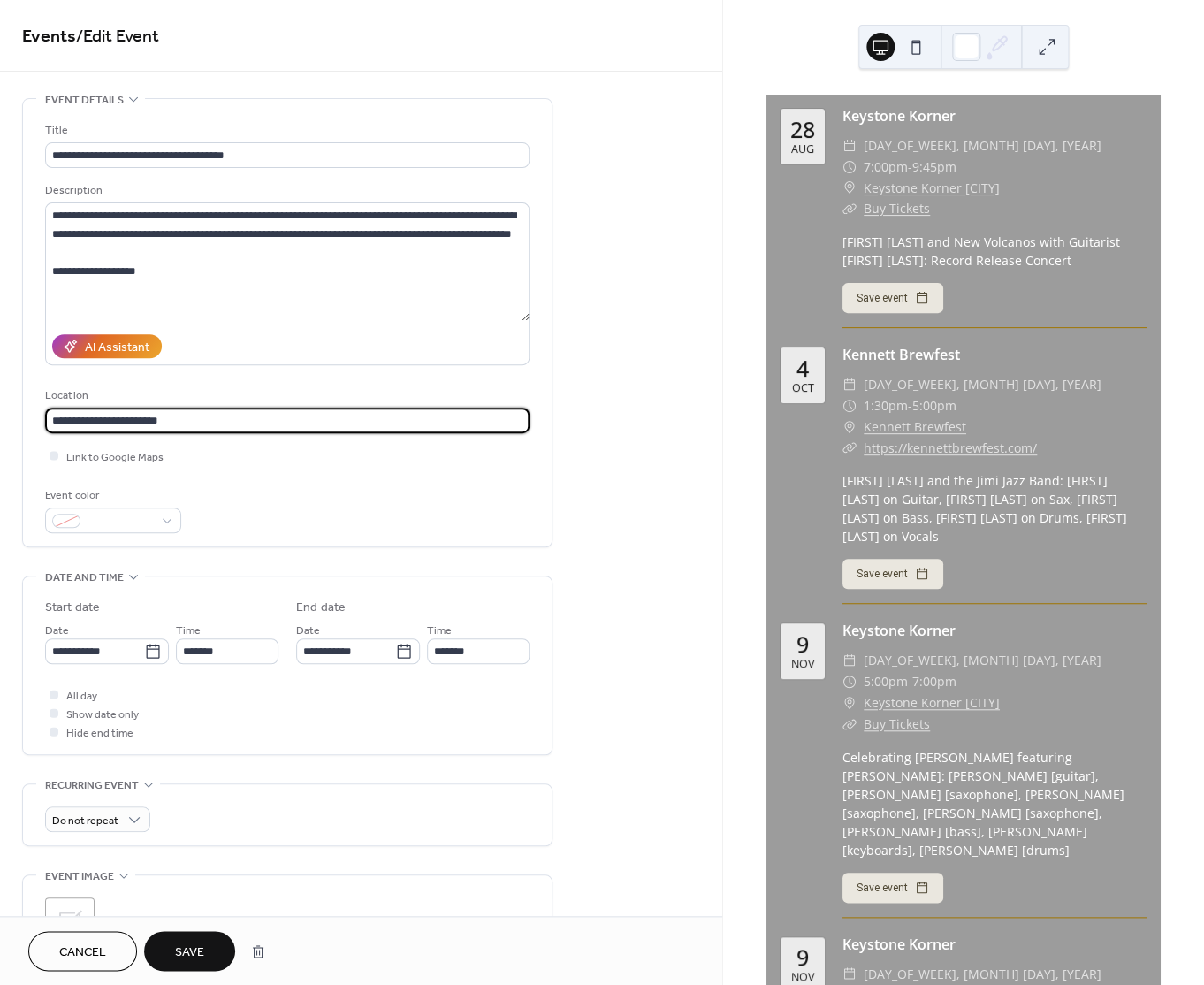 type on "**********" 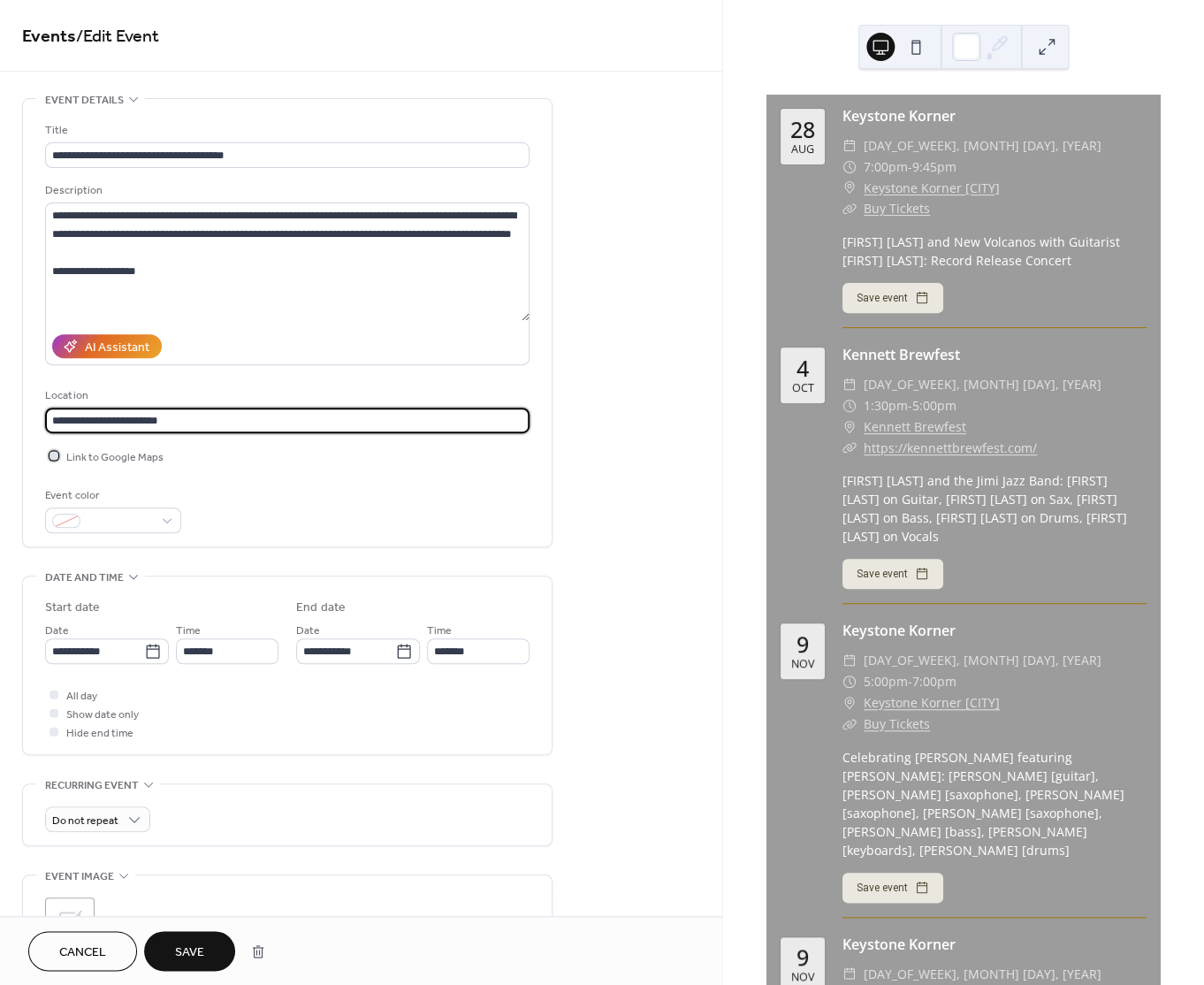 click on "Link to Google Maps" at bounding box center [115, 457] 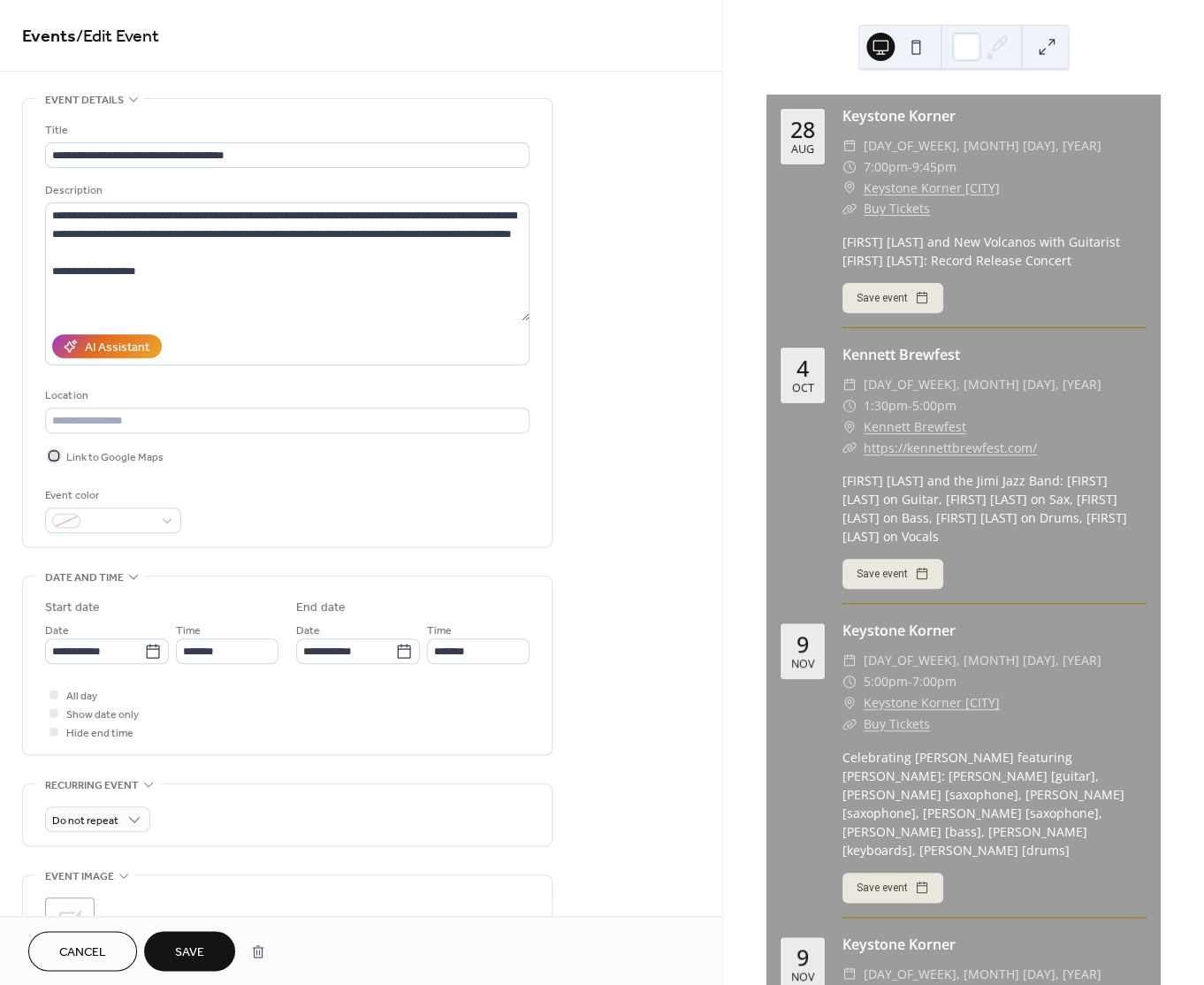 click at bounding box center [54, 455] 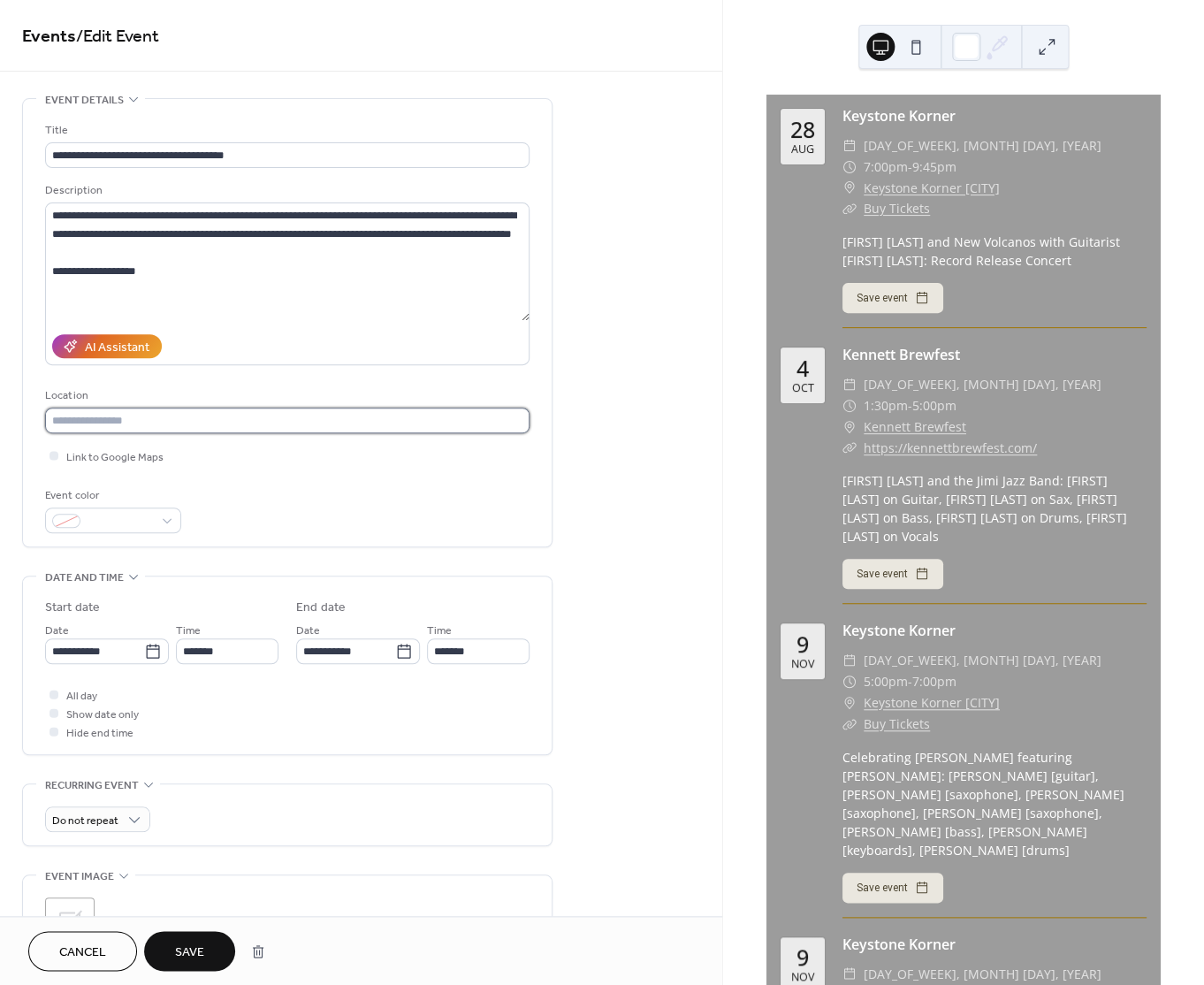 click at bounding box center (287, 420) 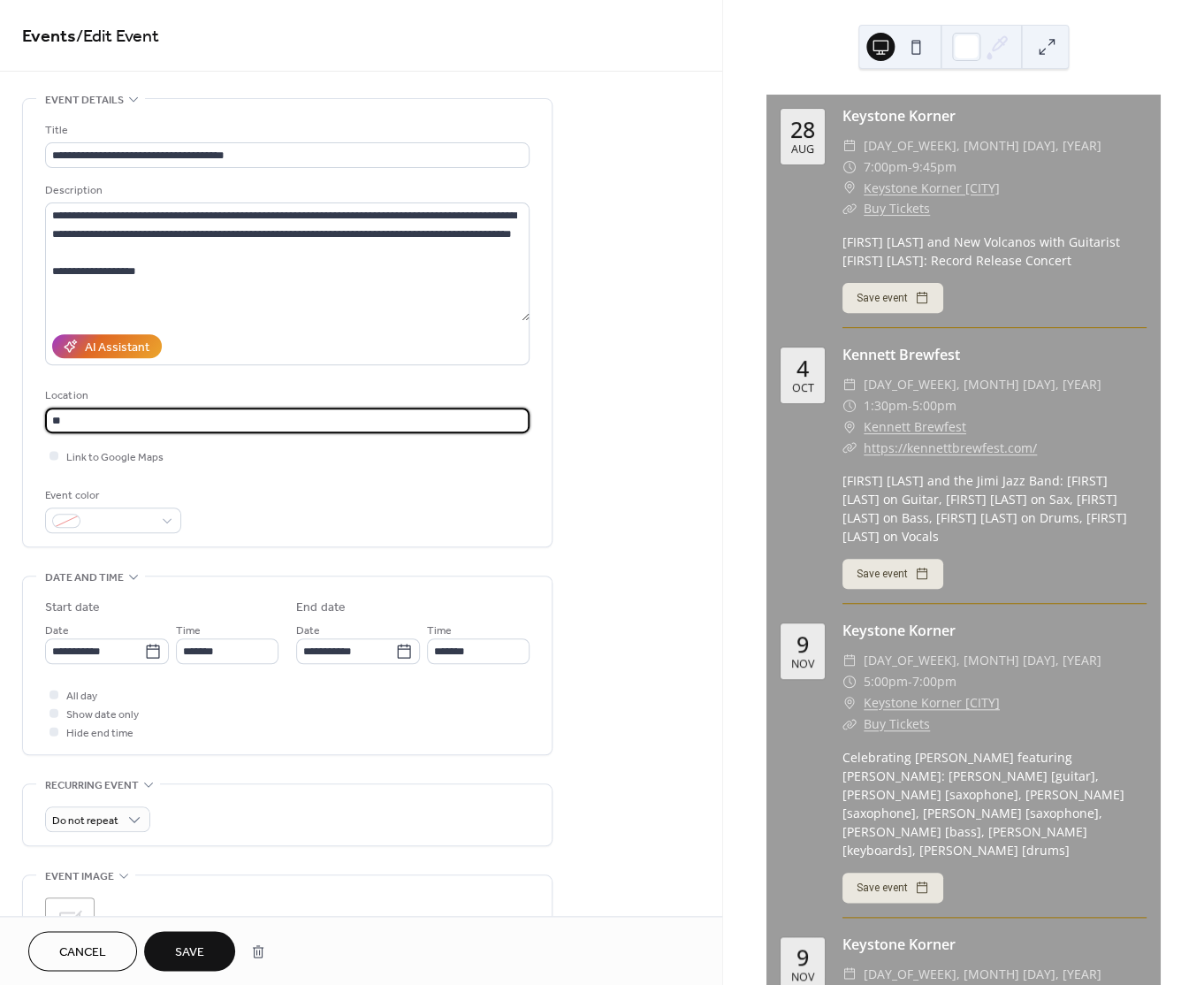 type on "*" 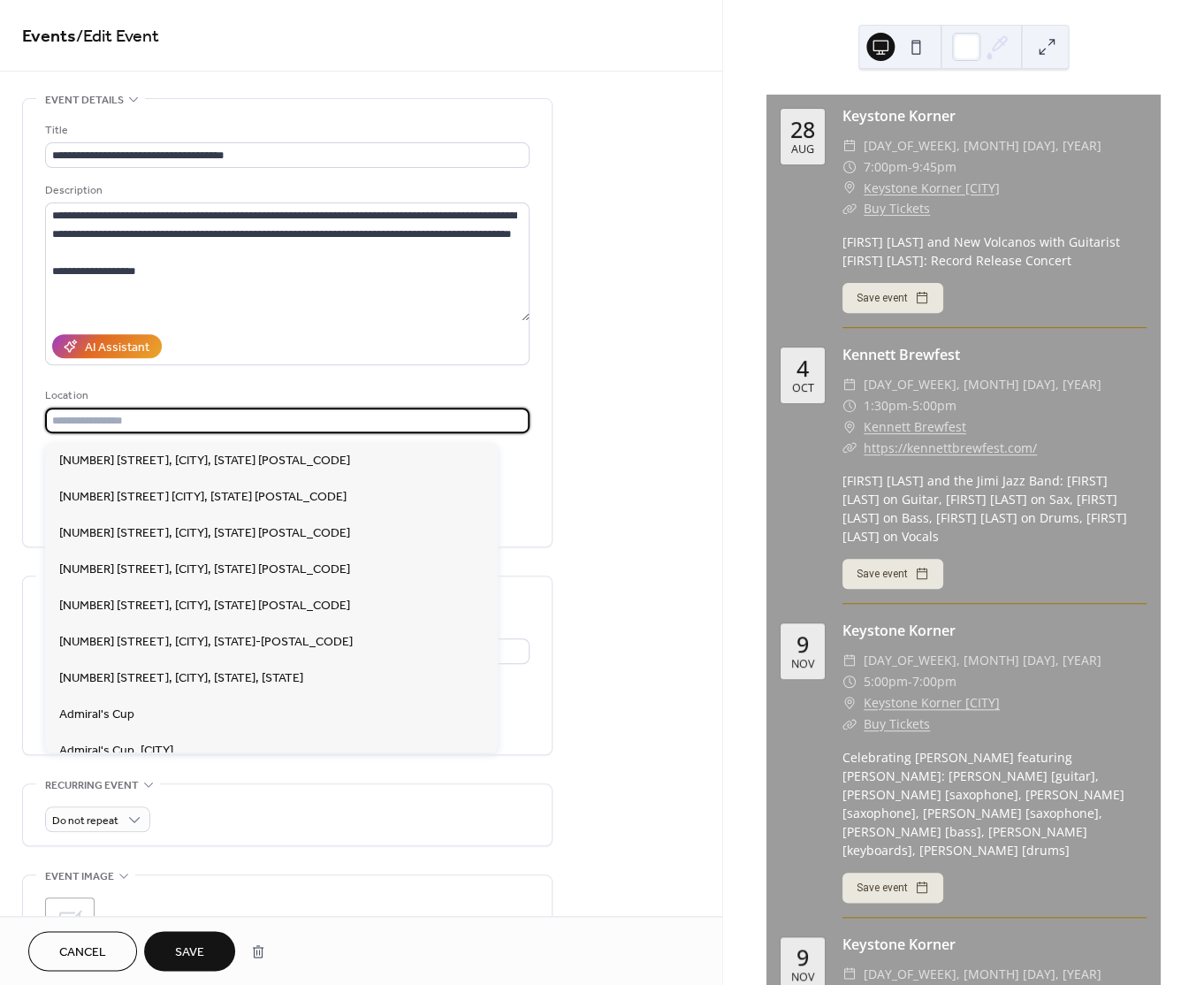 paste on "**********" 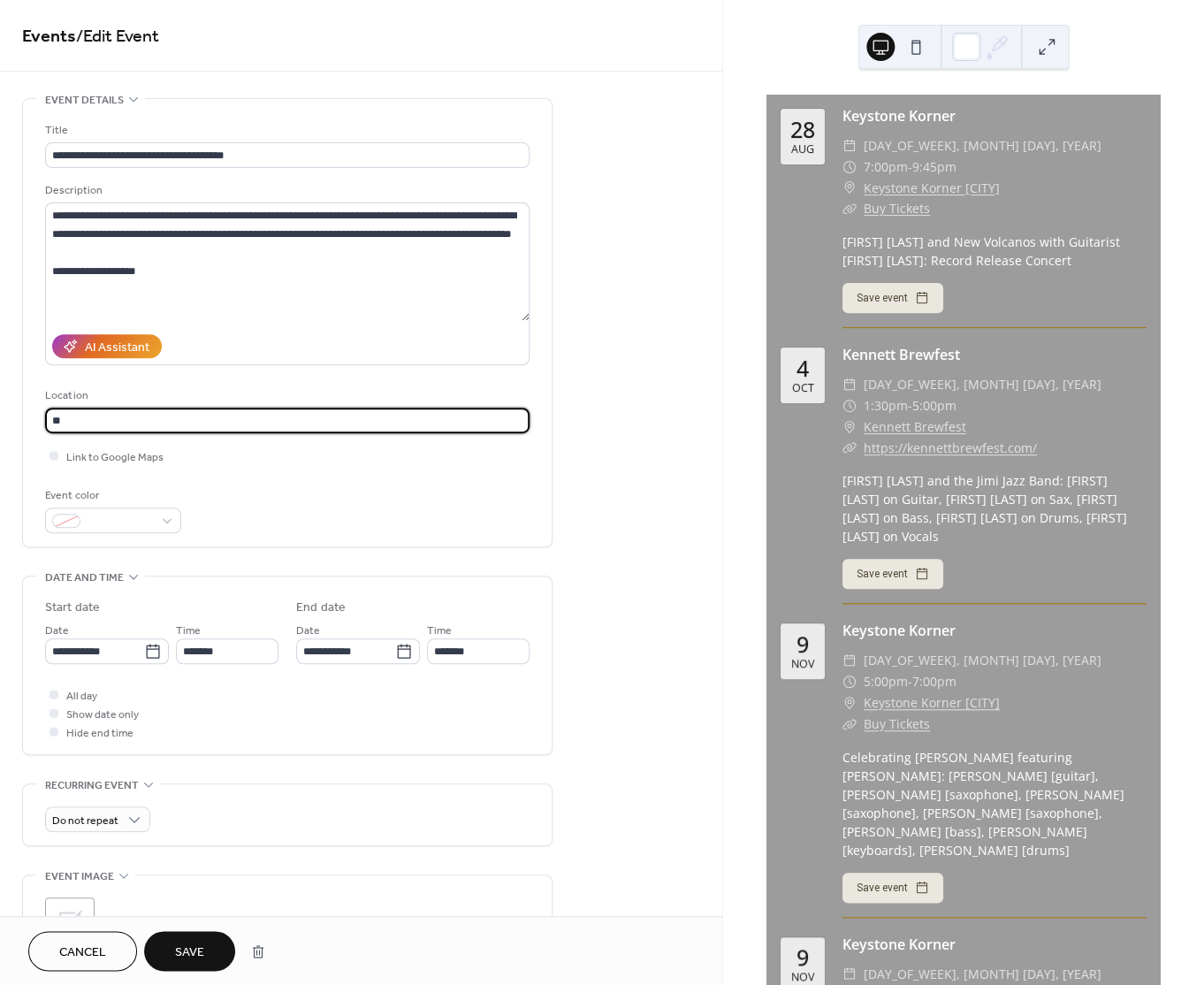 type on "*" 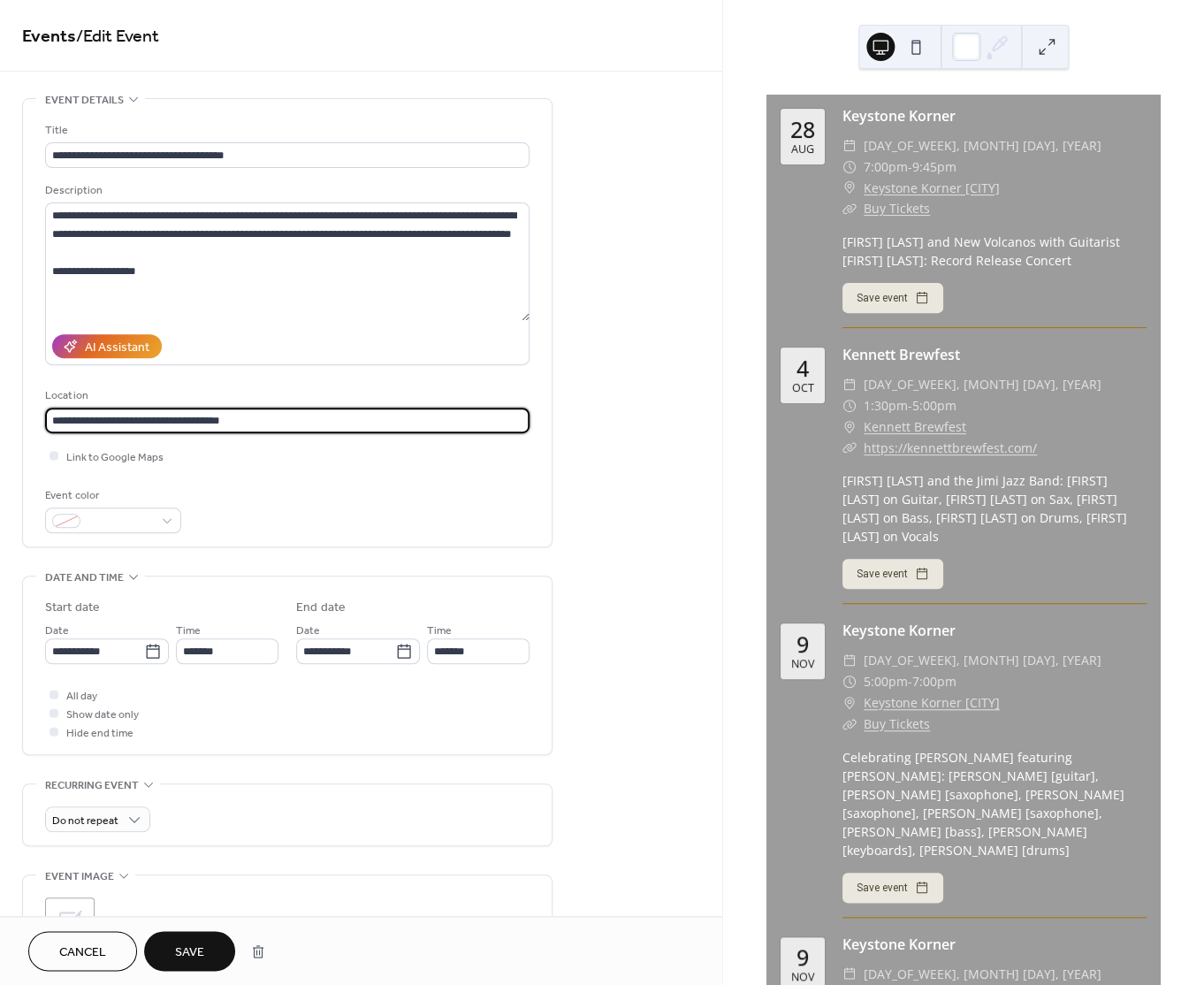 type on "**********" 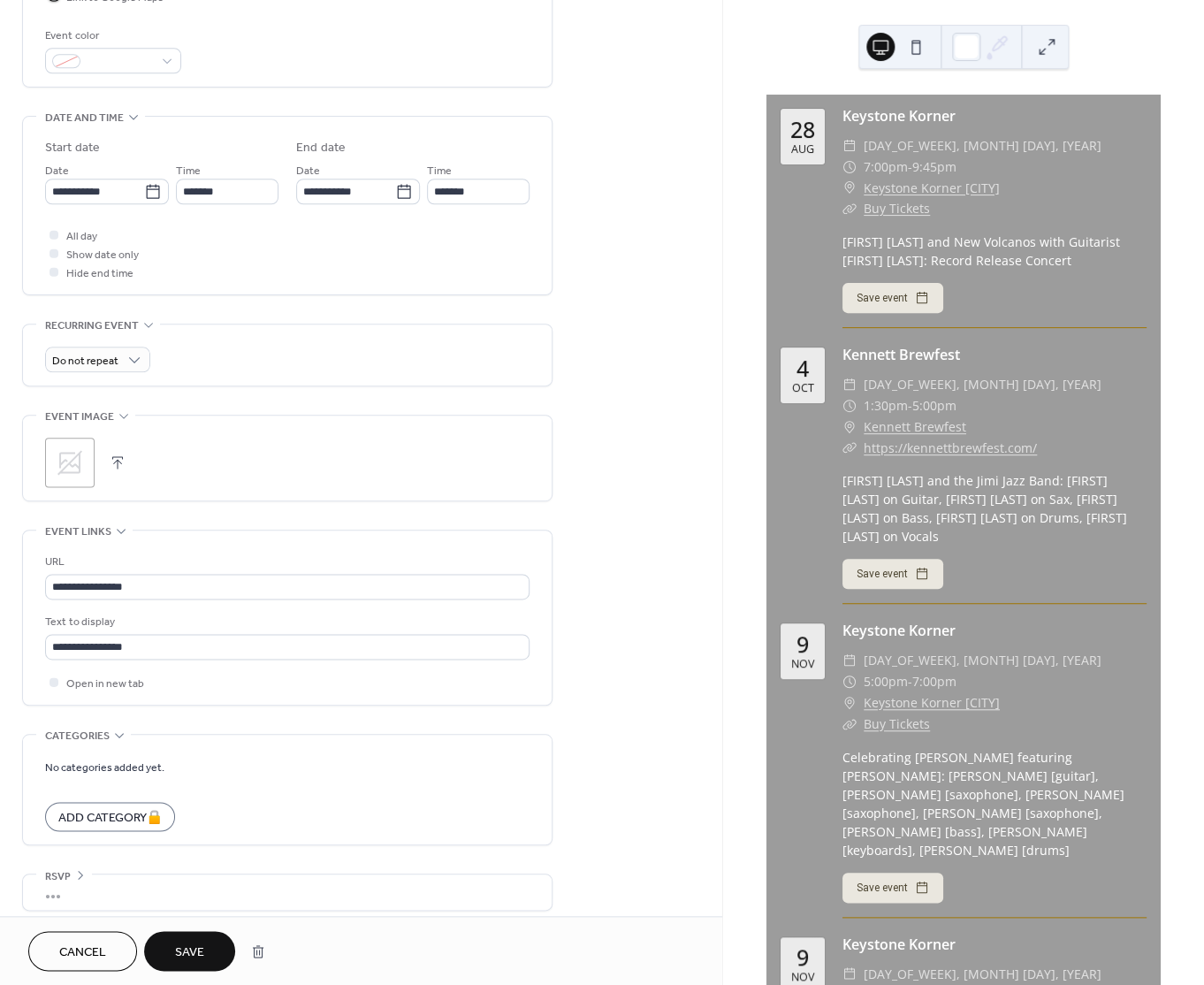 scroll, scrollTop: 486, scrollLeft: 0, axis: vertical 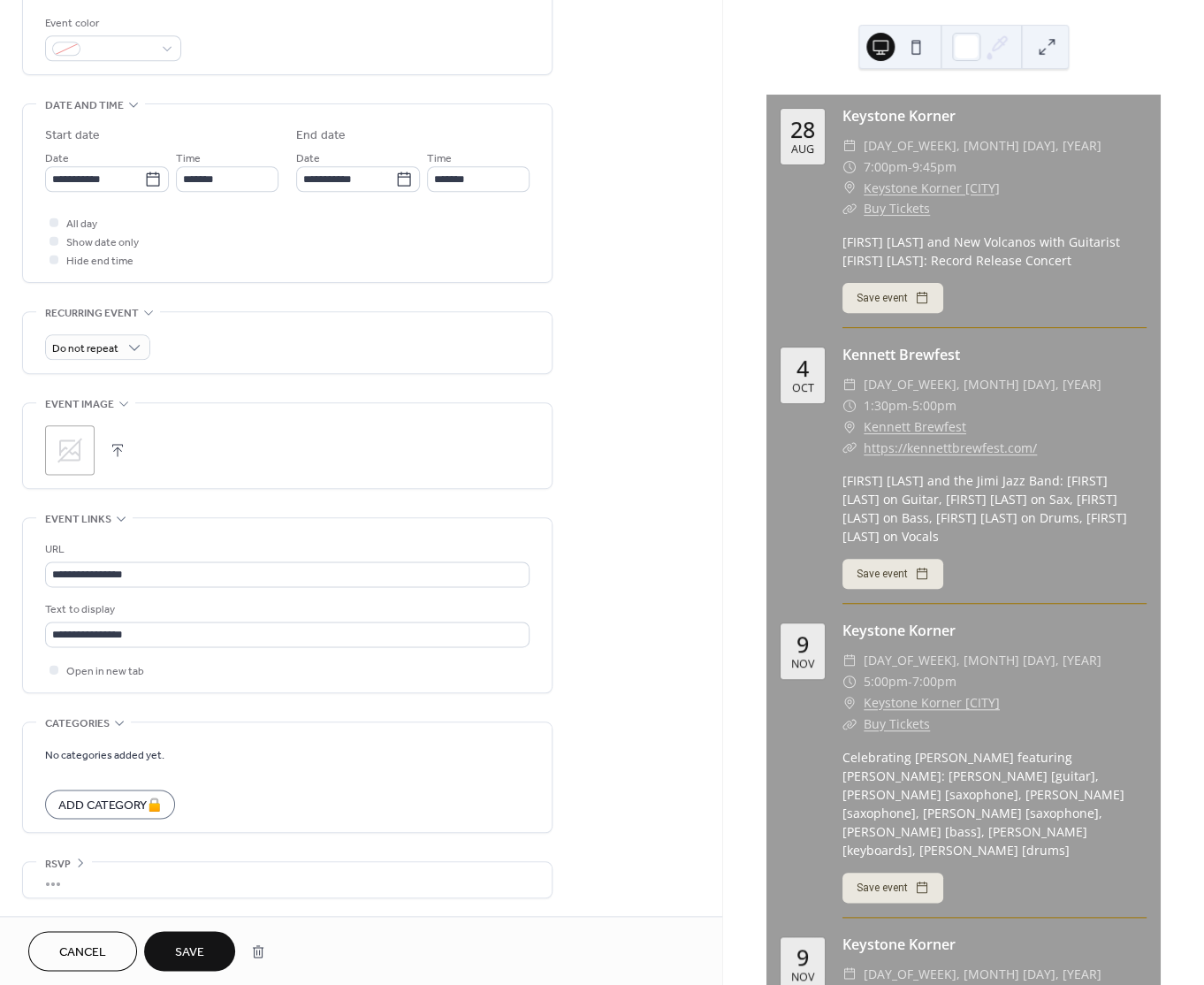 click on "Save" at bounding box center (189, 952) 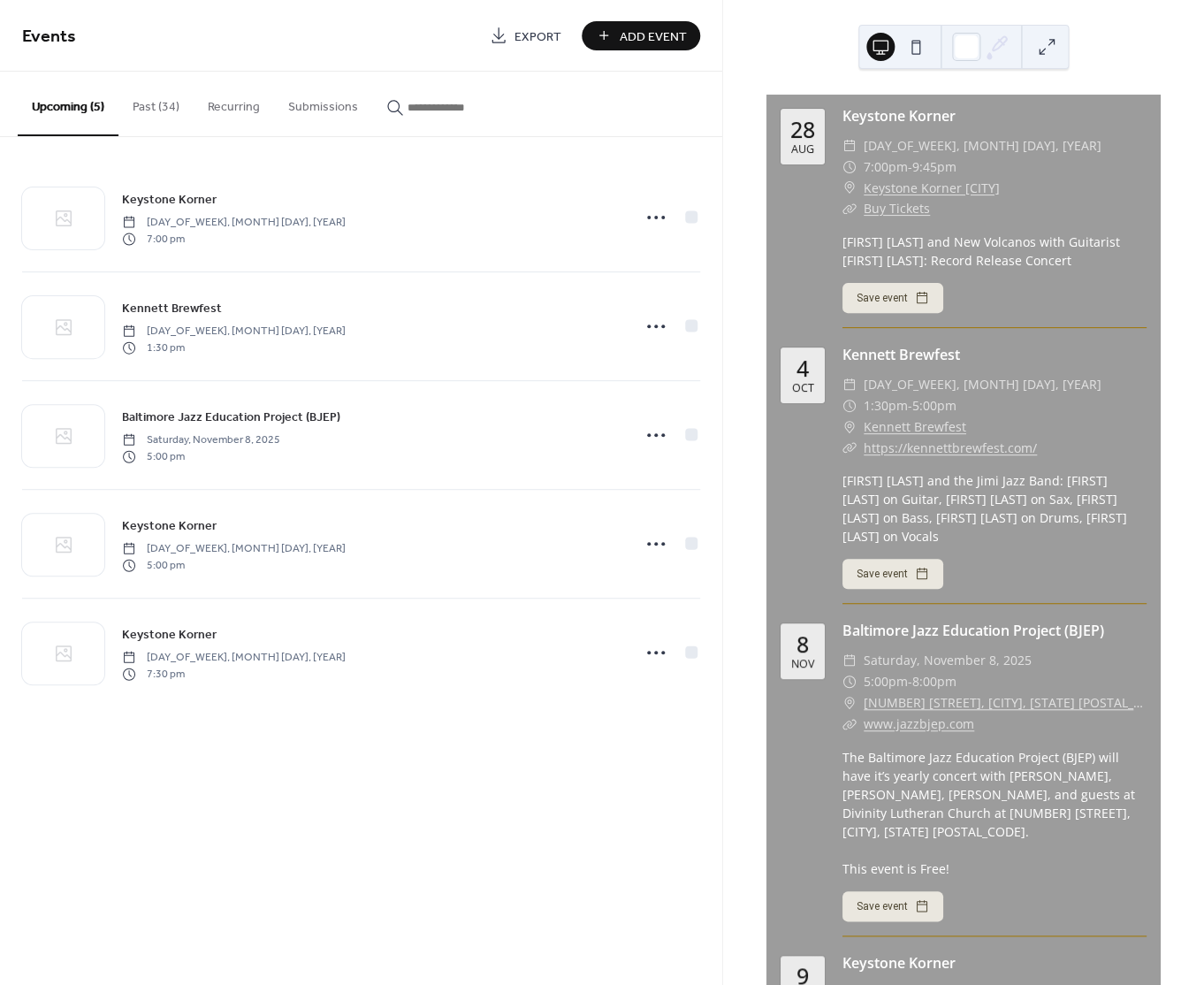 click on "Add Event" at bounding box center [653, 36] 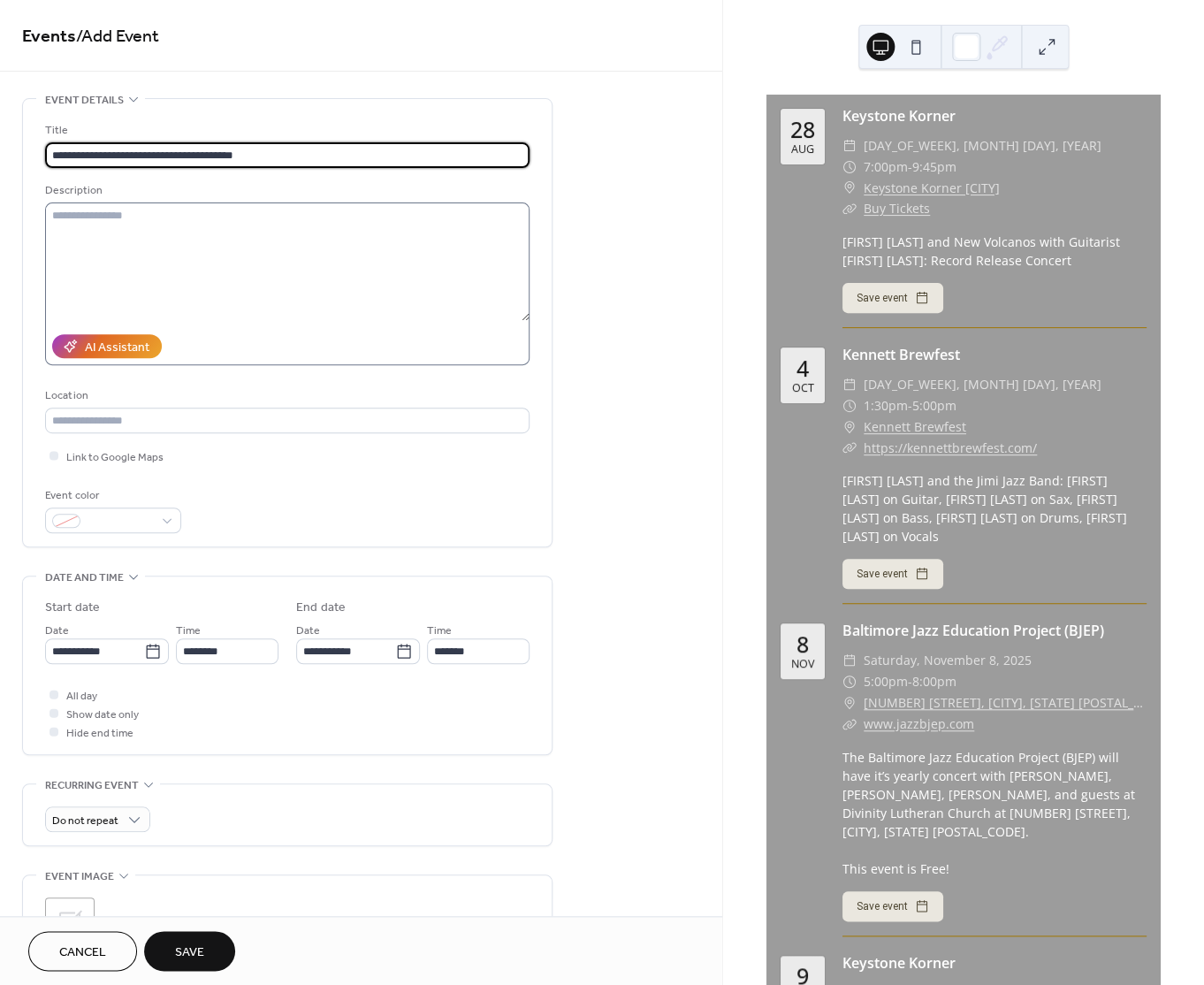 type on "**********" 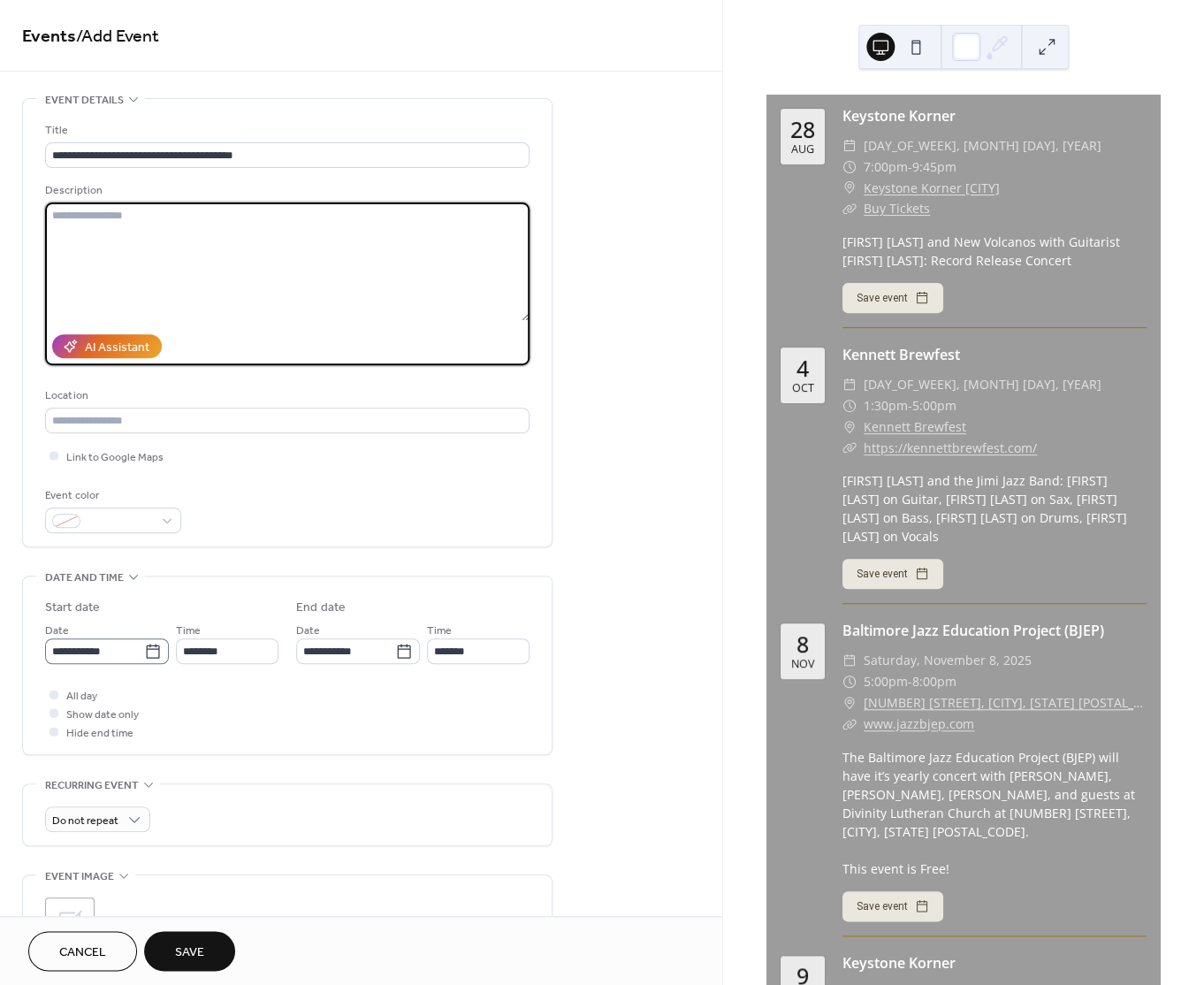 click 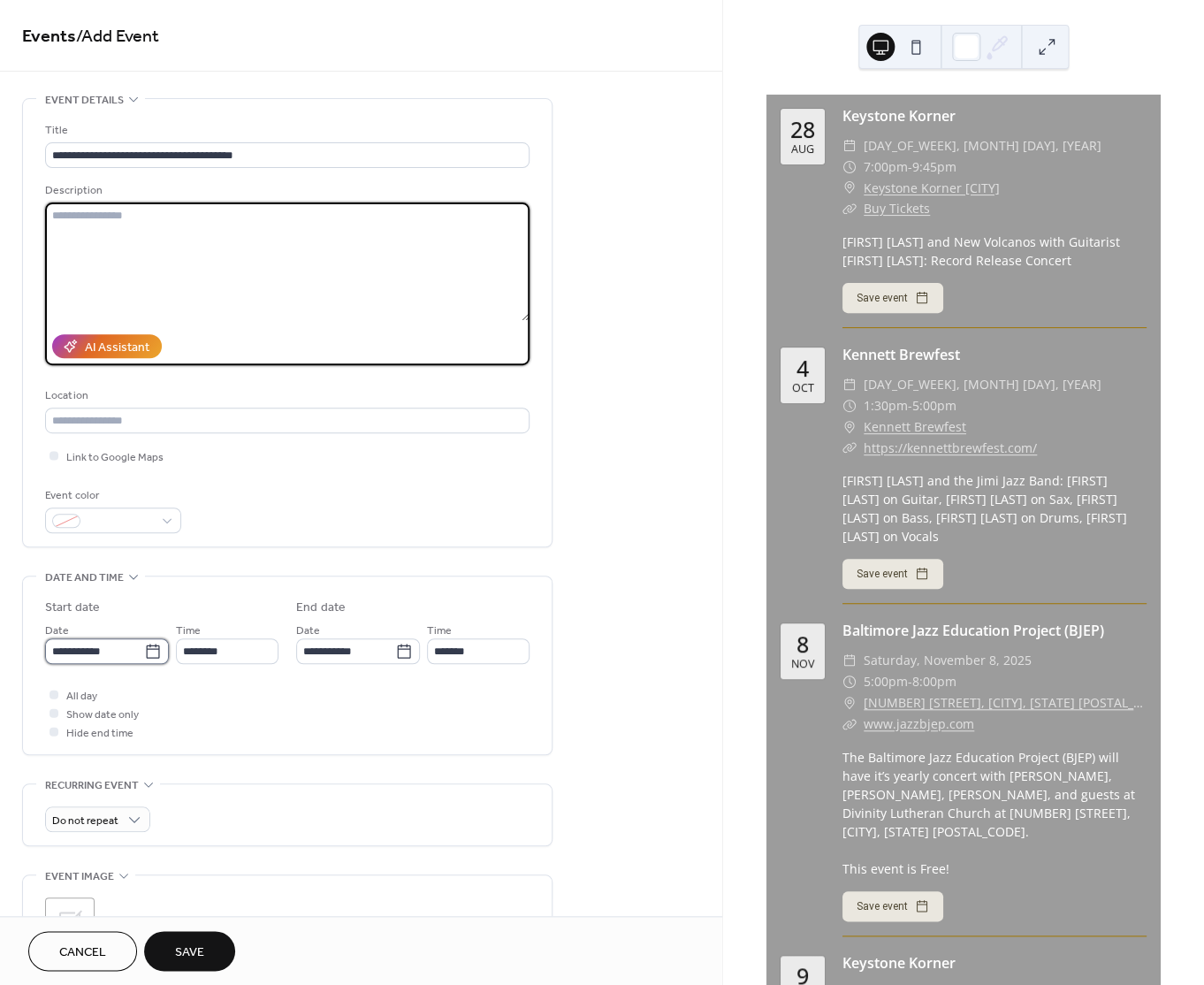 click on "**********" at bounding box center [95, 651] 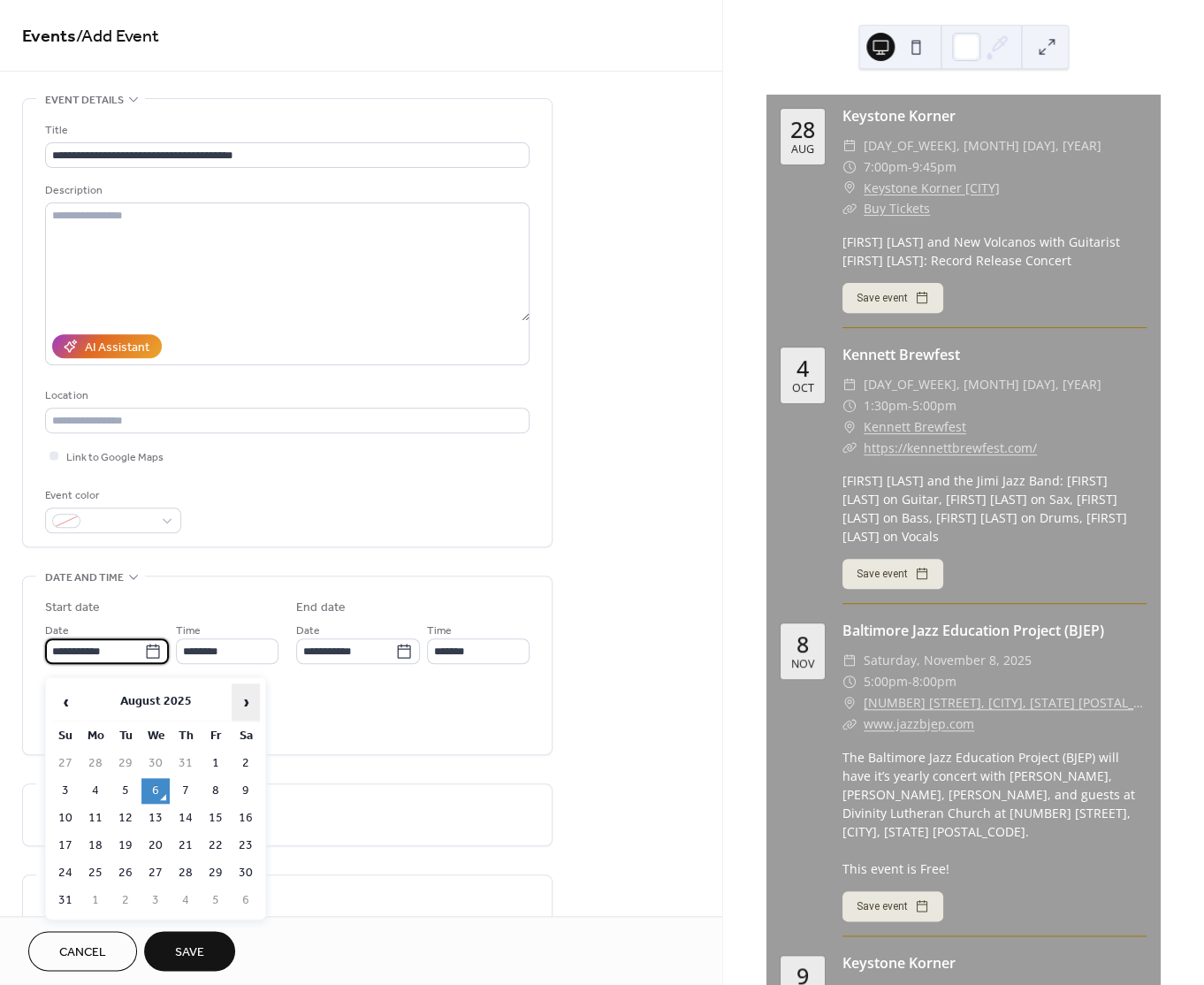 click on "›" at bounding box center (246, 702) 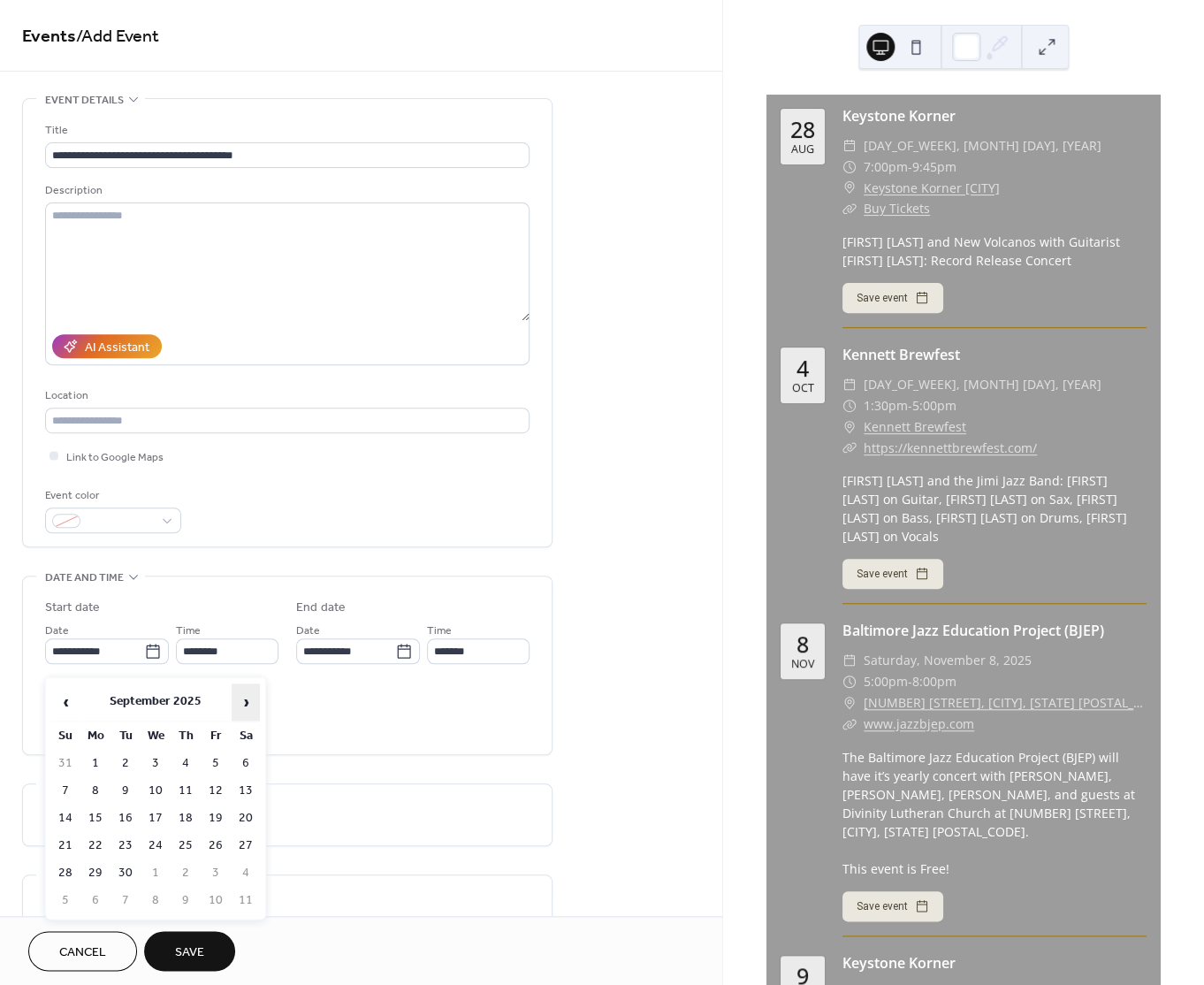 click on "›" at bounding box center [246, 702] 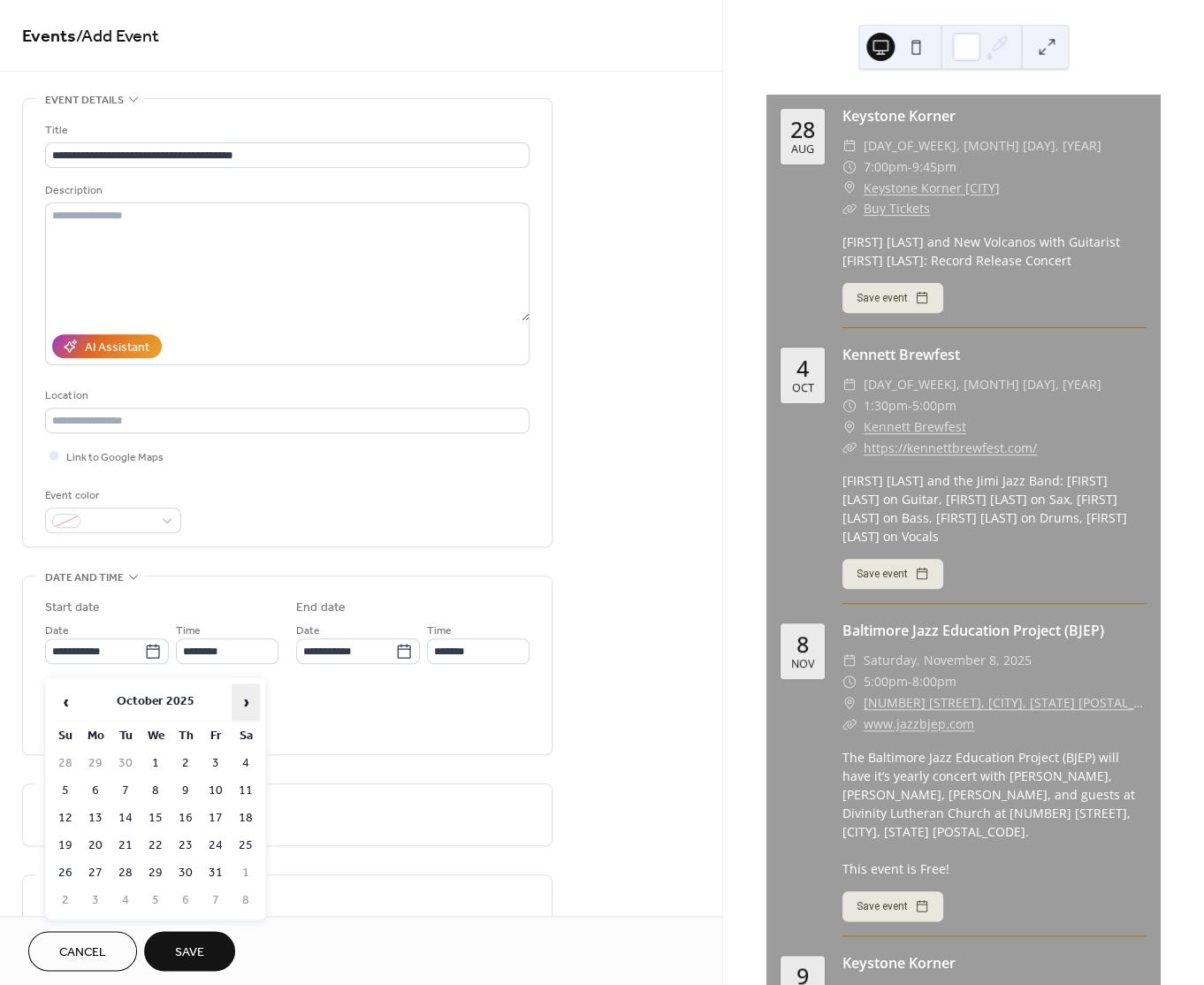 click on "›" at bounding box center (246, 702) 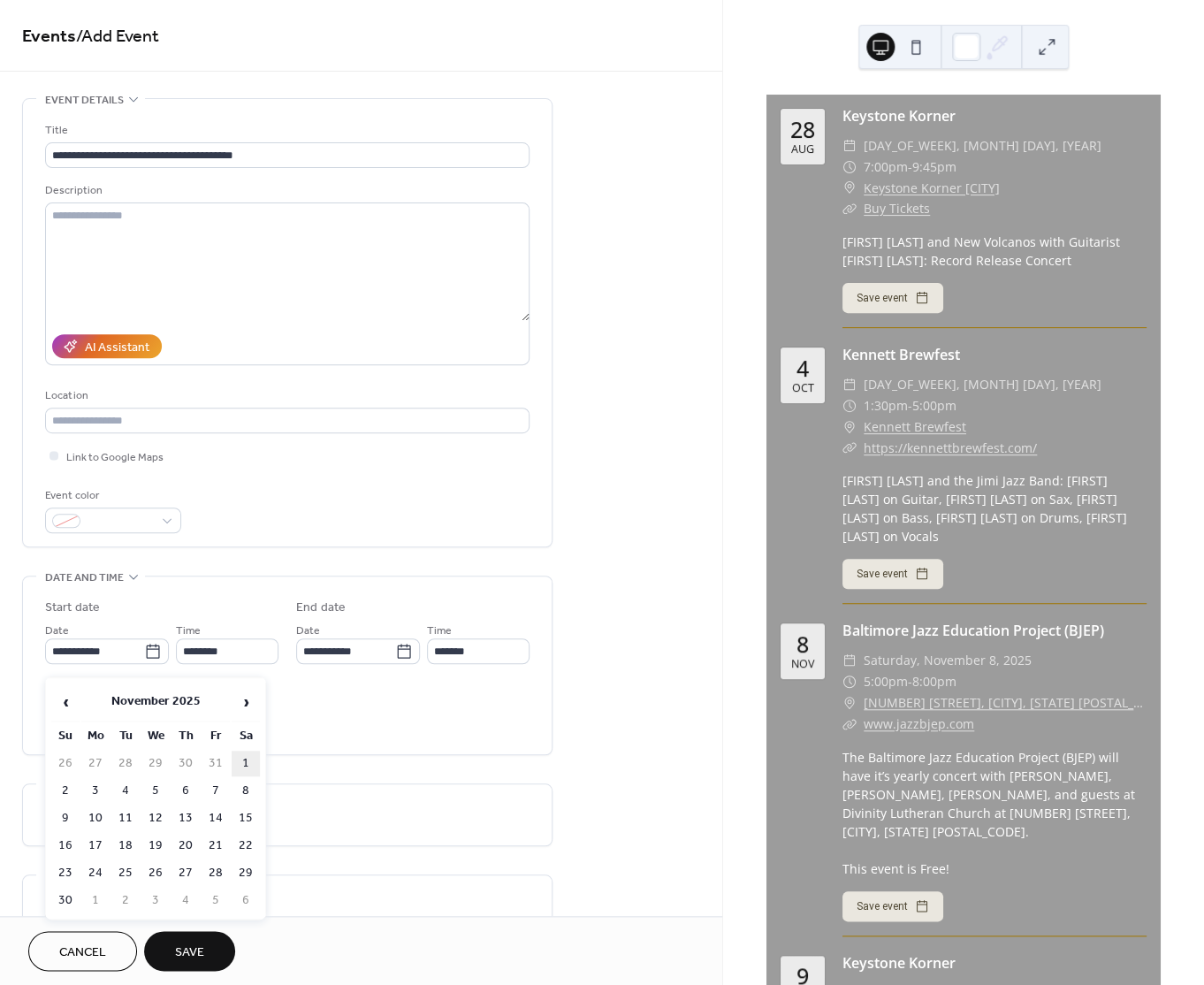 click on "1" at bounding box center (246, 763) 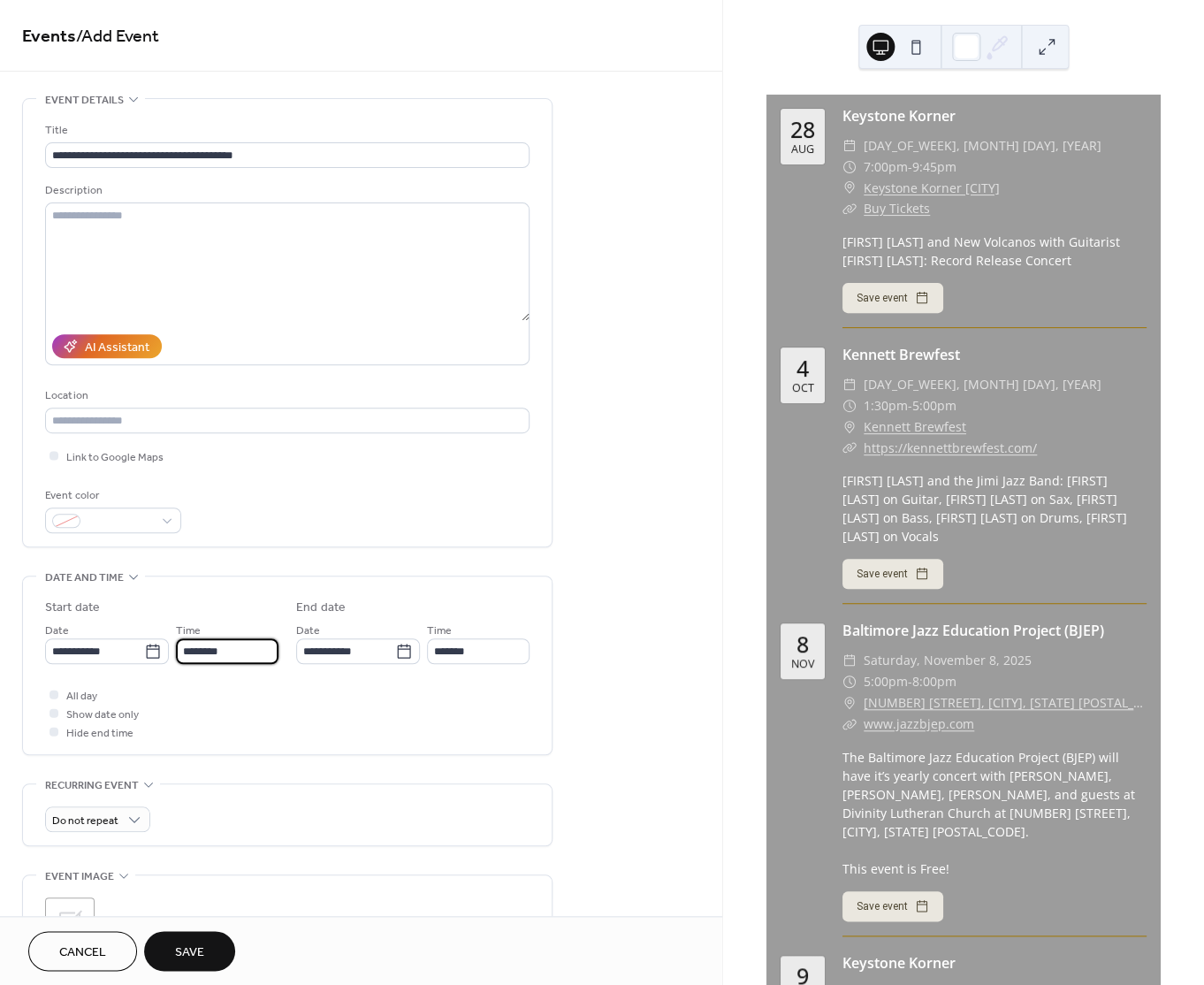 click on "********" at bounding box center [227, 651] 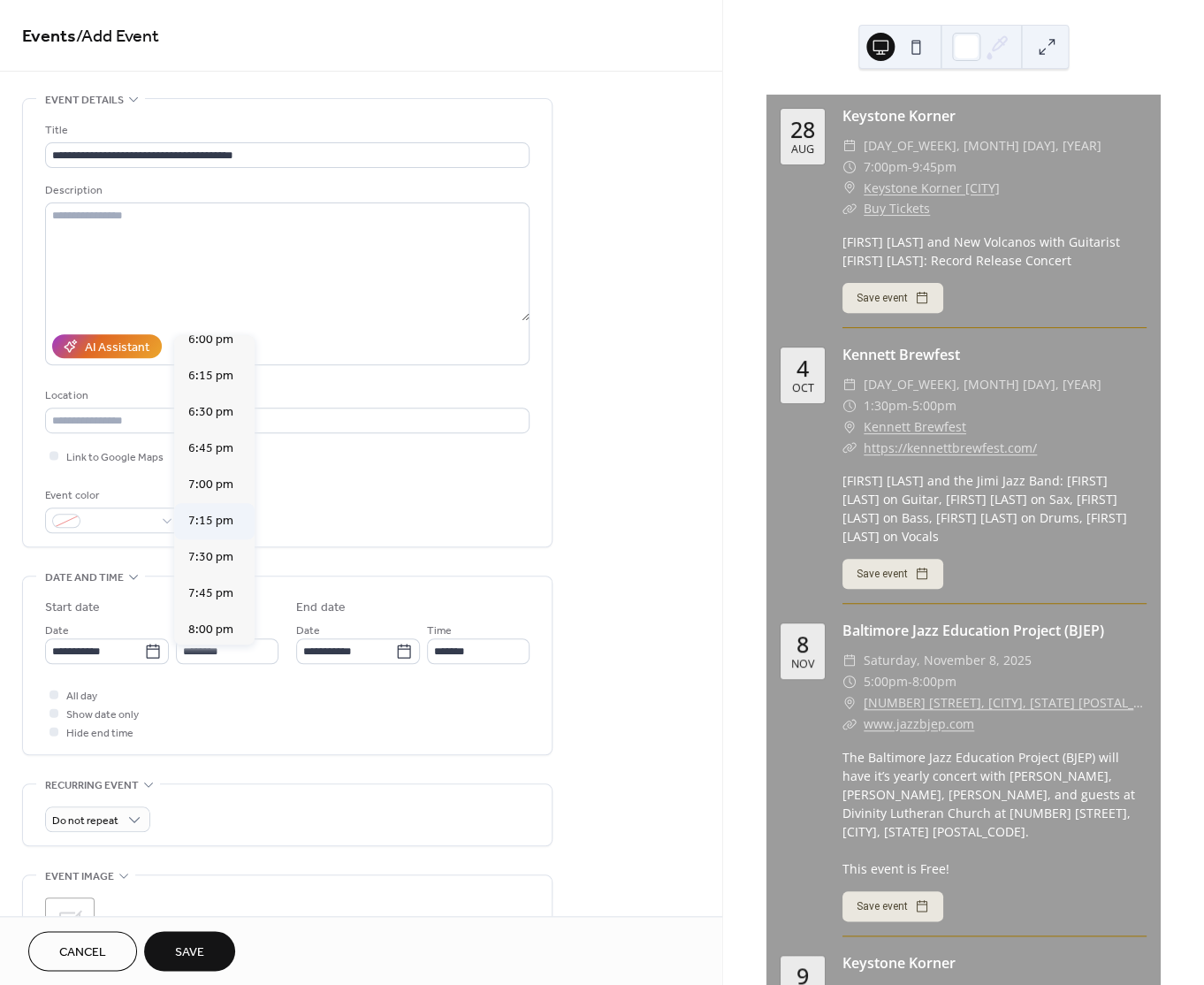 scroll, scrollTop: 2619, scrollLeft: 0, axis: vertical 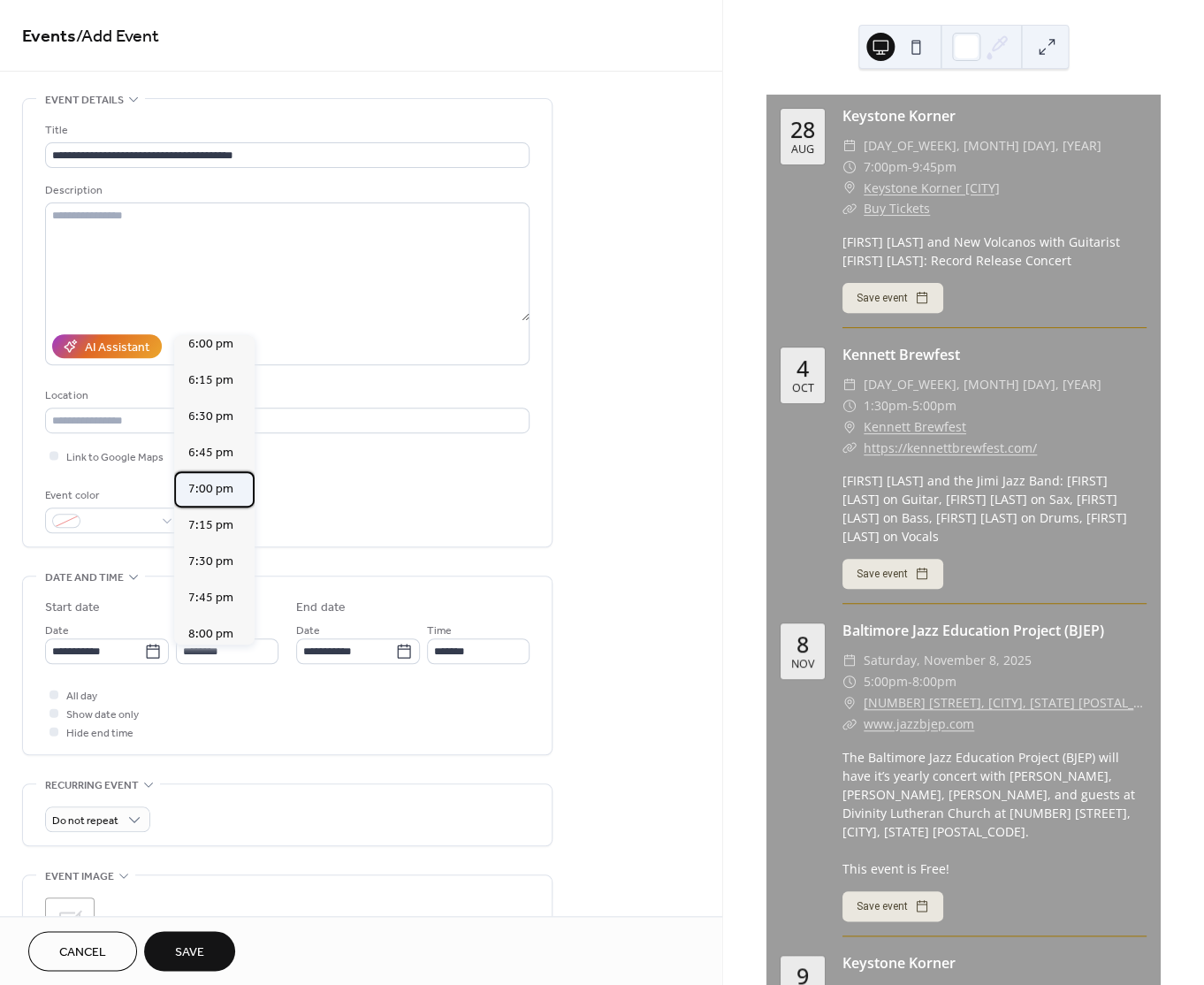 click on "7:00 pm" at bounding box center [210, 489] 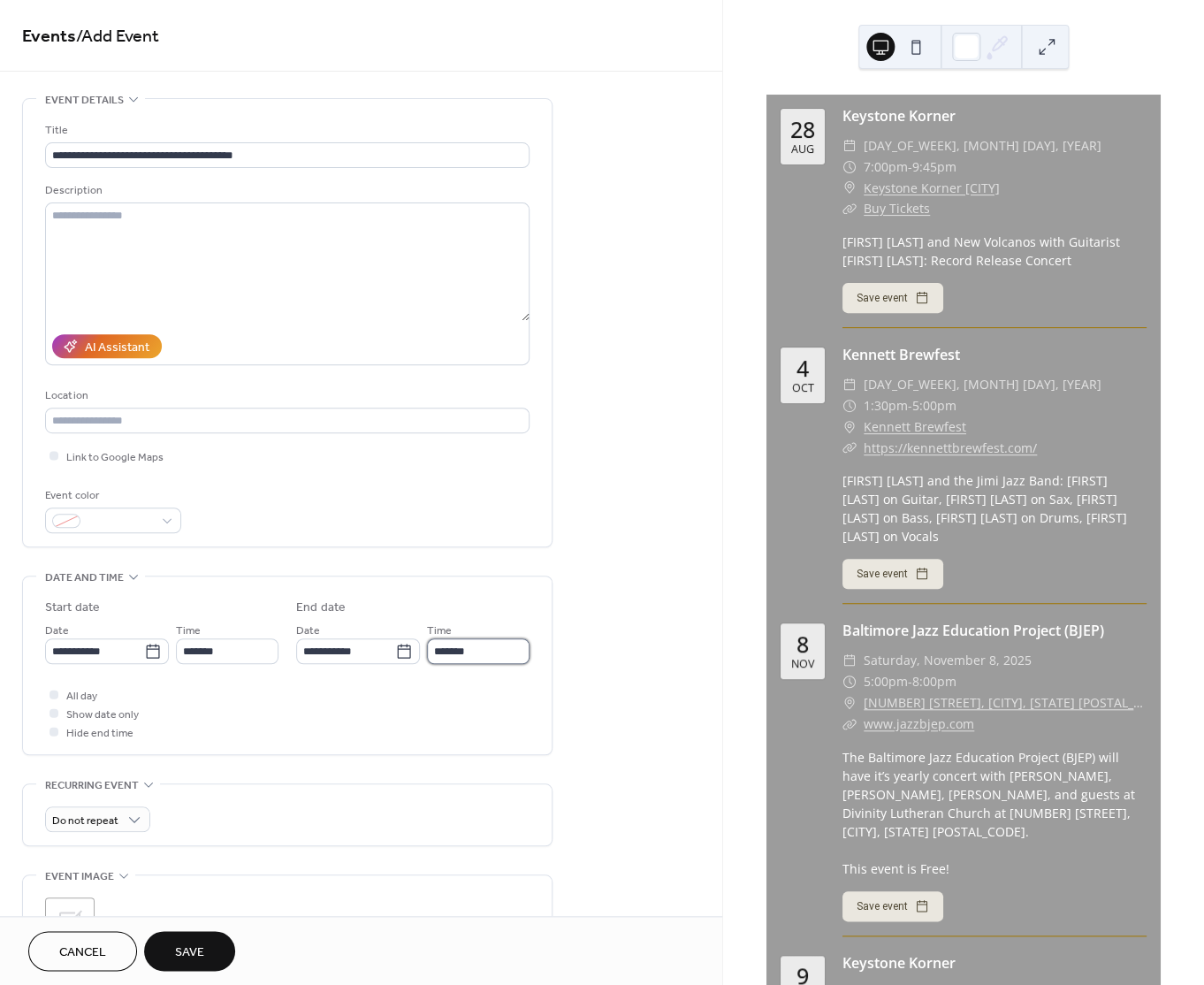 click on "*******" at bounding box center [478, 651] 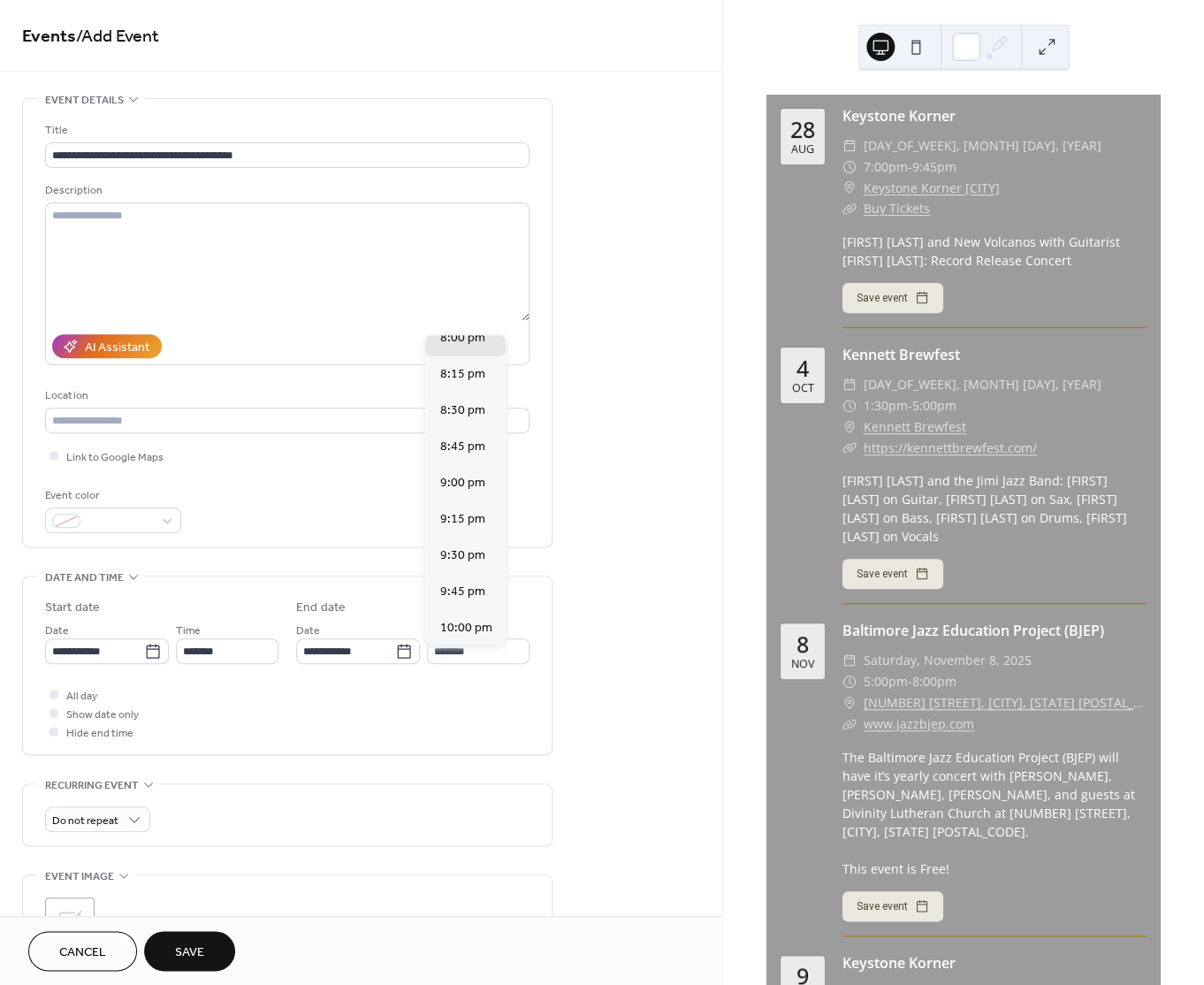 scroll, scrollTop: 154, scrollLeft: 0, axis: vertical 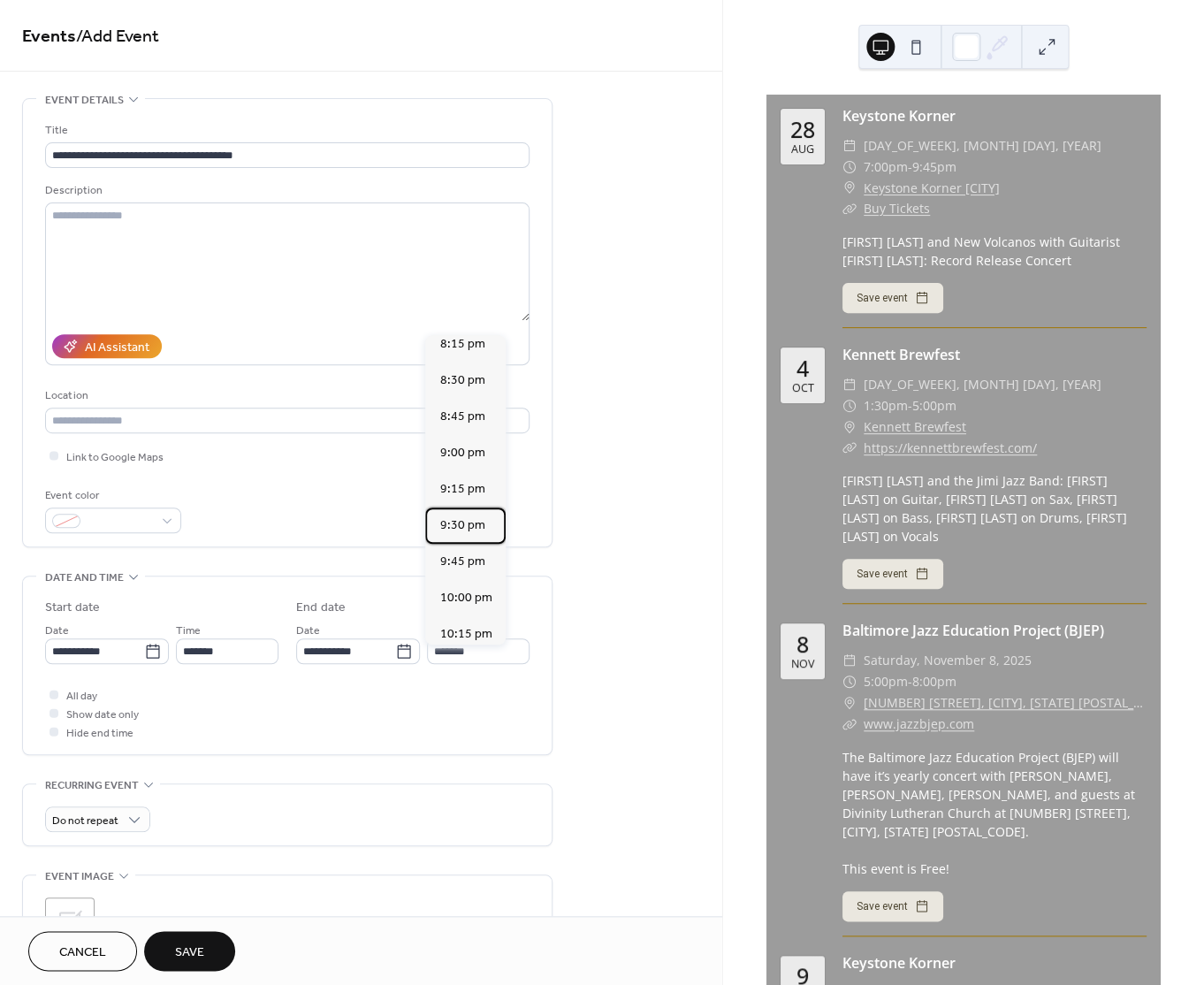 drag, startPoint x: 473, startPoint y: 532, endPoint x: 469, endPoint y: 541, distance: 9.848858 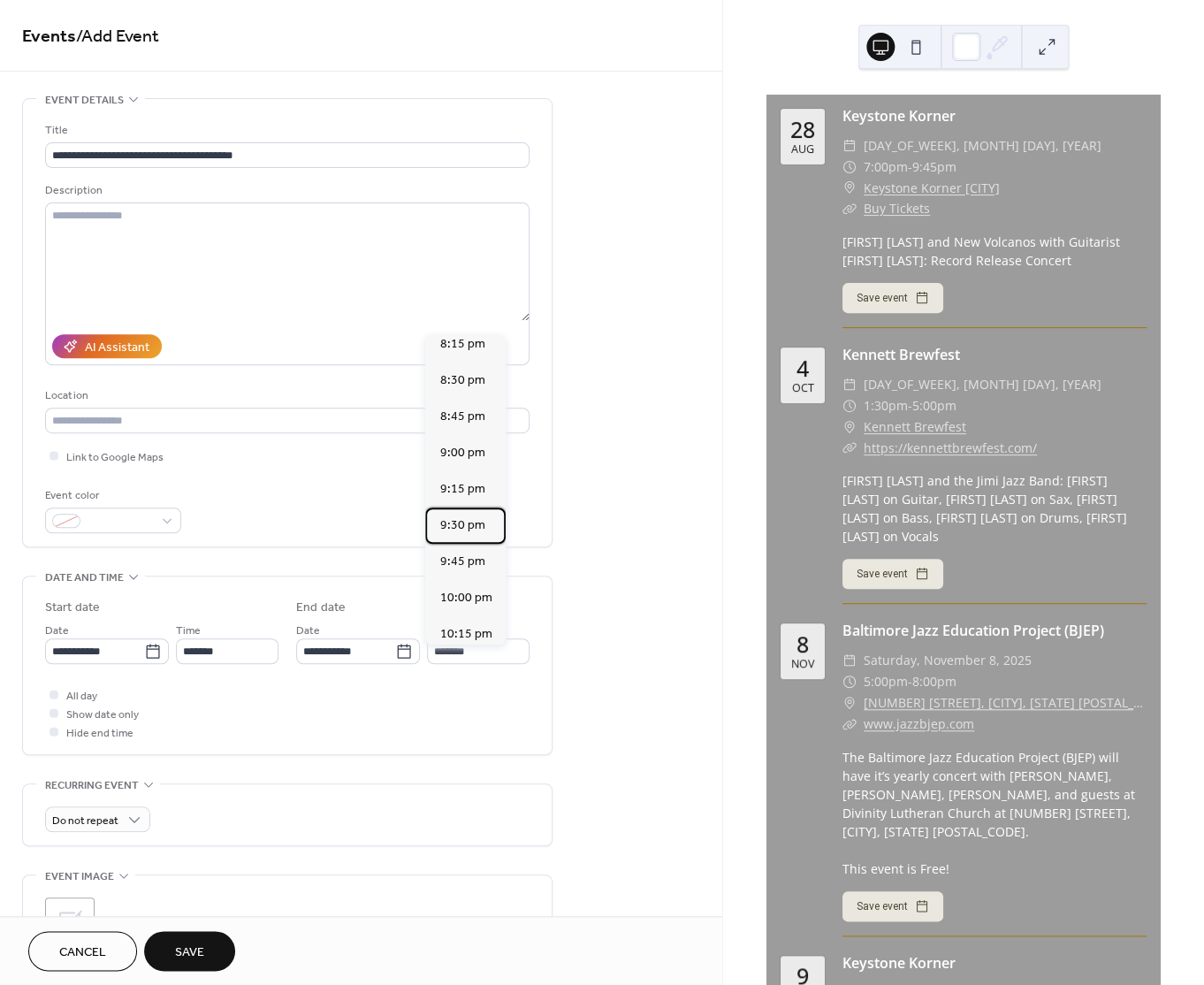 click on "9:30 pm" at bounding box center (461, 525) 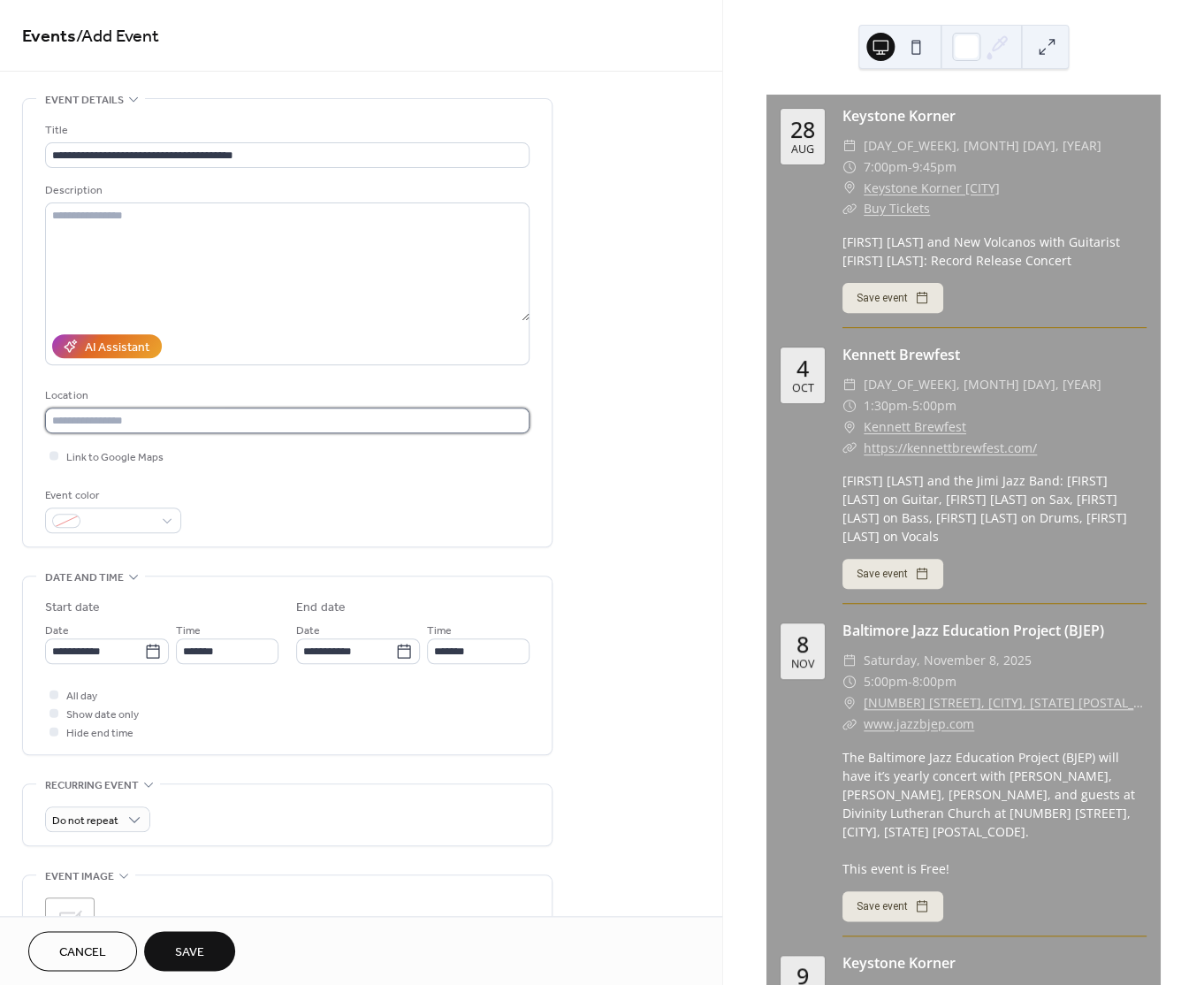 click at bounding box center [287, 420] 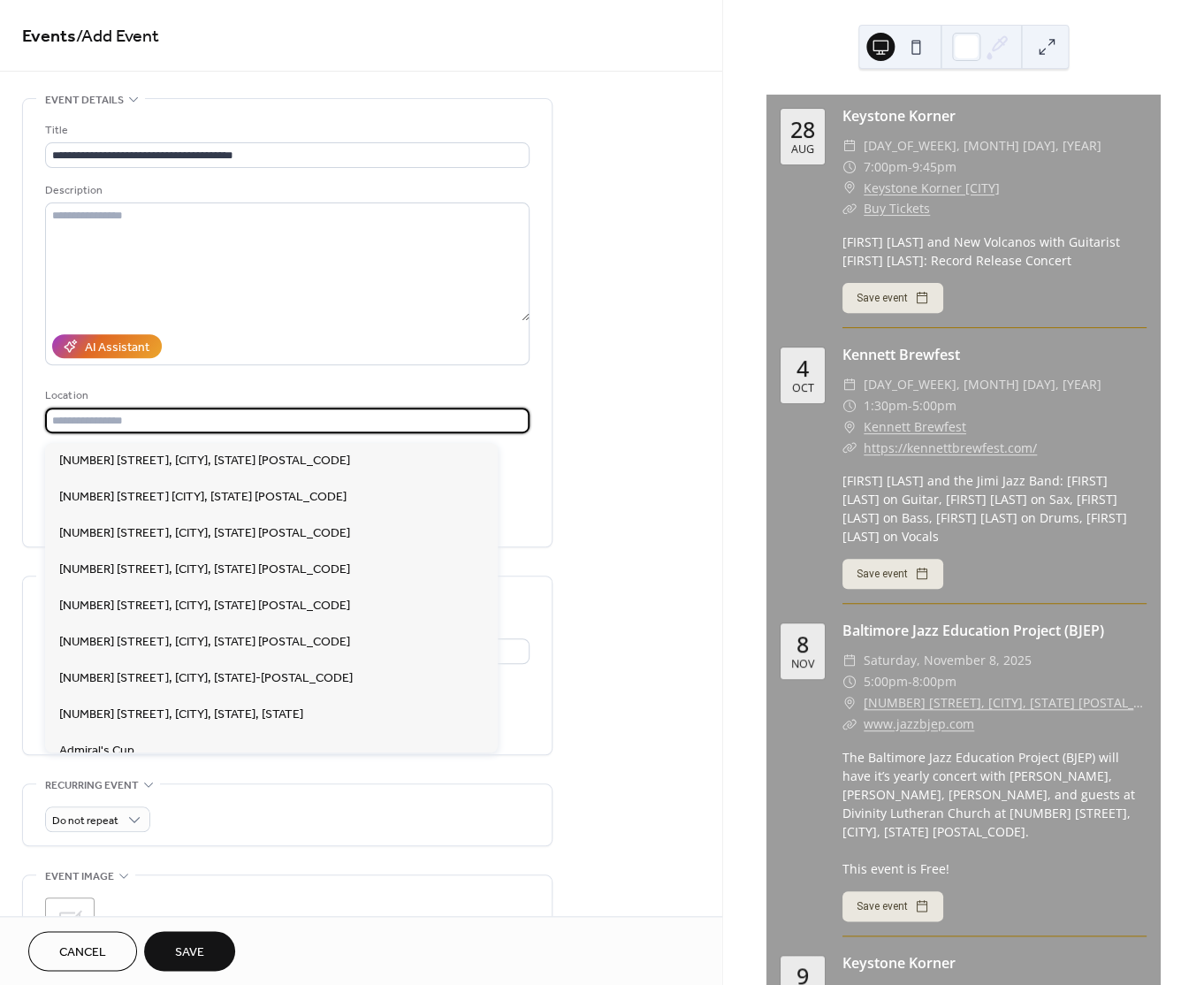 paste on "**********" 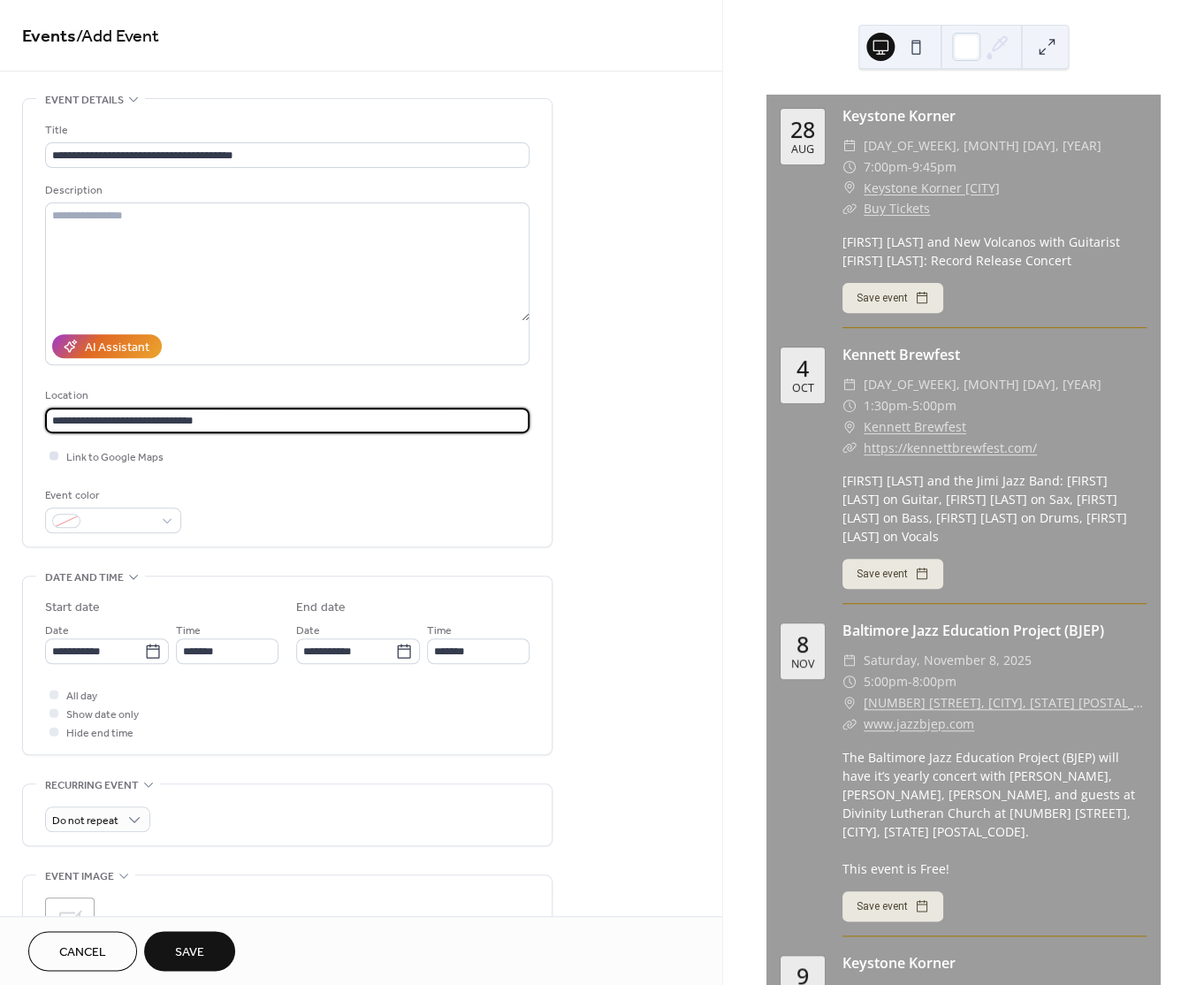 type 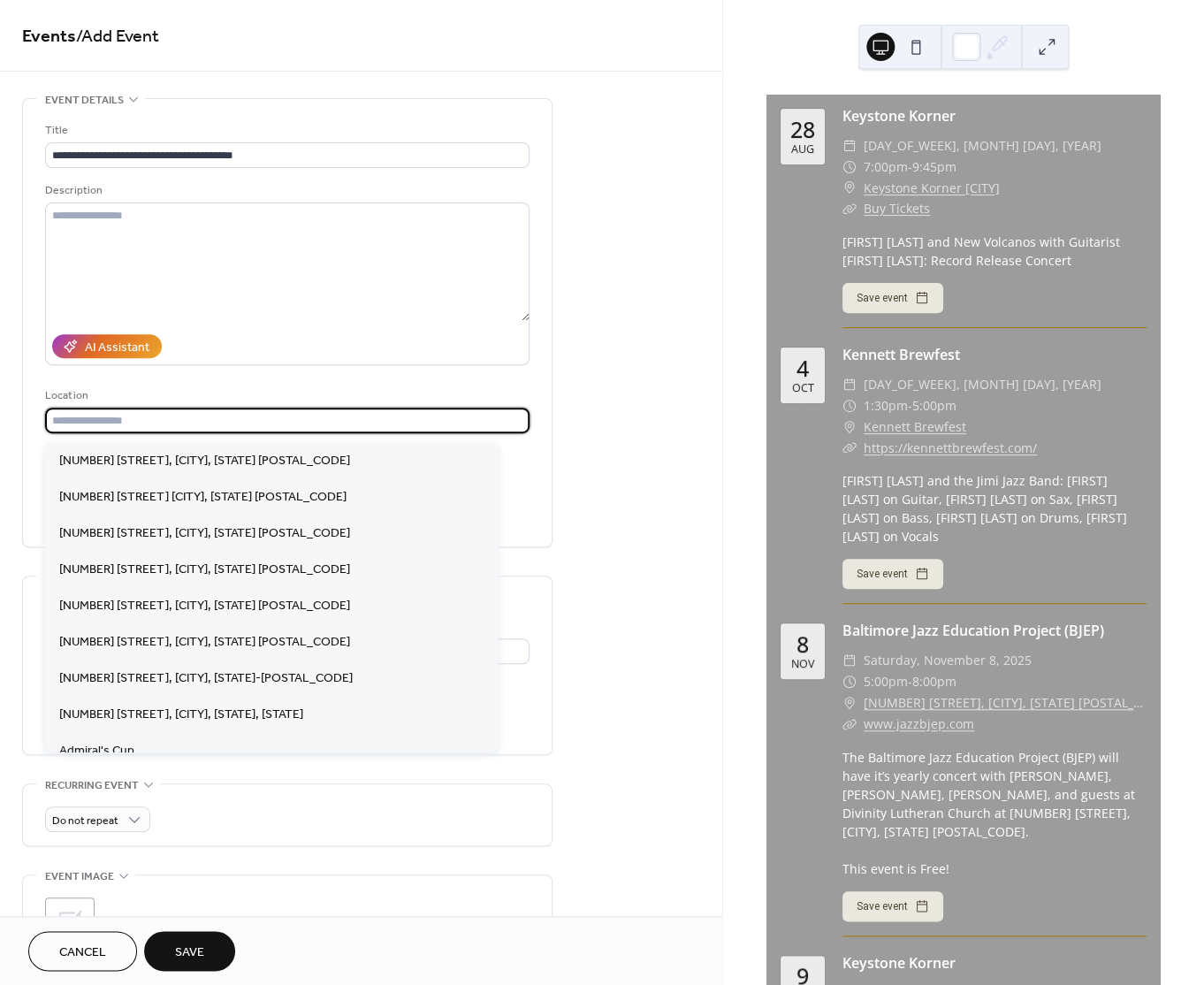 click on "**********" at bounding box center [287, 665] 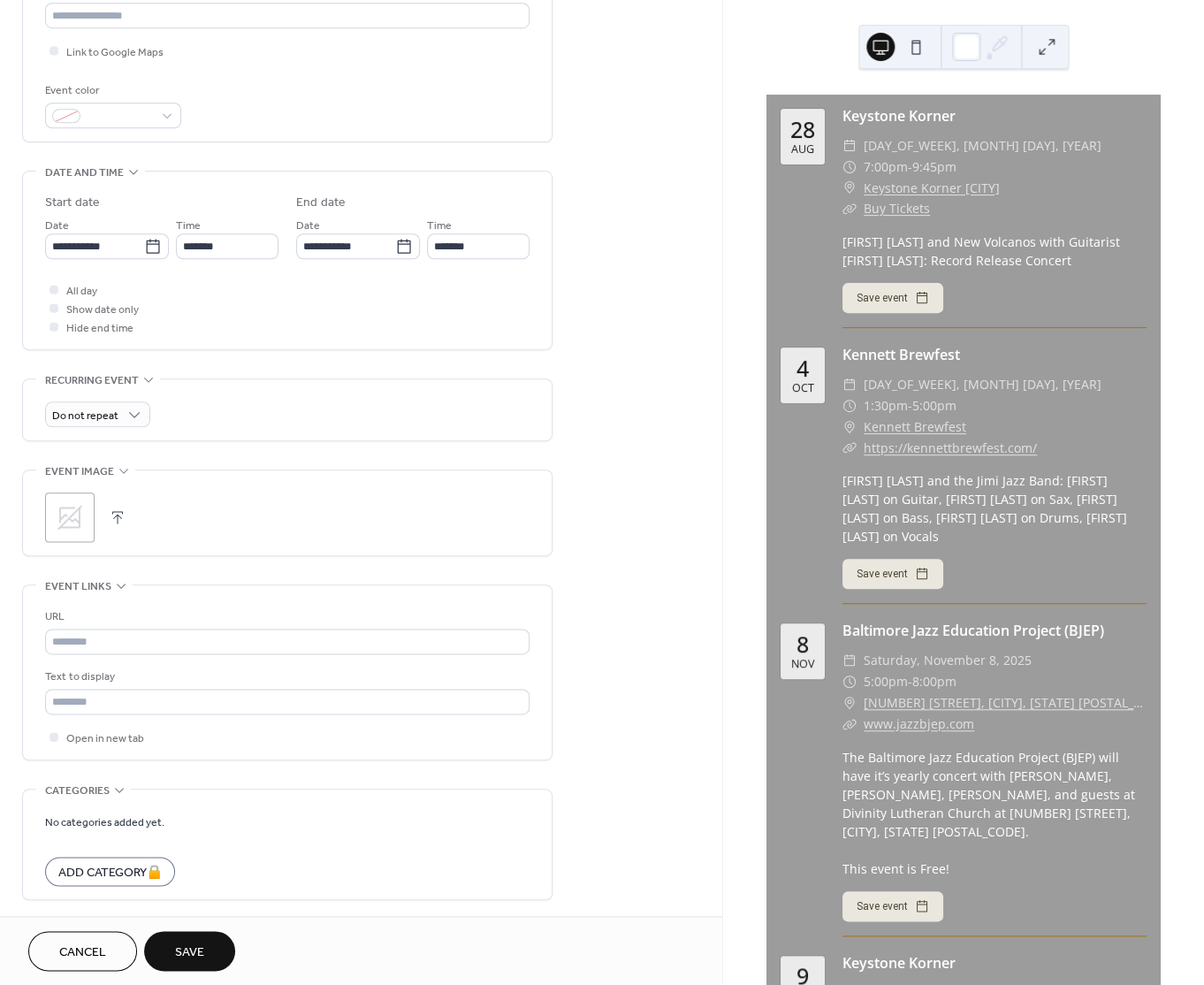 scroll, scrollTop: 438, scrollLeft: 0, axis: vertical 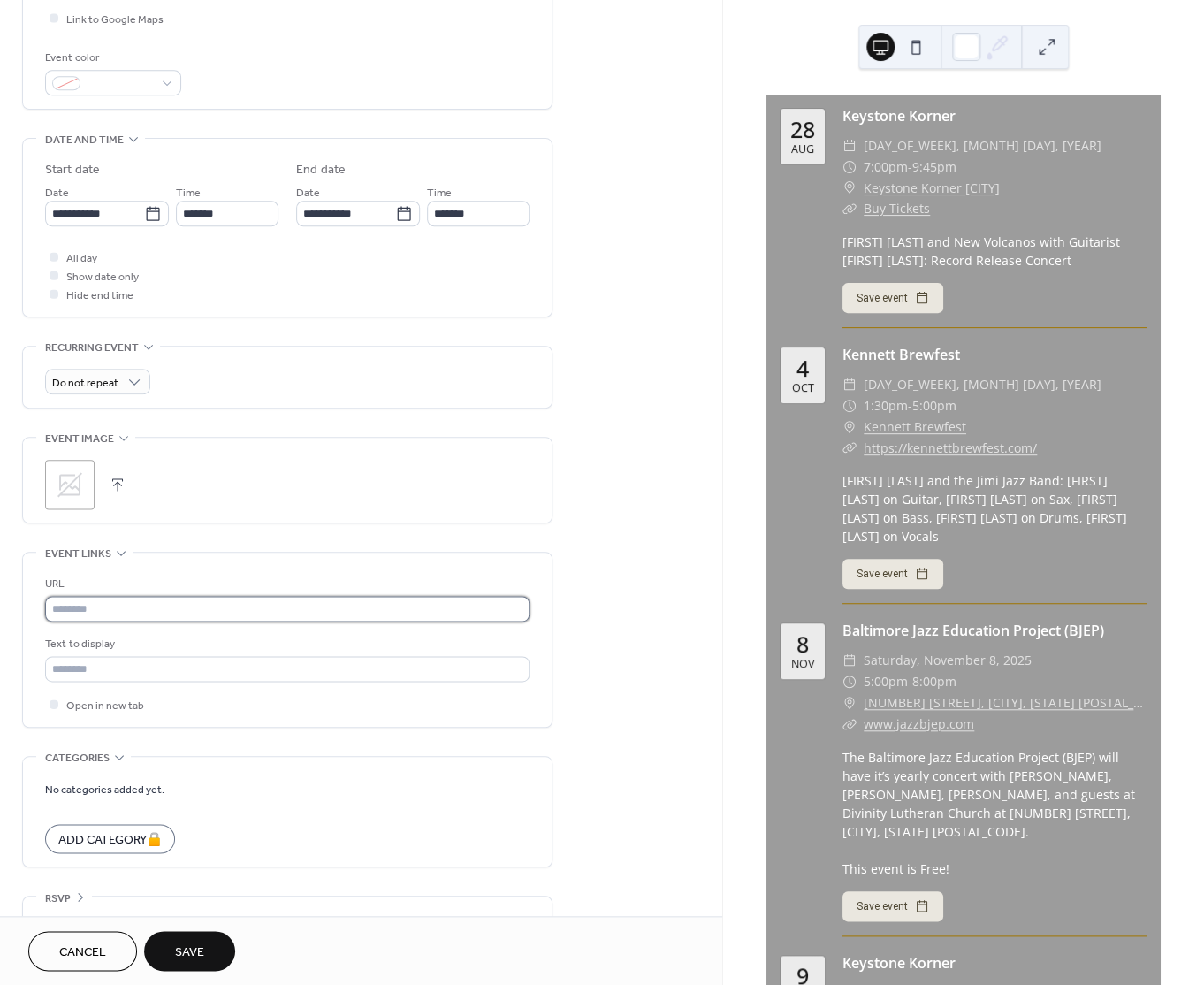 click at bounding box center [287, 608] 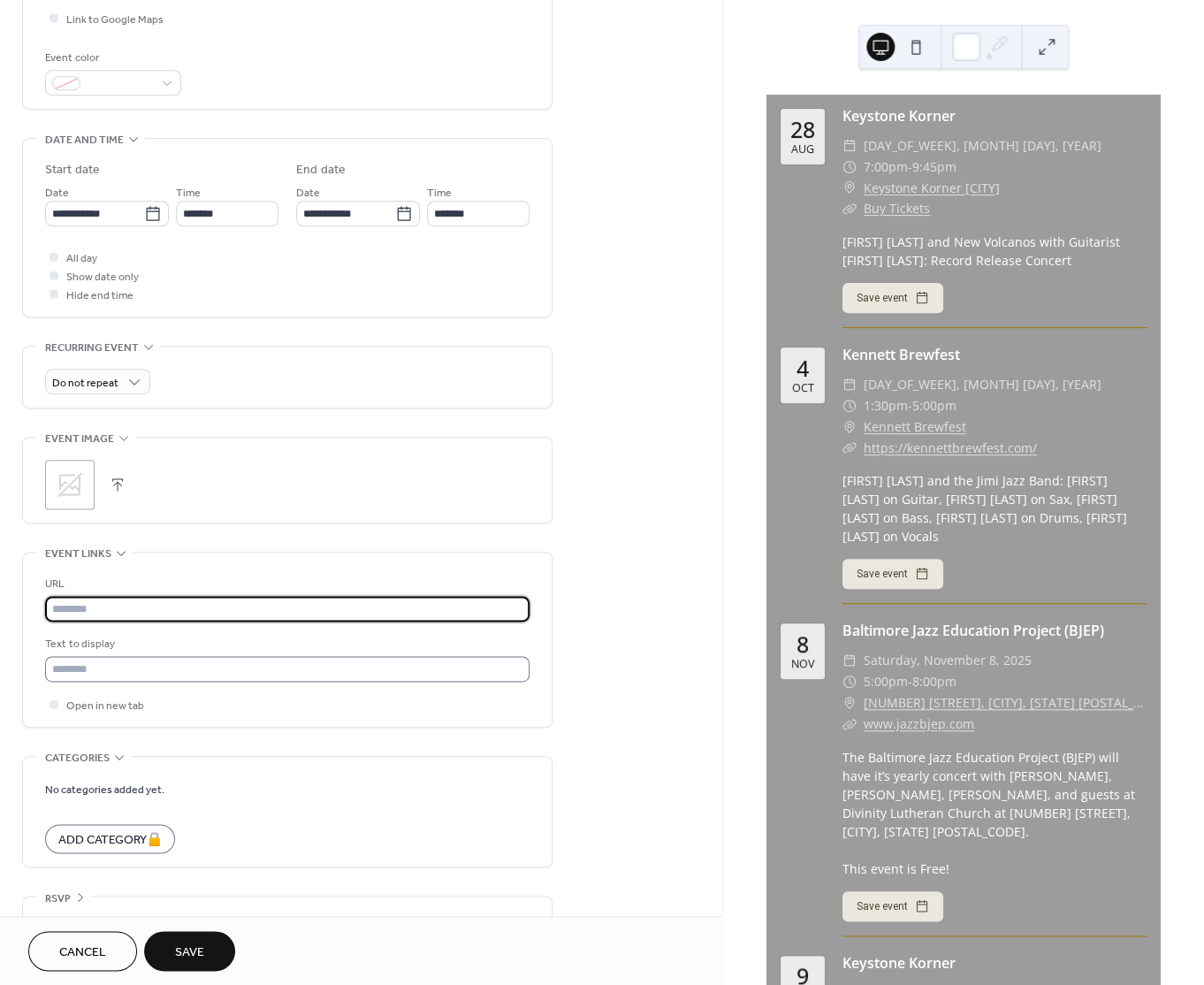 paste on "**********" 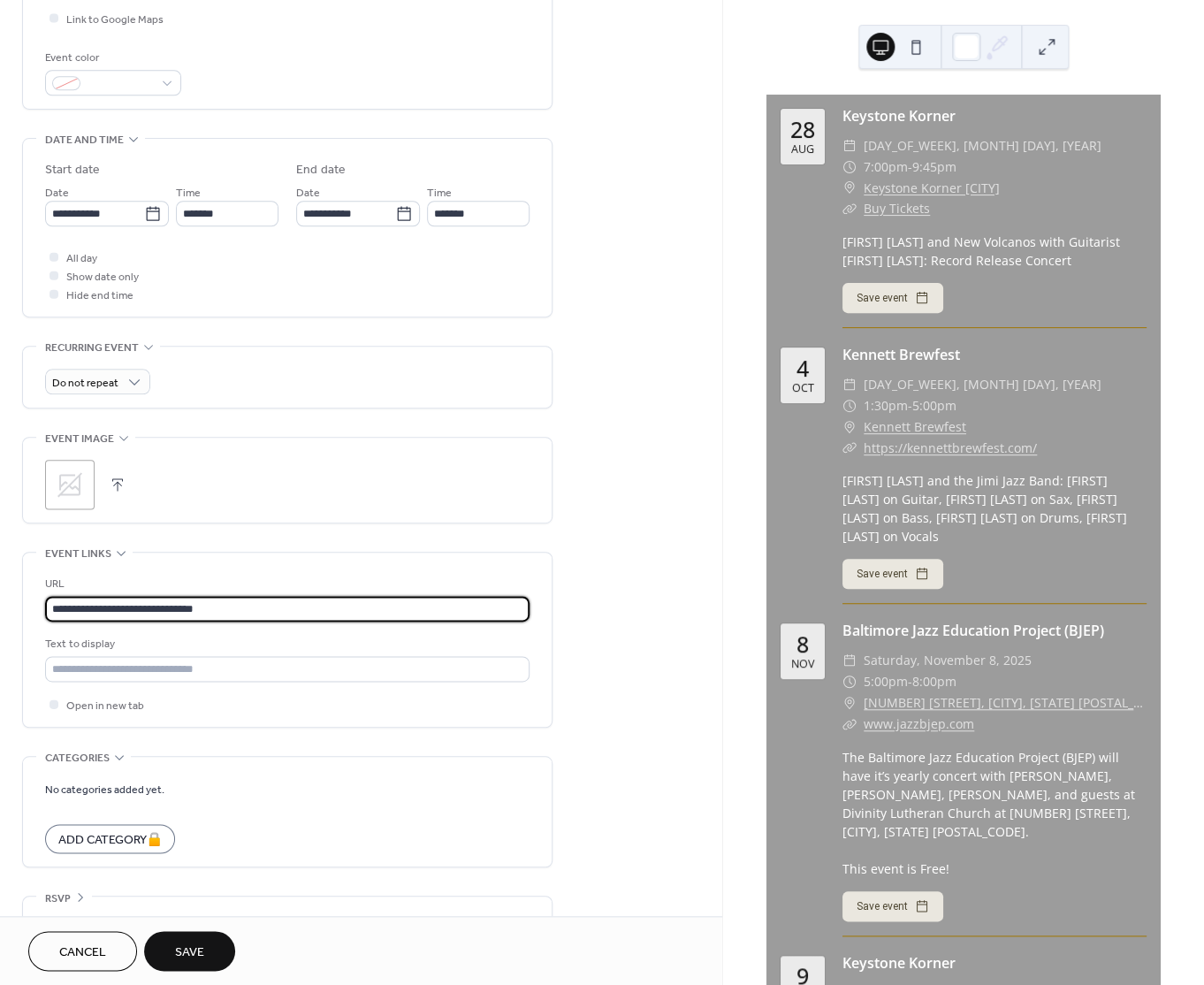 type on "**********" 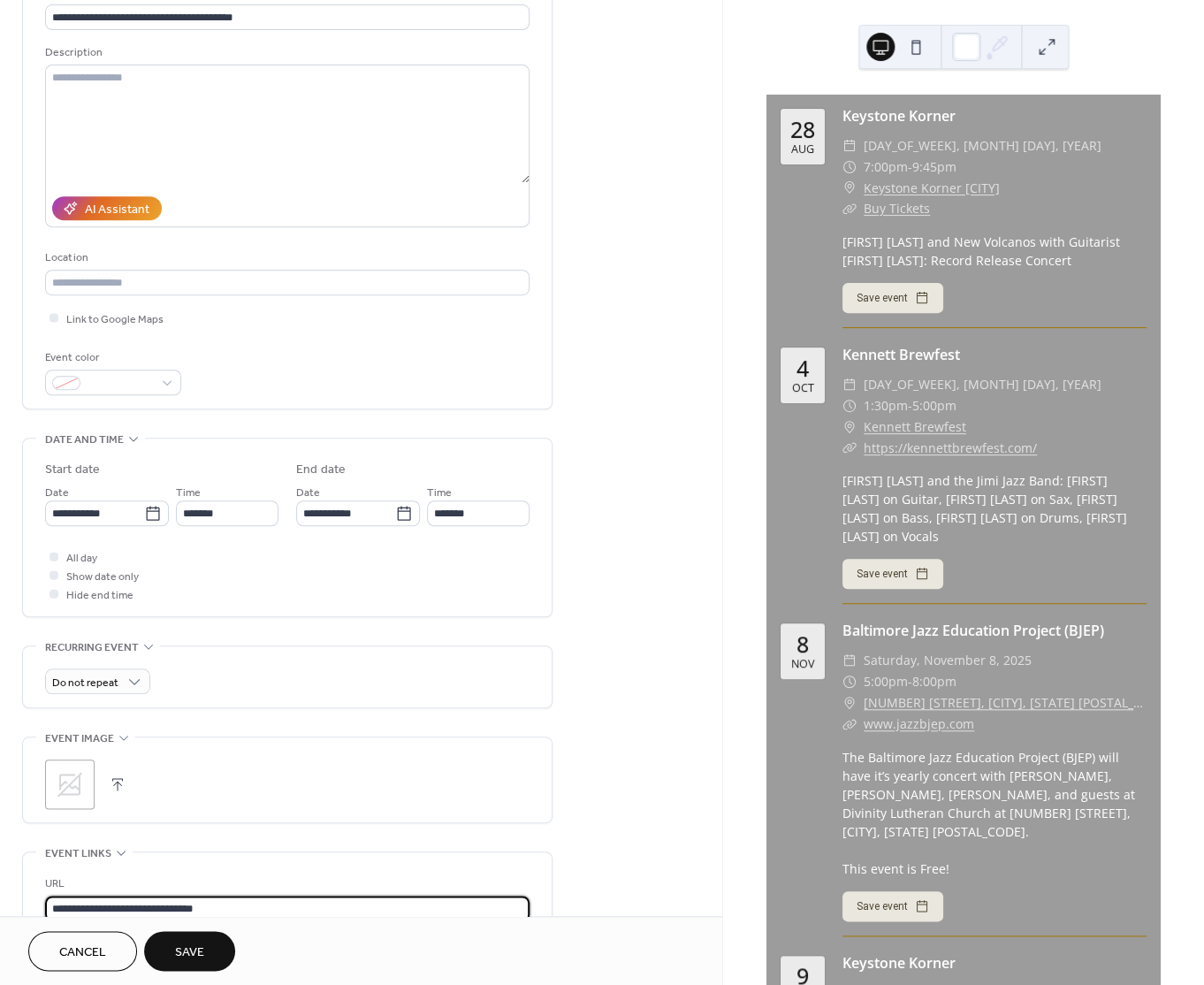 scroll, scrollTop: 136, scrollLeft: 0, axis: vertical 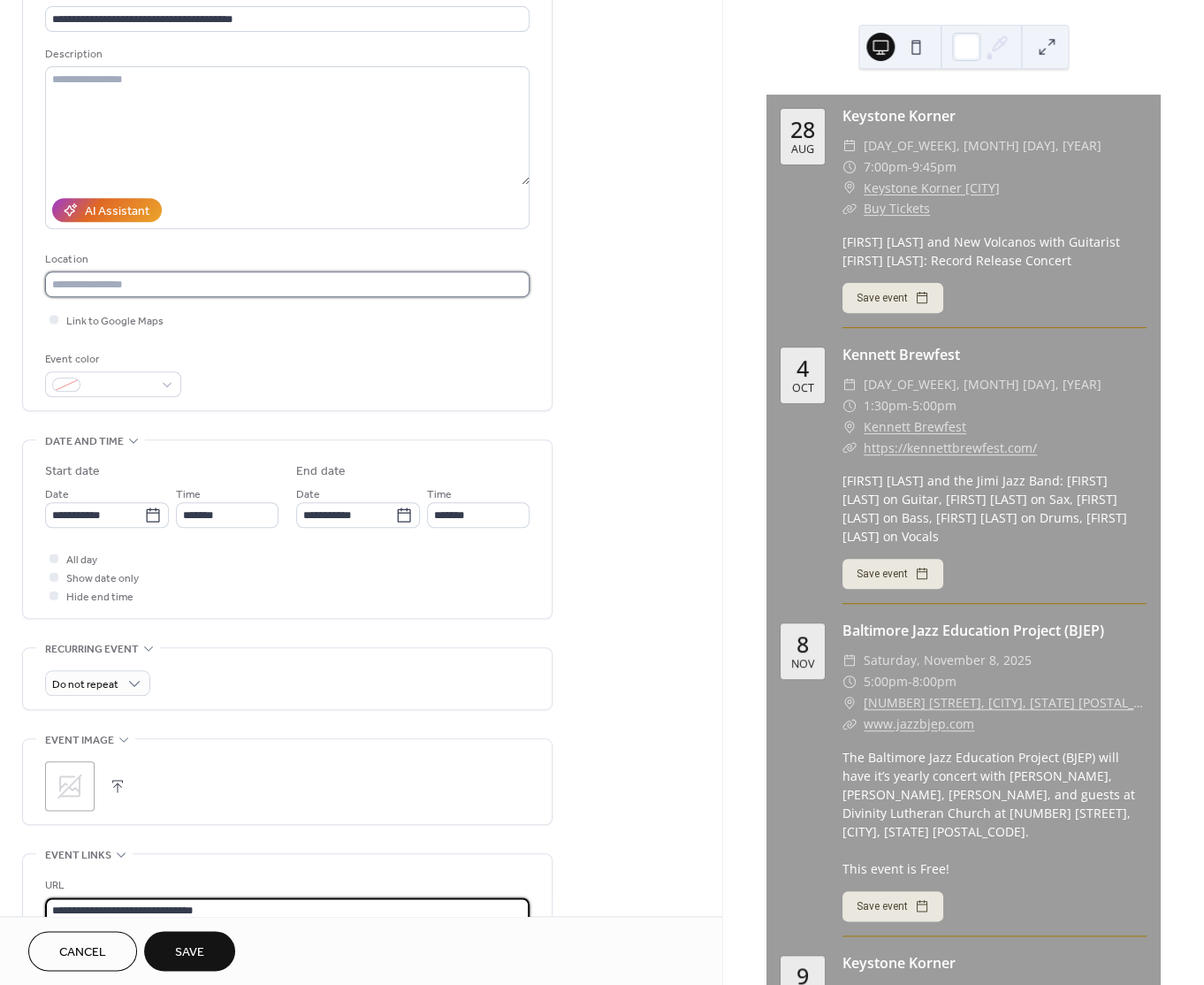 drag, startPoint x: 106, startPoint y: 294, endPoint x: 104, endPoint y: 302, distance: 8.246211 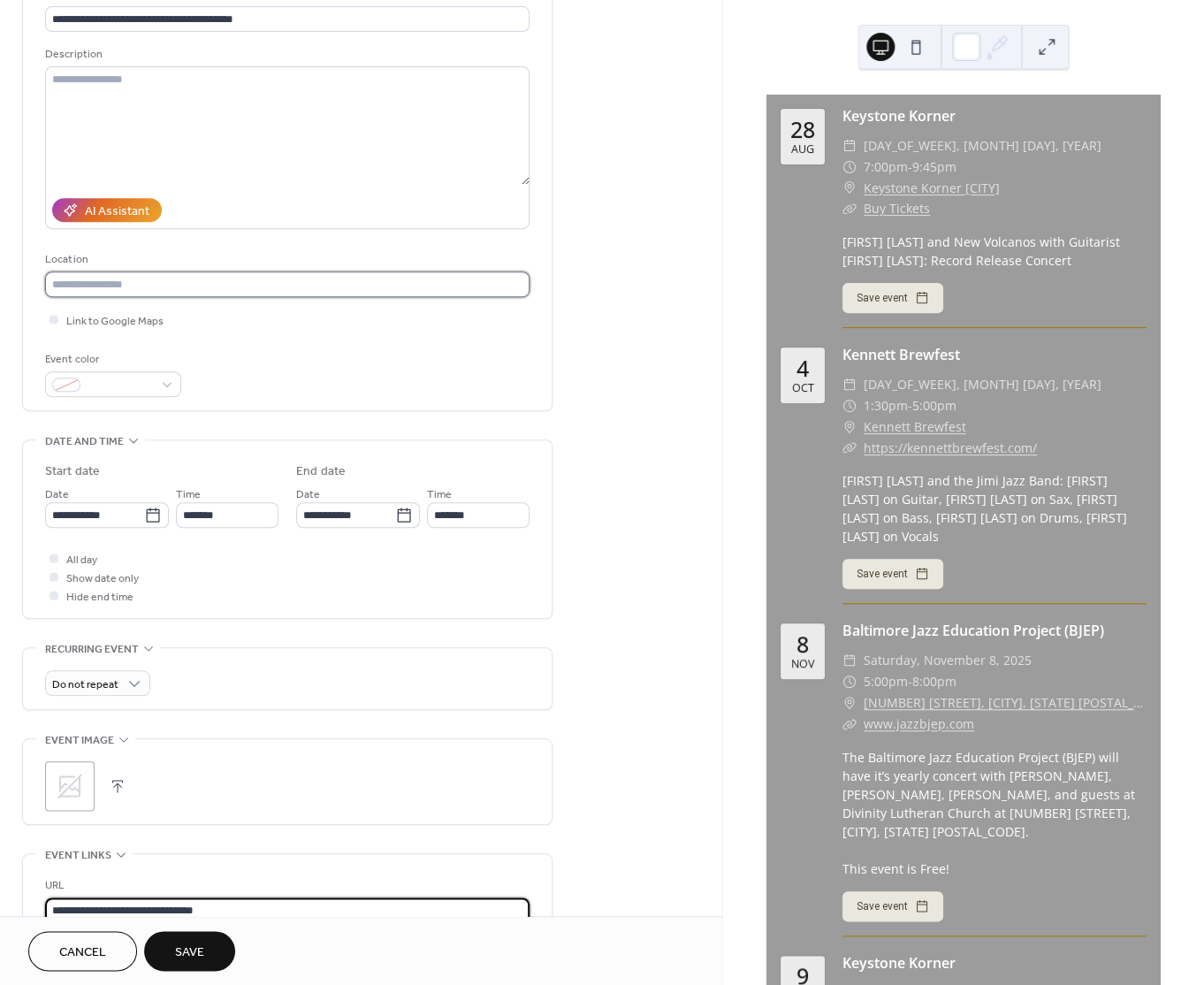 click at bounding box center (287, 284) 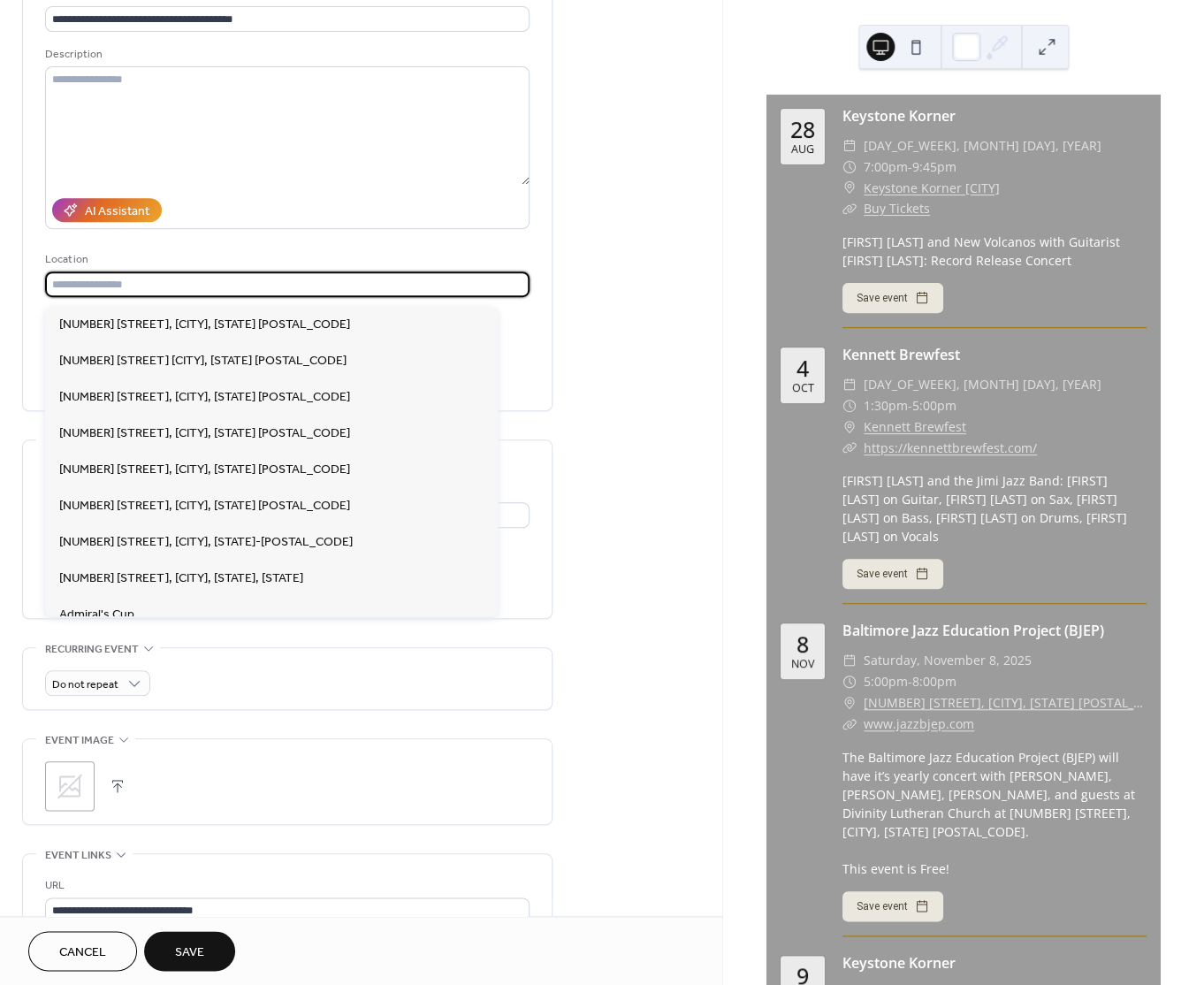 paste on "**********" 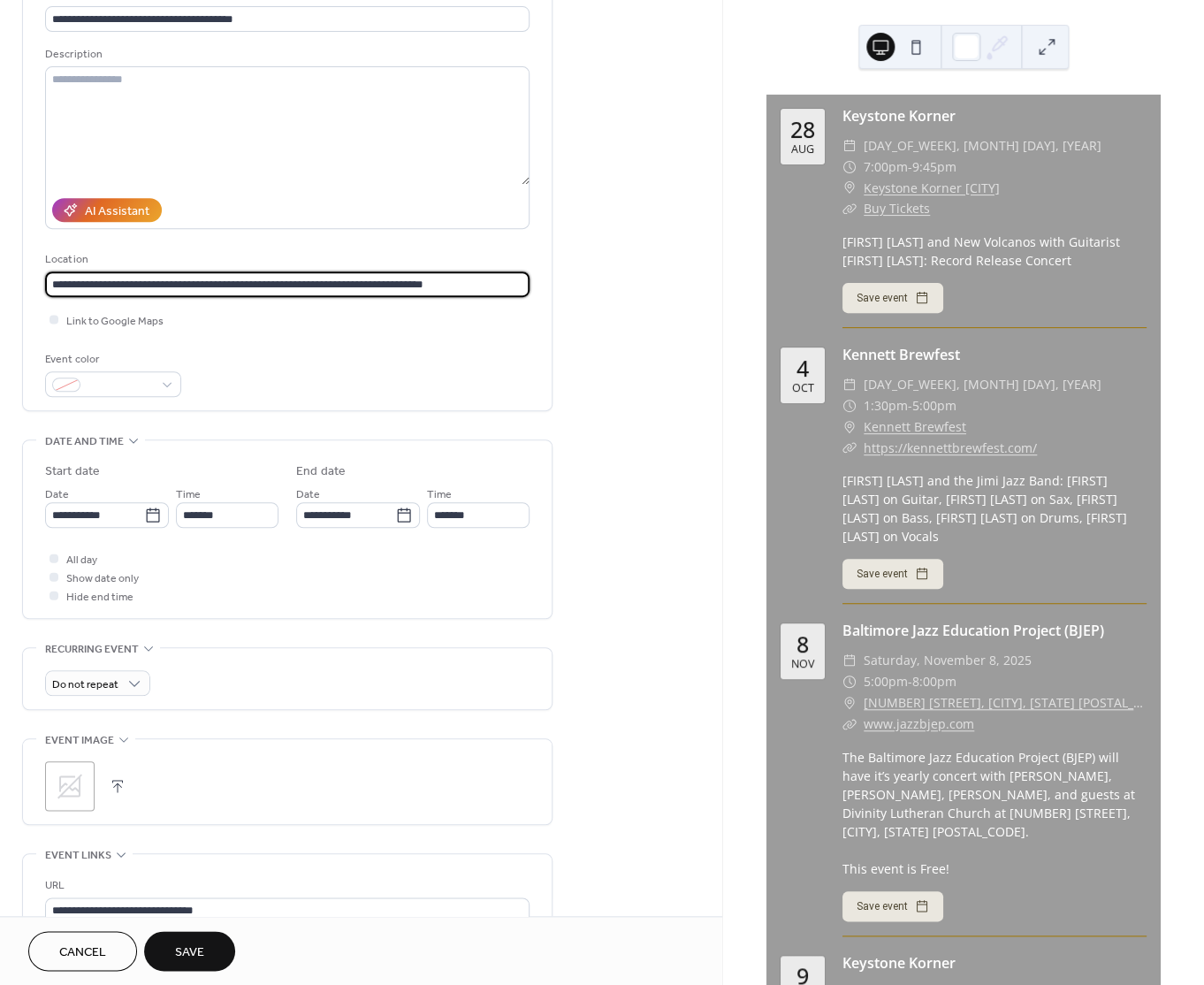 click on "**********" at bounding box center (287, 284) 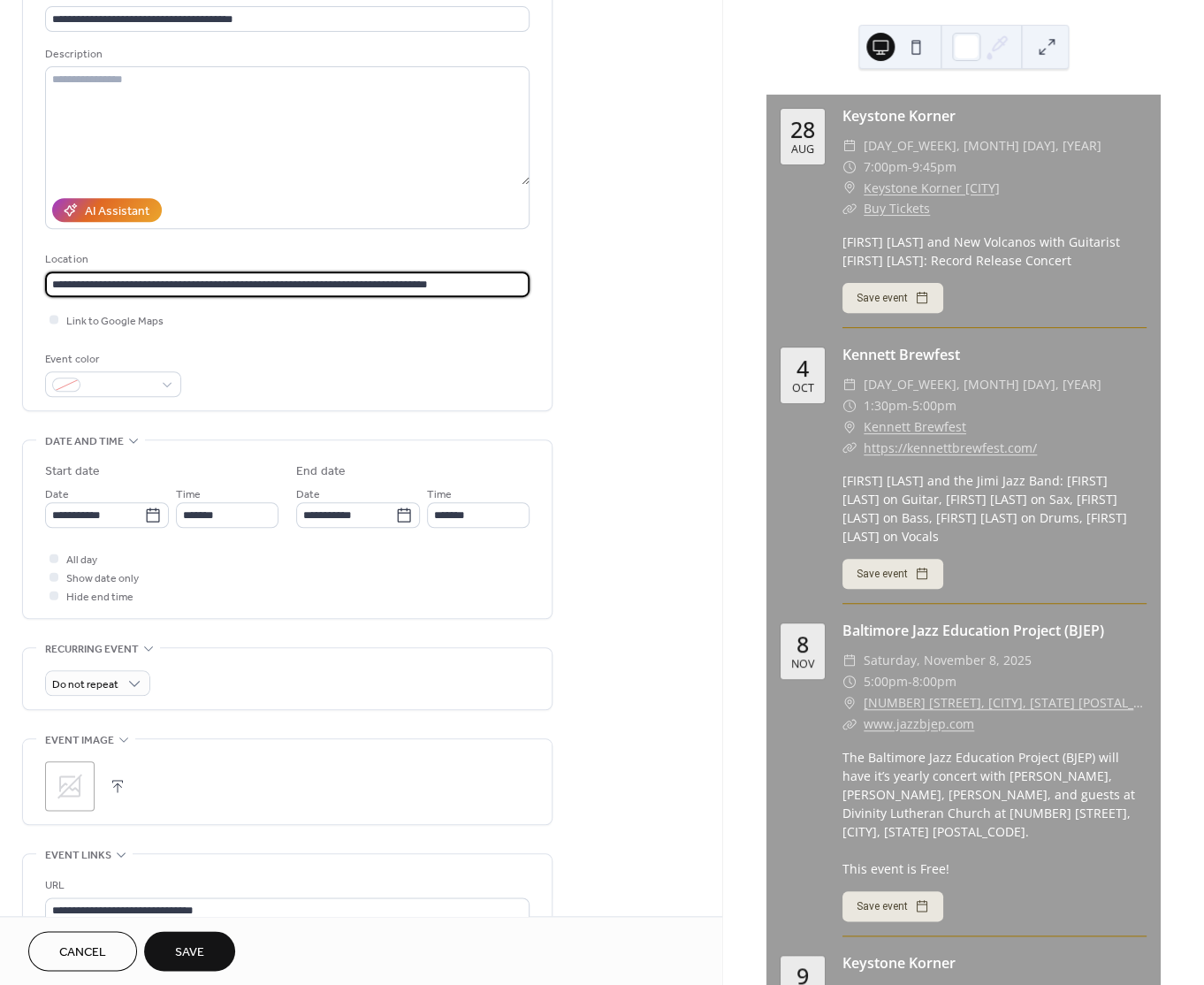 click on "**********" at bounding box center (287, 284) 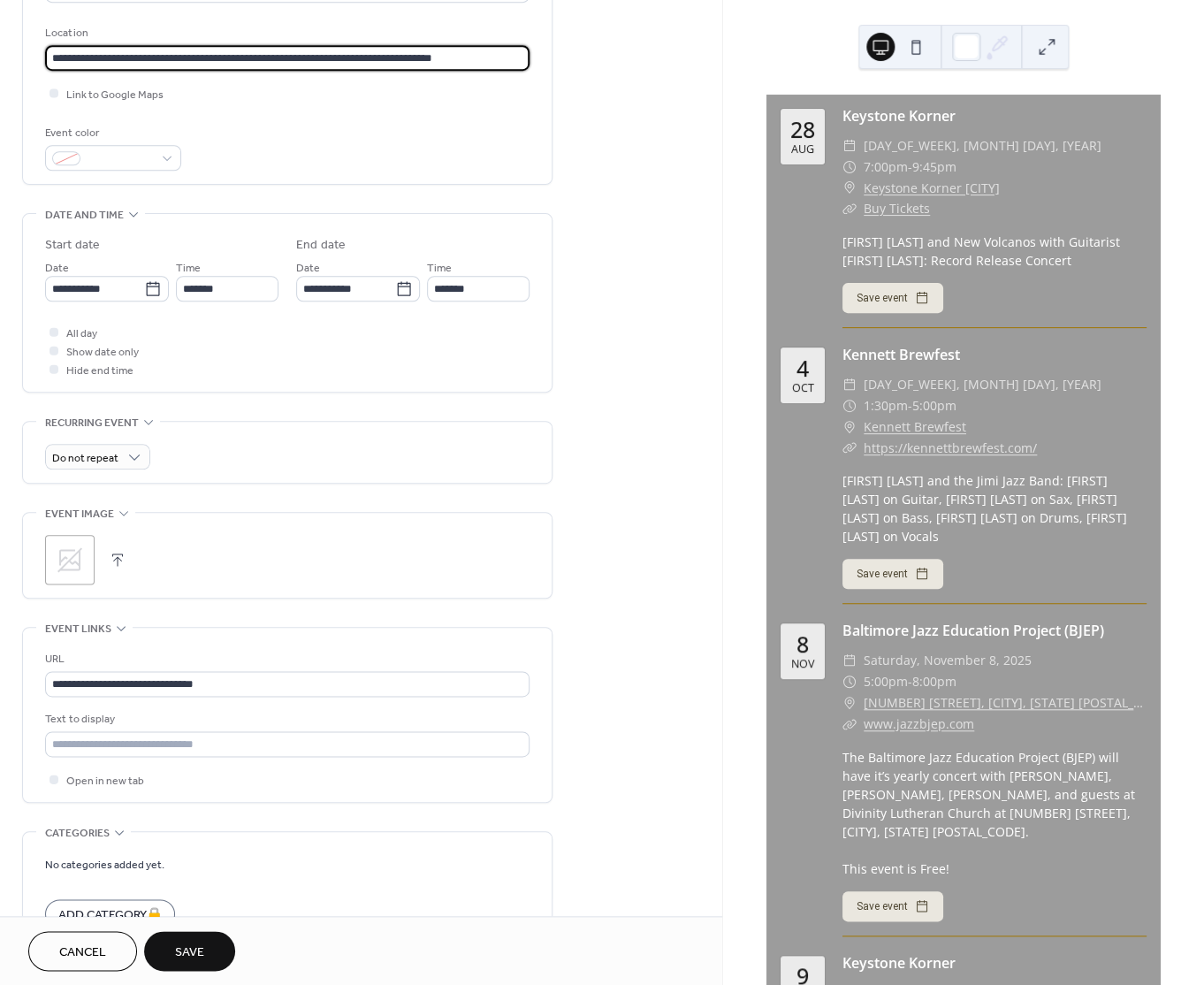 scroll, scrollTop: 486, scrollLeft: 0, axis: vertical 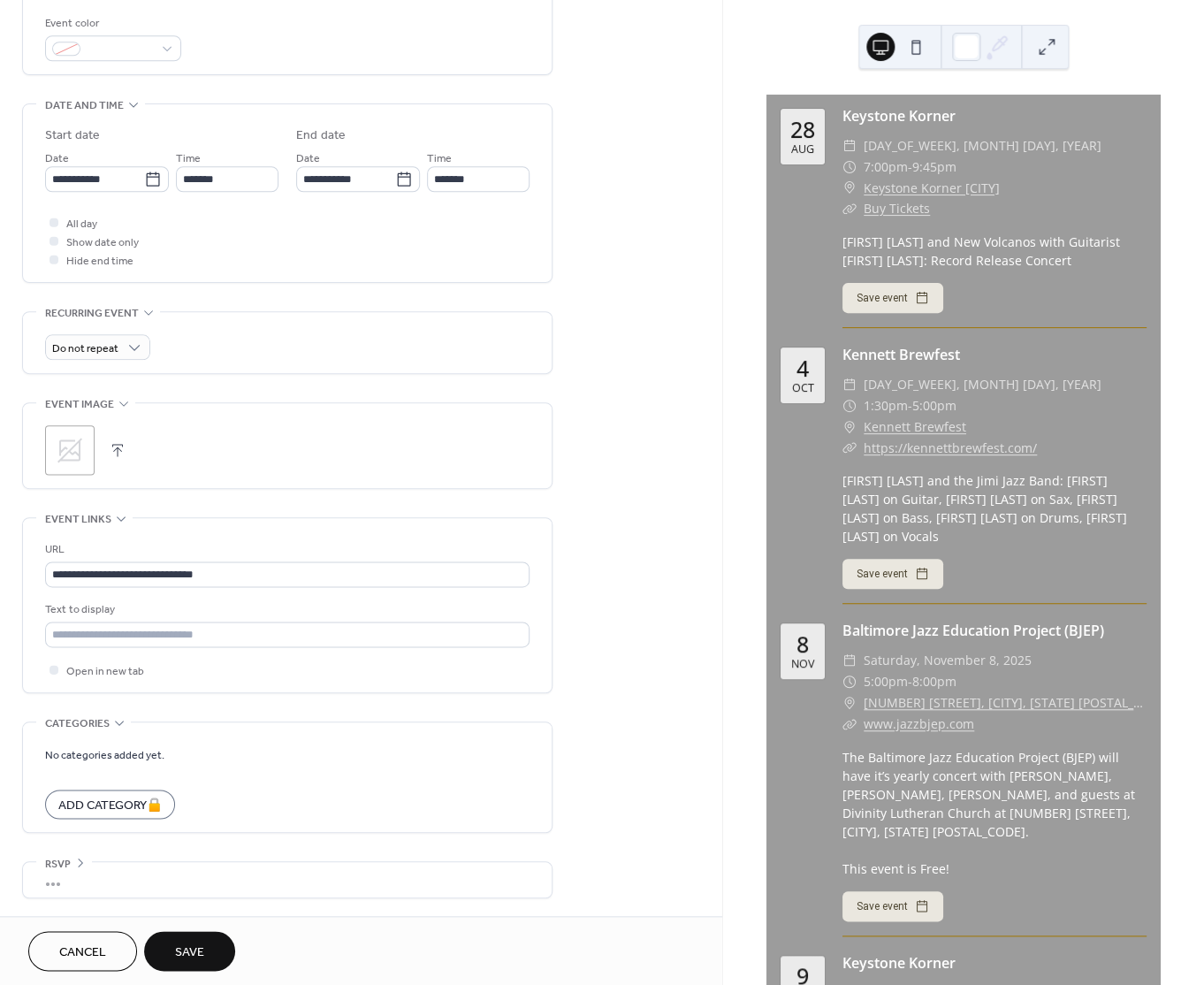 type on "**********" 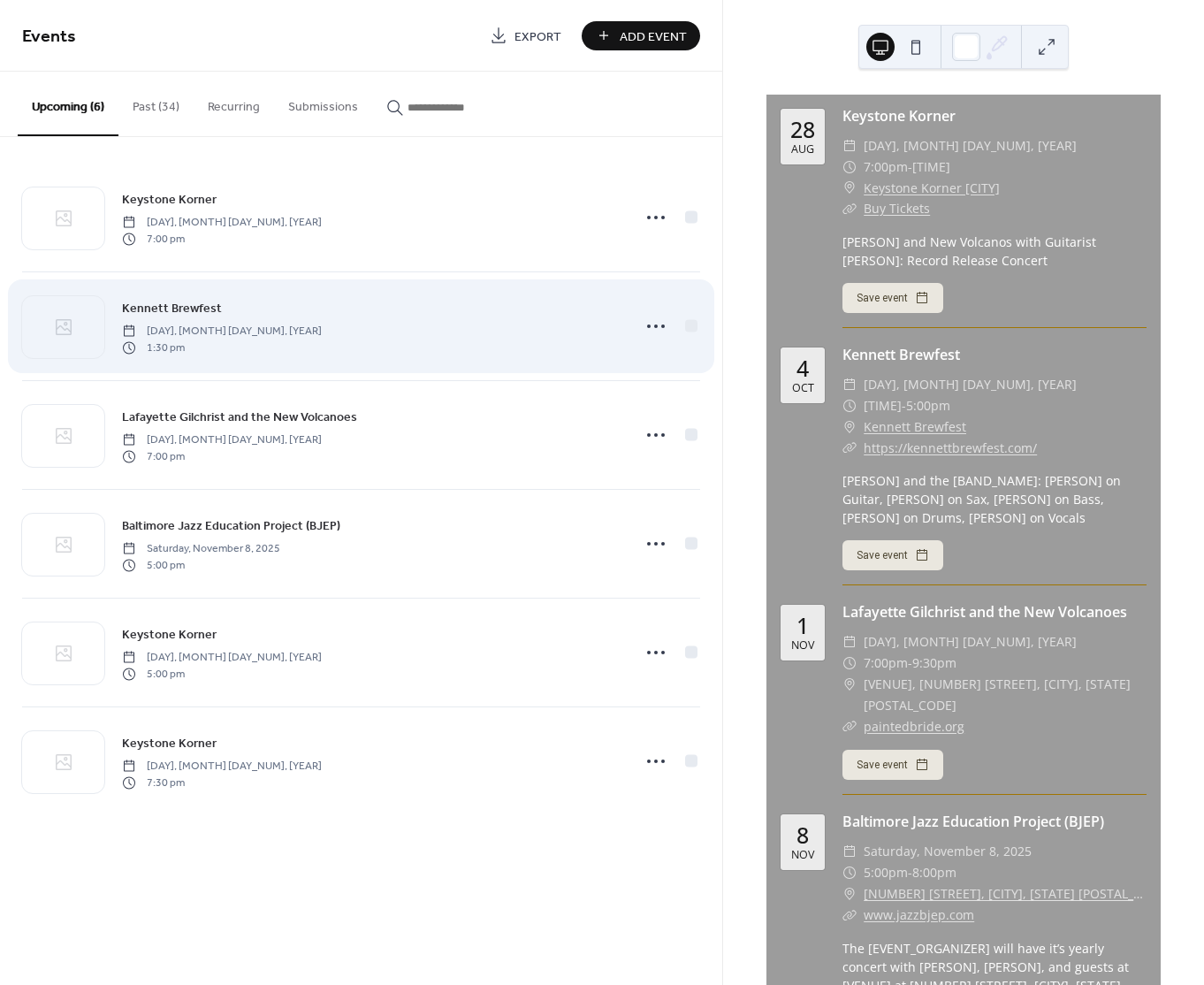 scroll, scrollTop: 0, scrollLeft: 0, axis: both 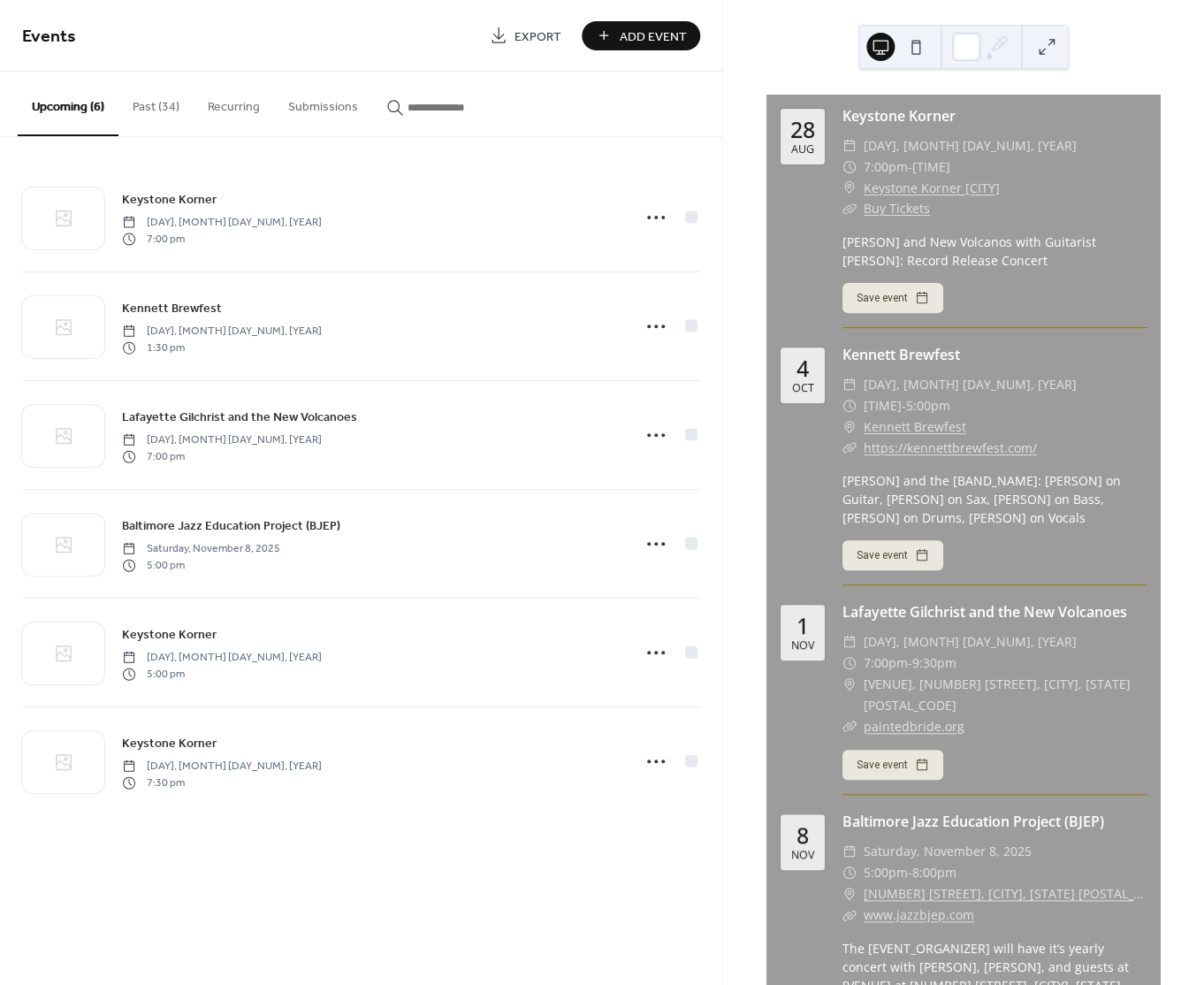 click on "Past (34)" at bounding box center (156, 103) 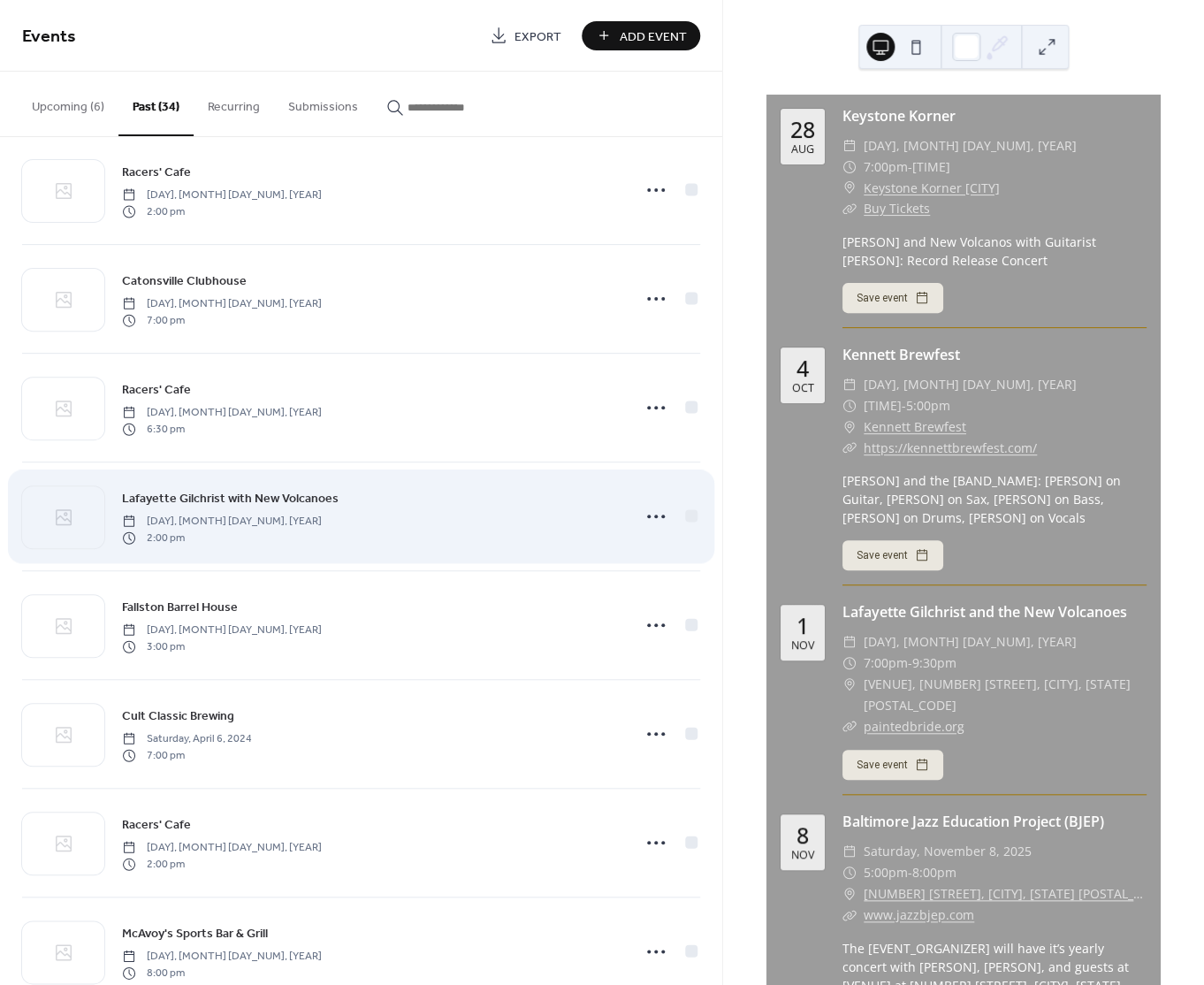 scroll, scrollTop: 599, scrollLeft: 0, axis: vertical 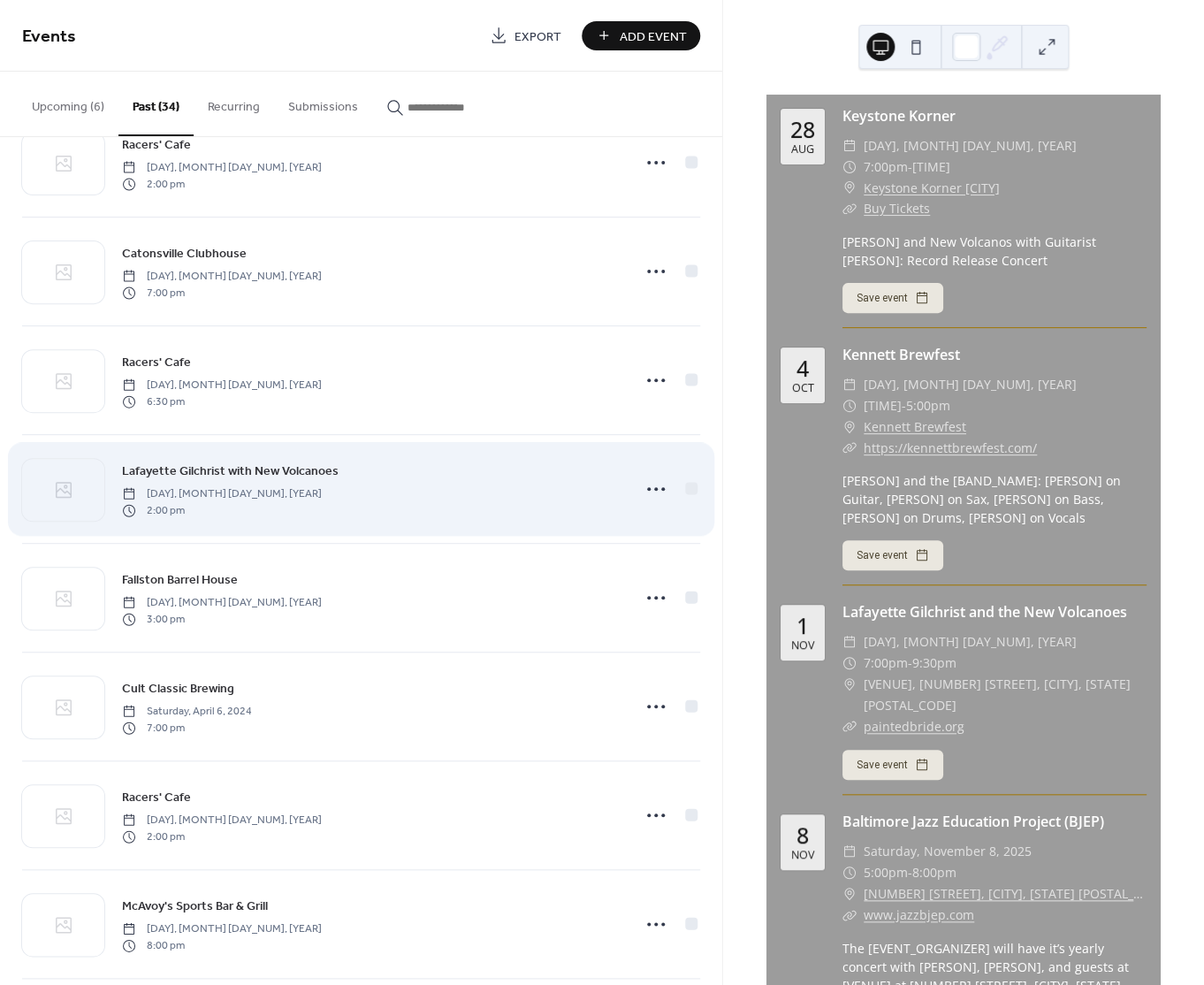 click on "Lafayette Gilchrist with New Volcanoes" at bounding box center (230, 471) 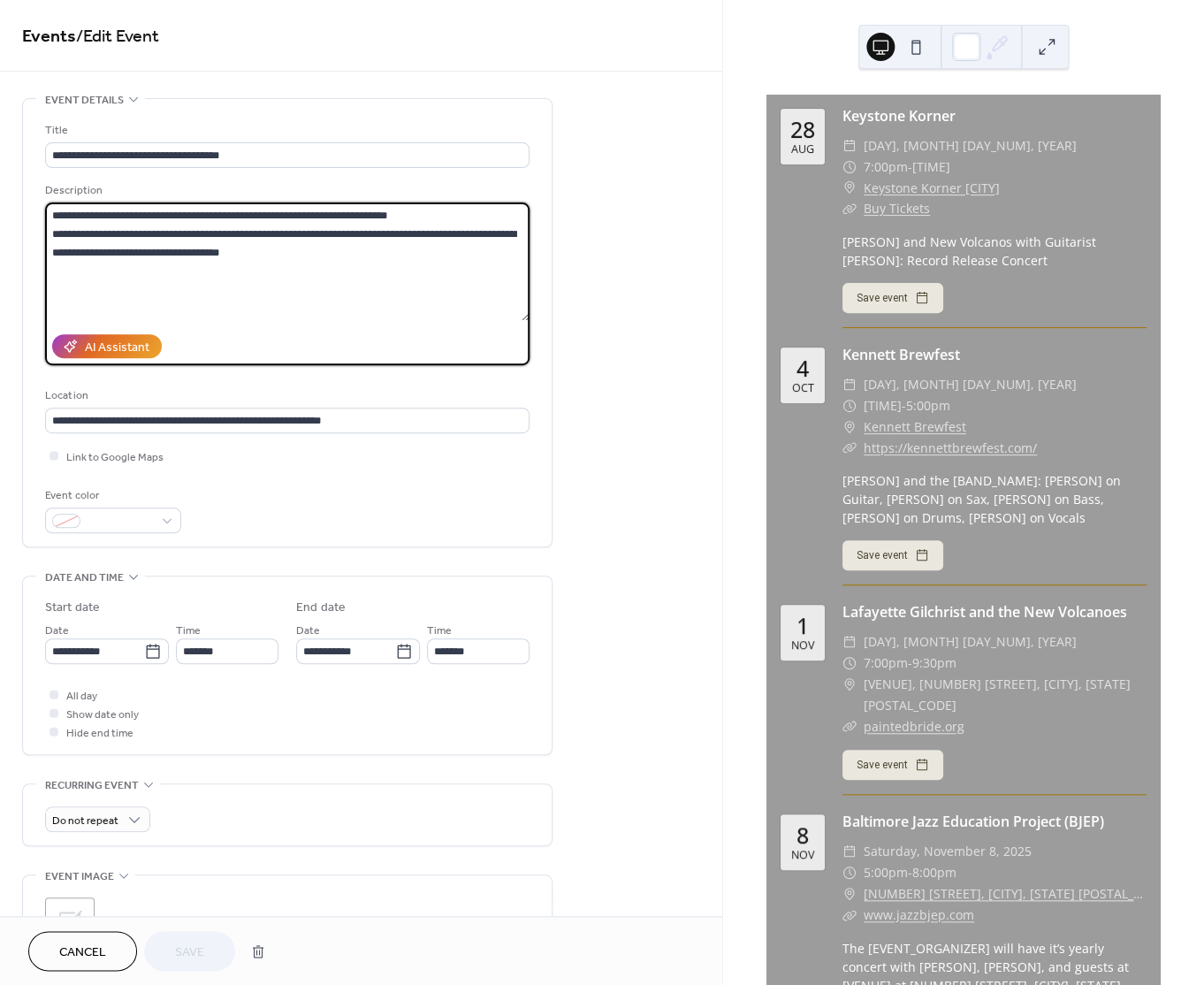 drag, startPoint x: 54, startPoint y: 222, endPoint x: 476, endPoint y: 245, distance: 422.62631 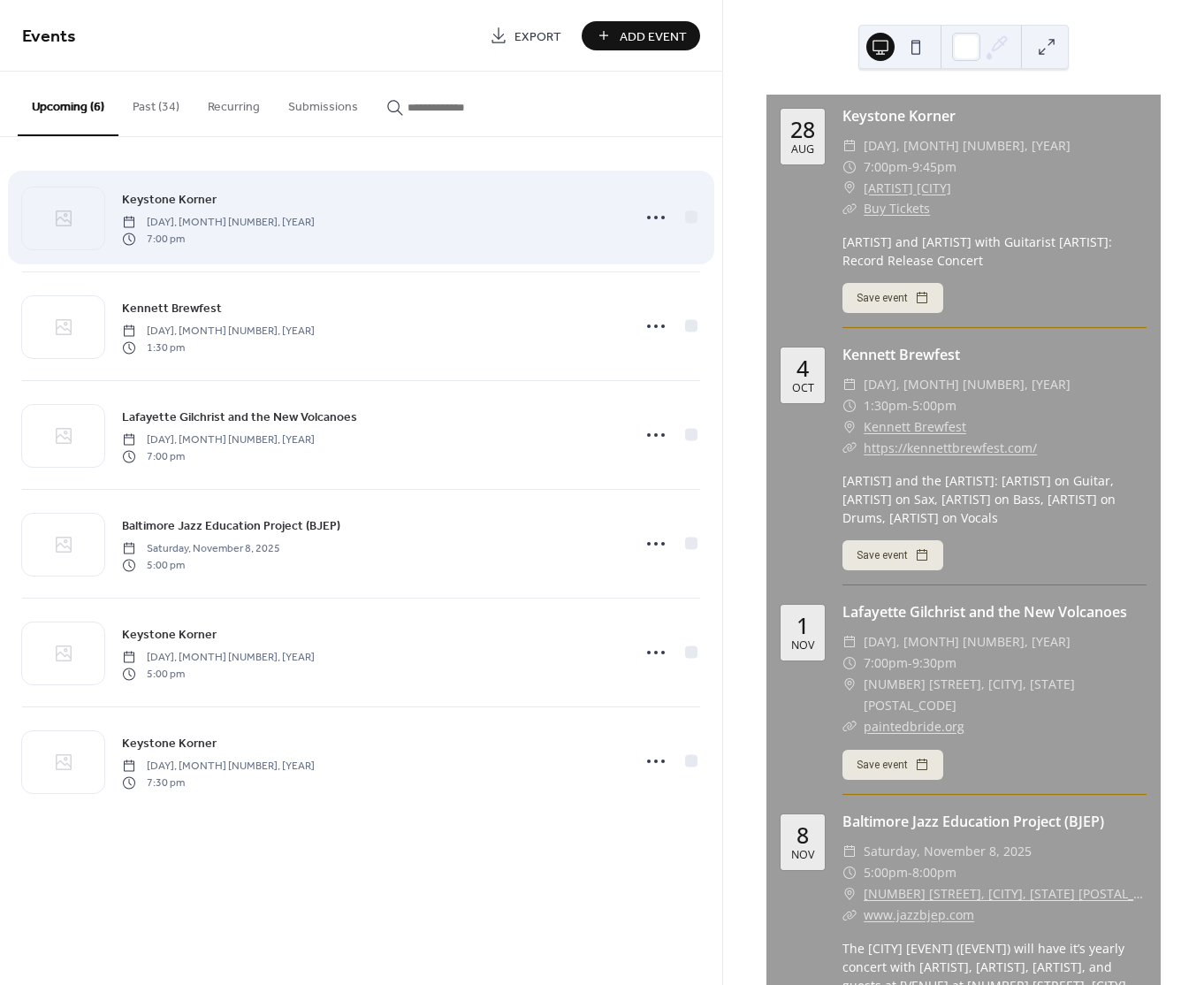 scroll, scrollTop: 0, scrollLeft: 0, axis: both 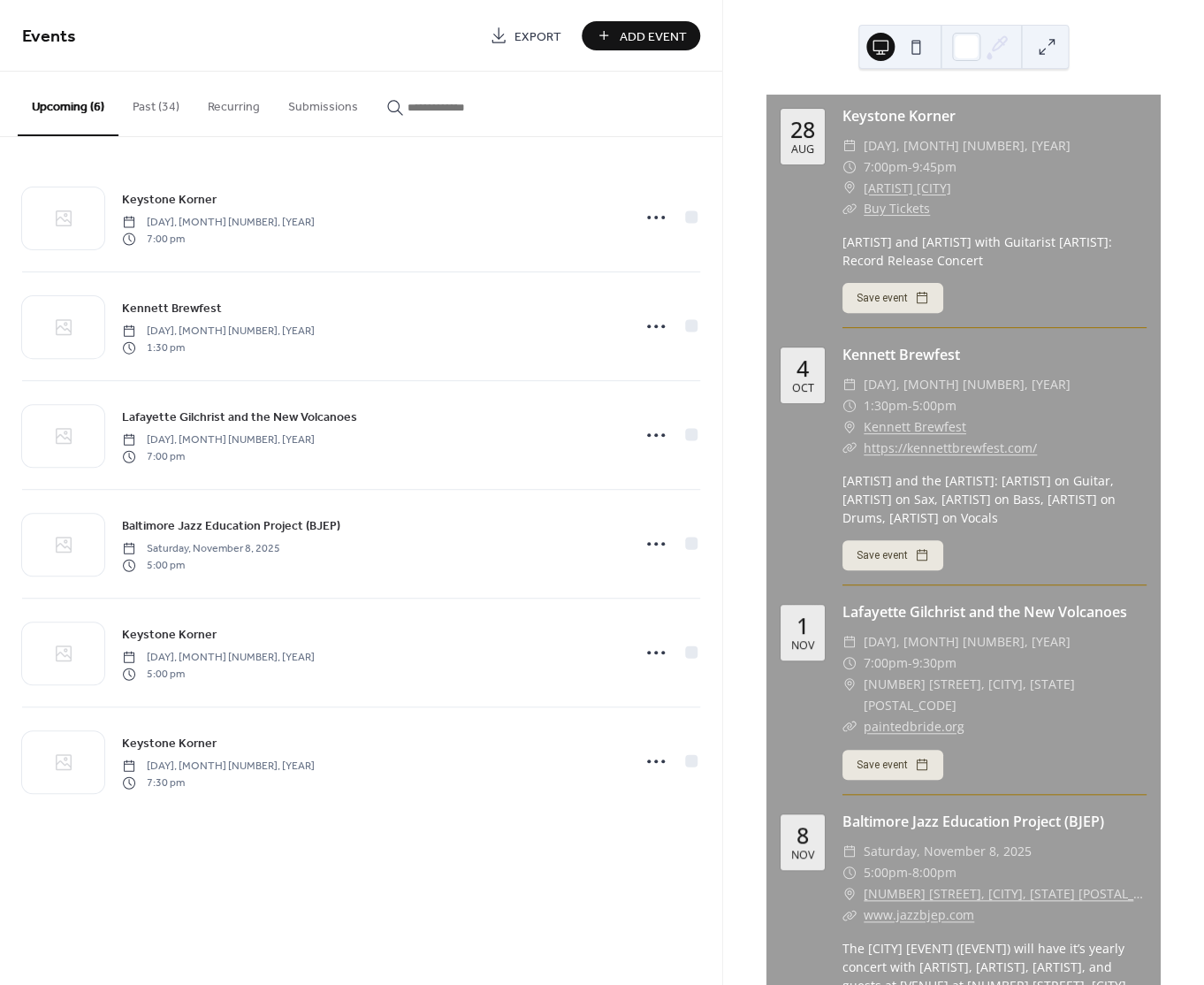 click on "Lafayette Gilchrist and the New Volcanoes" at bounding box center [240, 417] 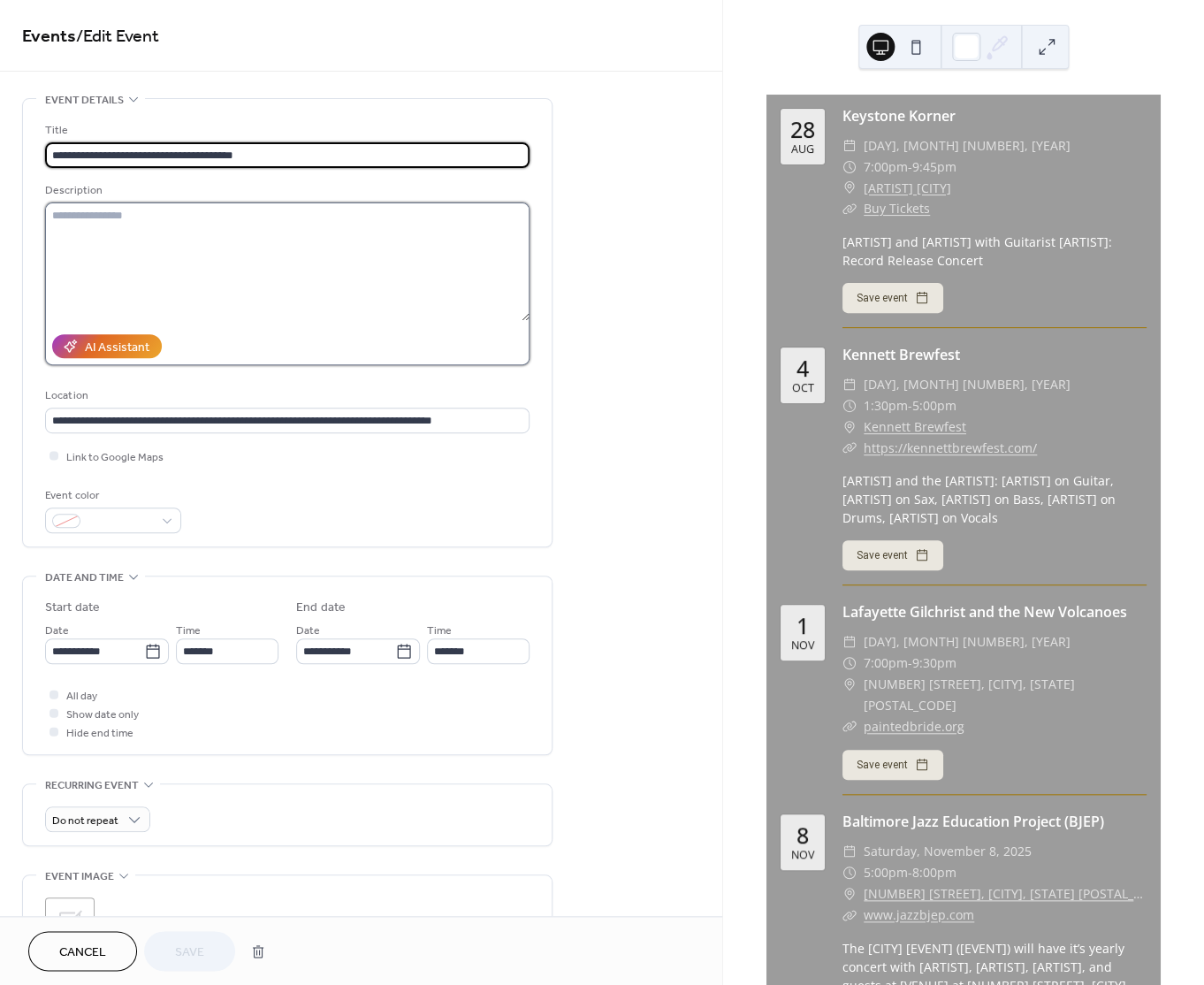 click at bounding box center (287, 262) 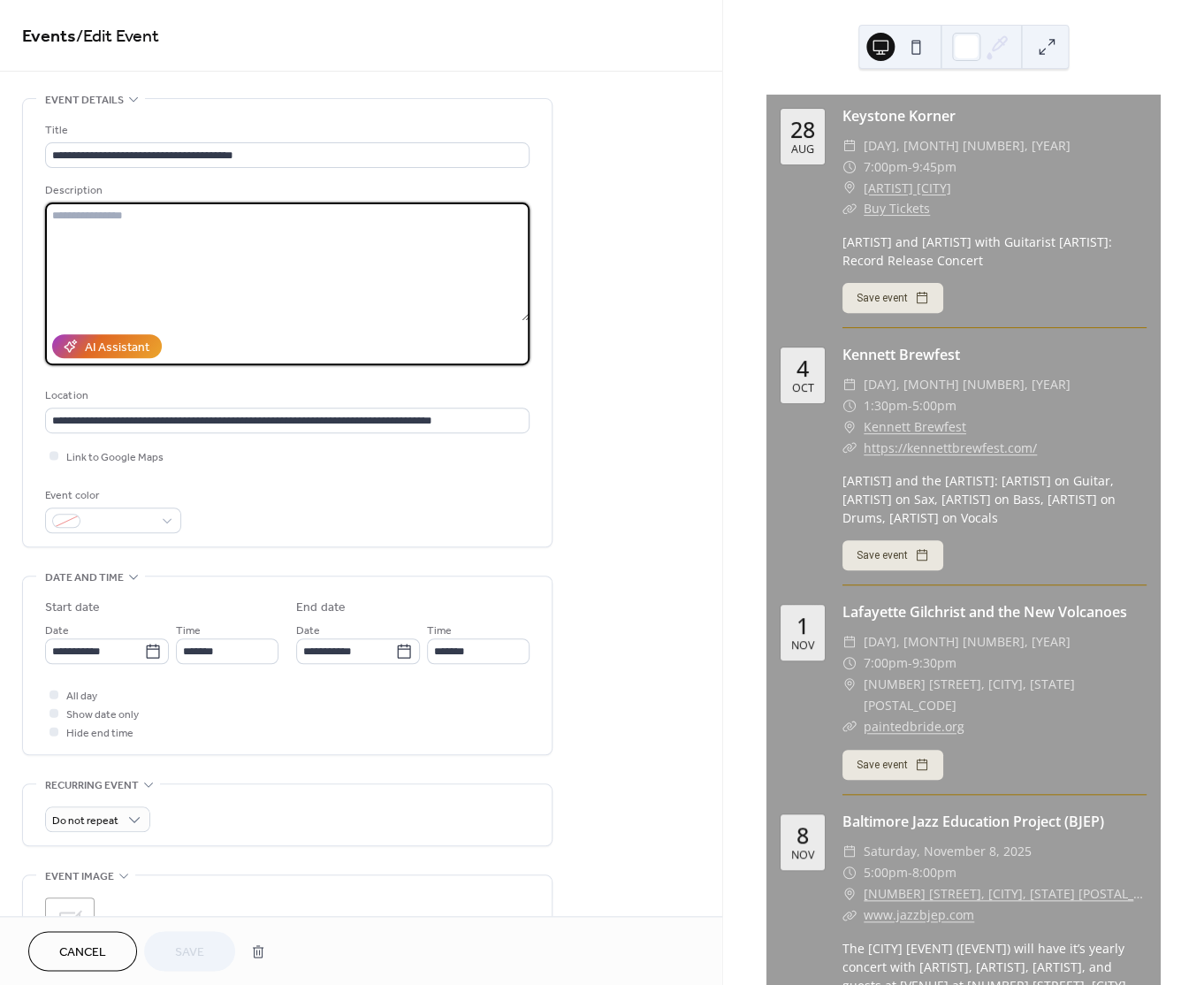 paste on "**********" 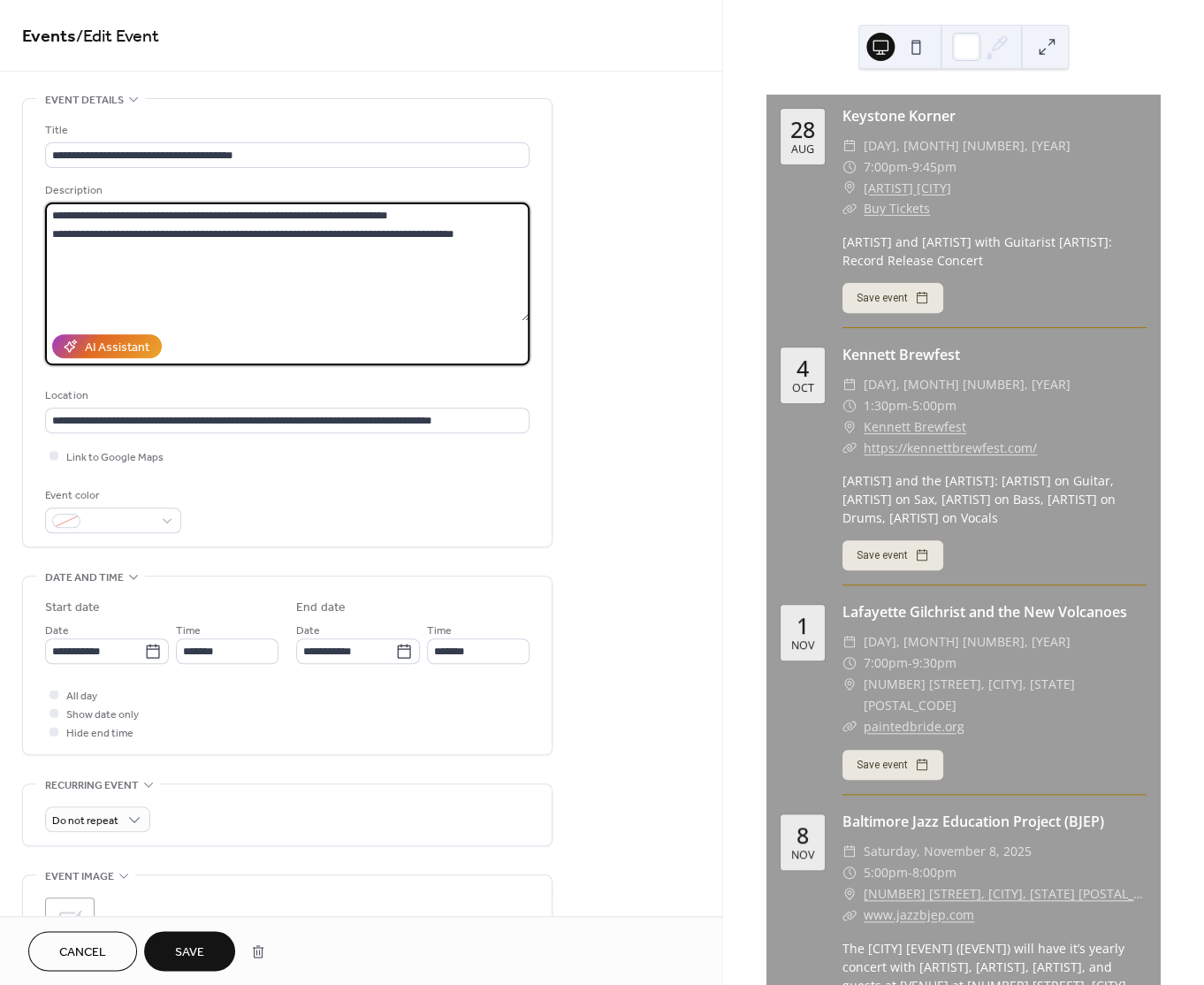 click on "**********" at bounding box center [287, 262] 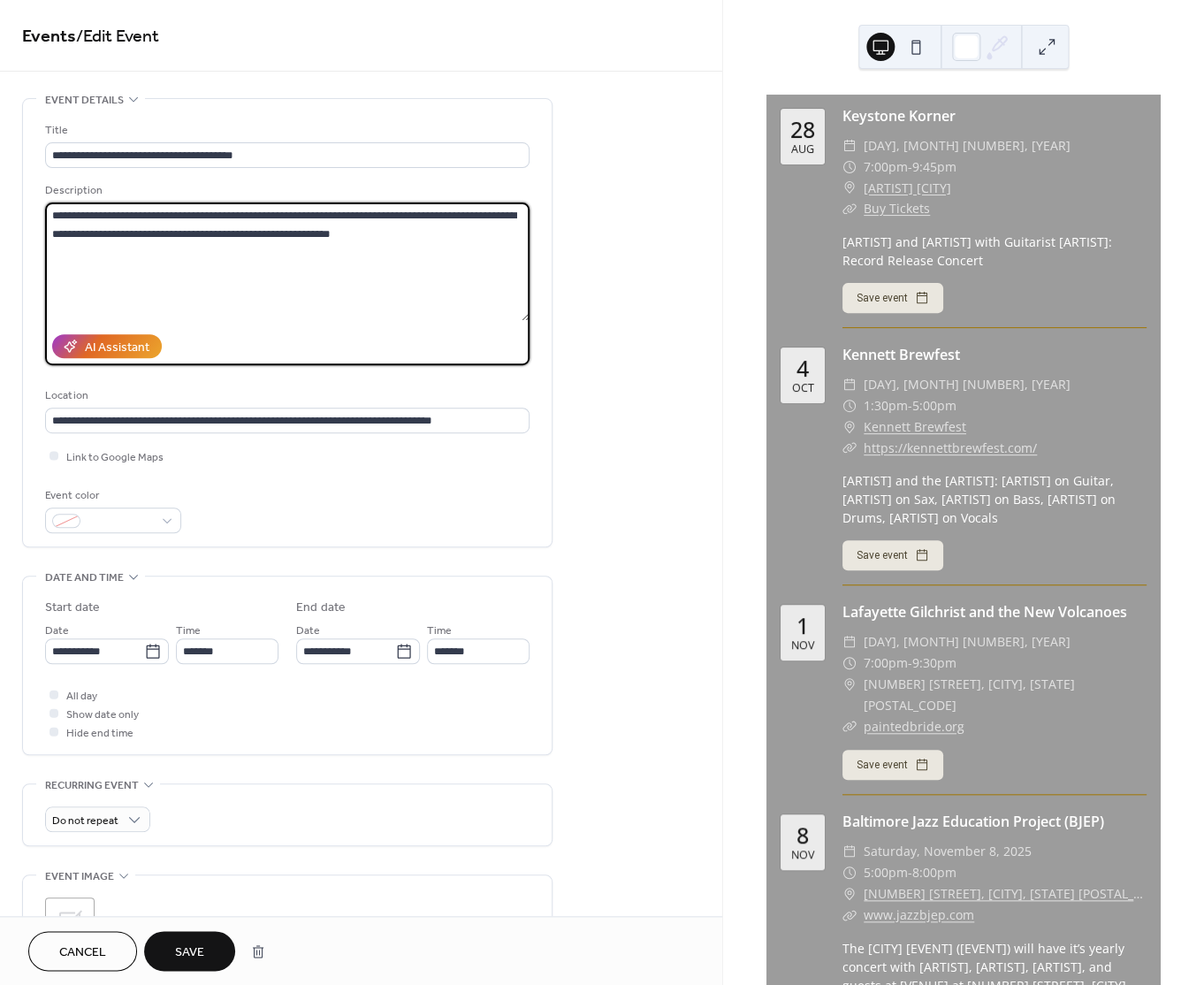 click on "**********" at bounding box center [287, 262] 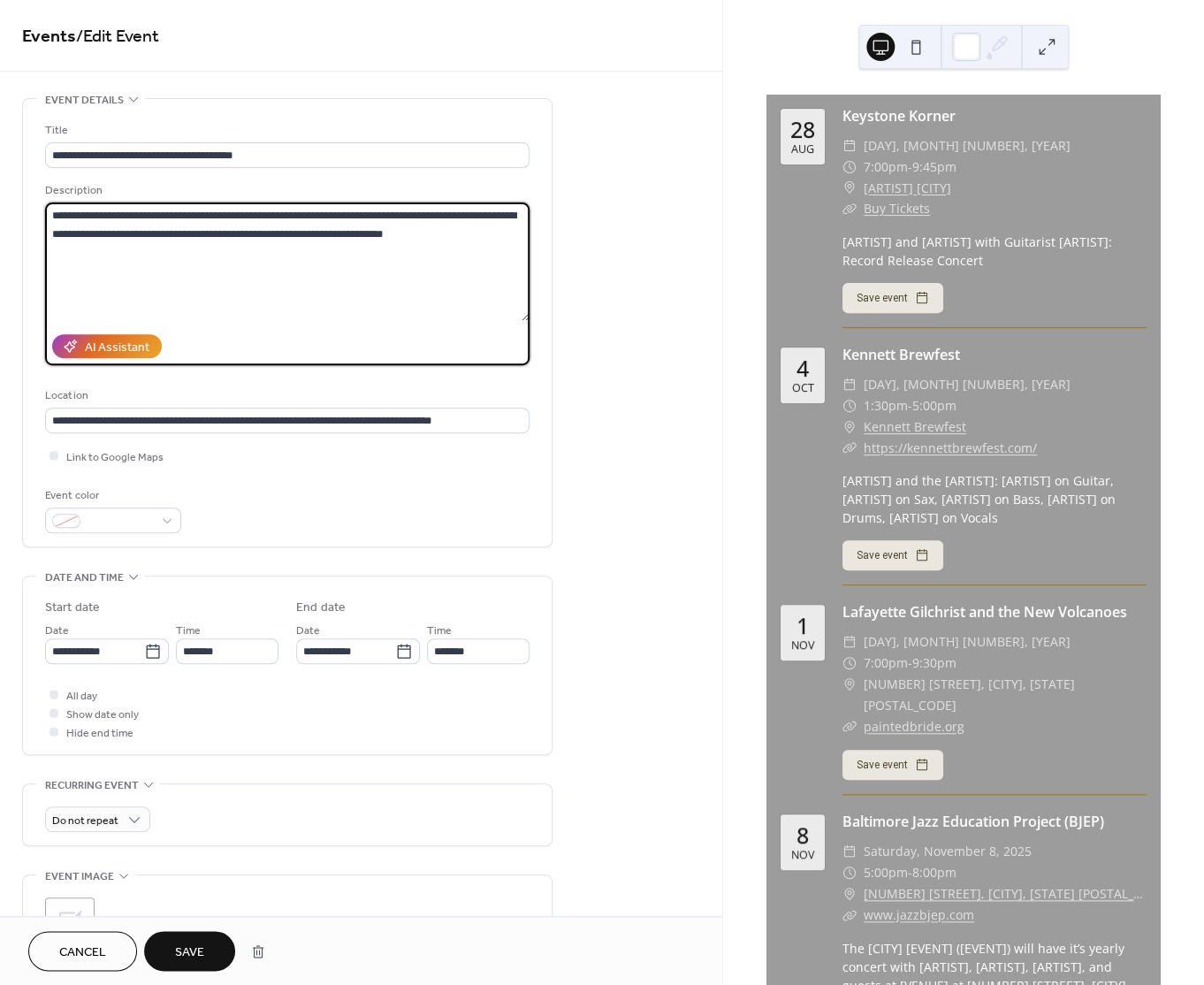 paste on "**********" 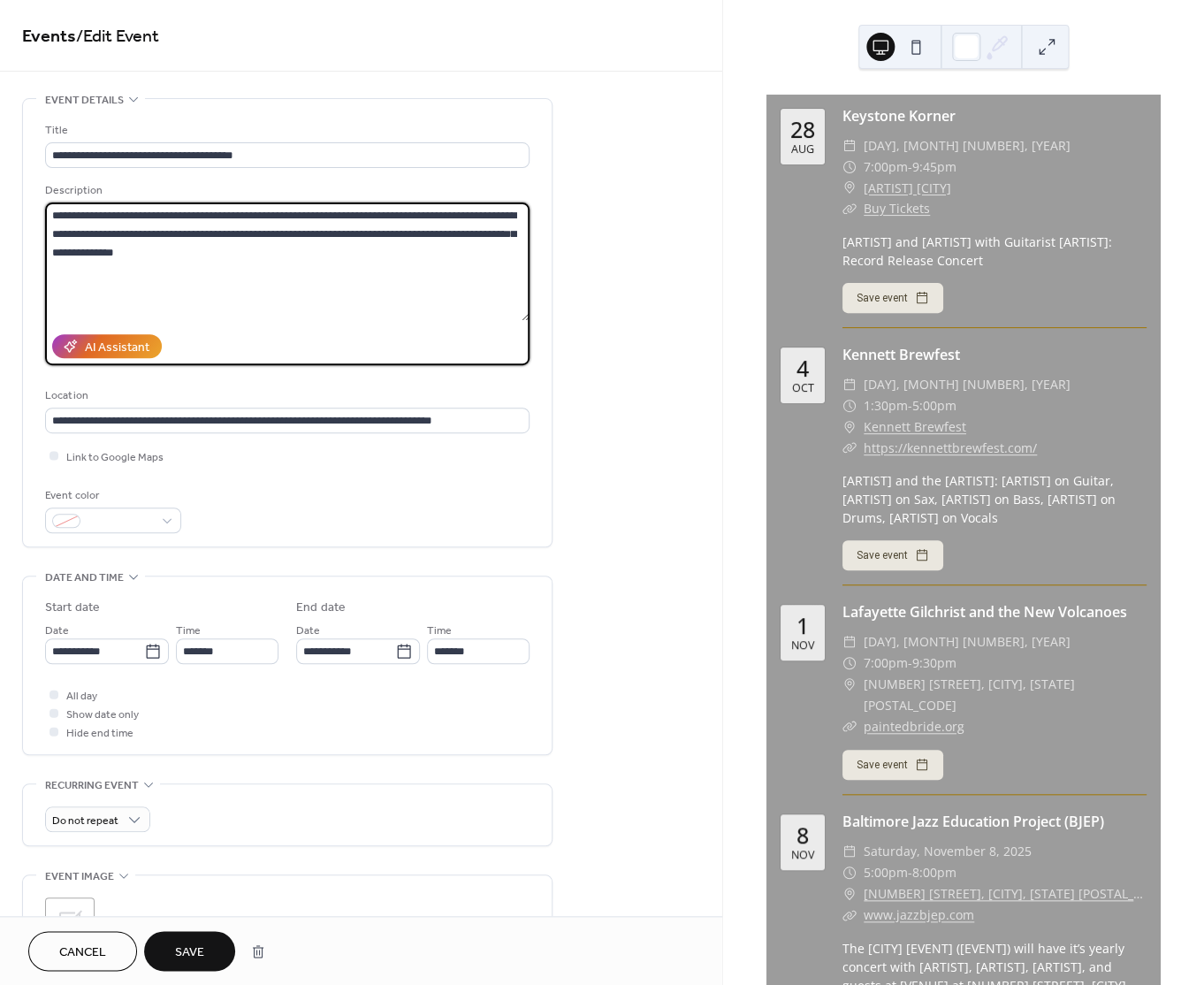 drag, startPoint x: 427, startPoint y: 240, endPoint x: 442, endPoint y: 241, distance: 15.033296 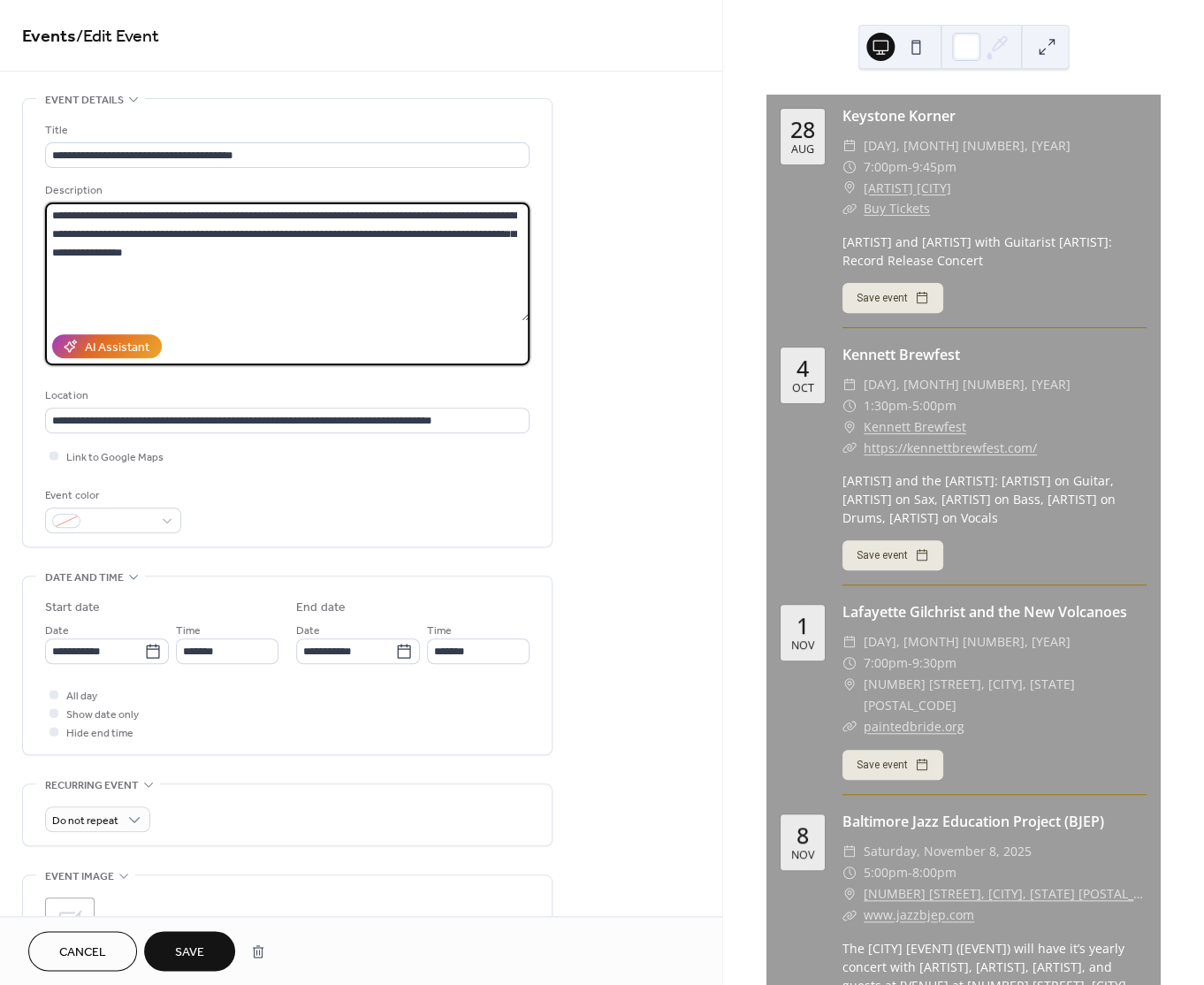 drag, startPoint x: 424, startPoint y: 238, endPoint x: 447, endPoint y: 235, distance: 23.194827 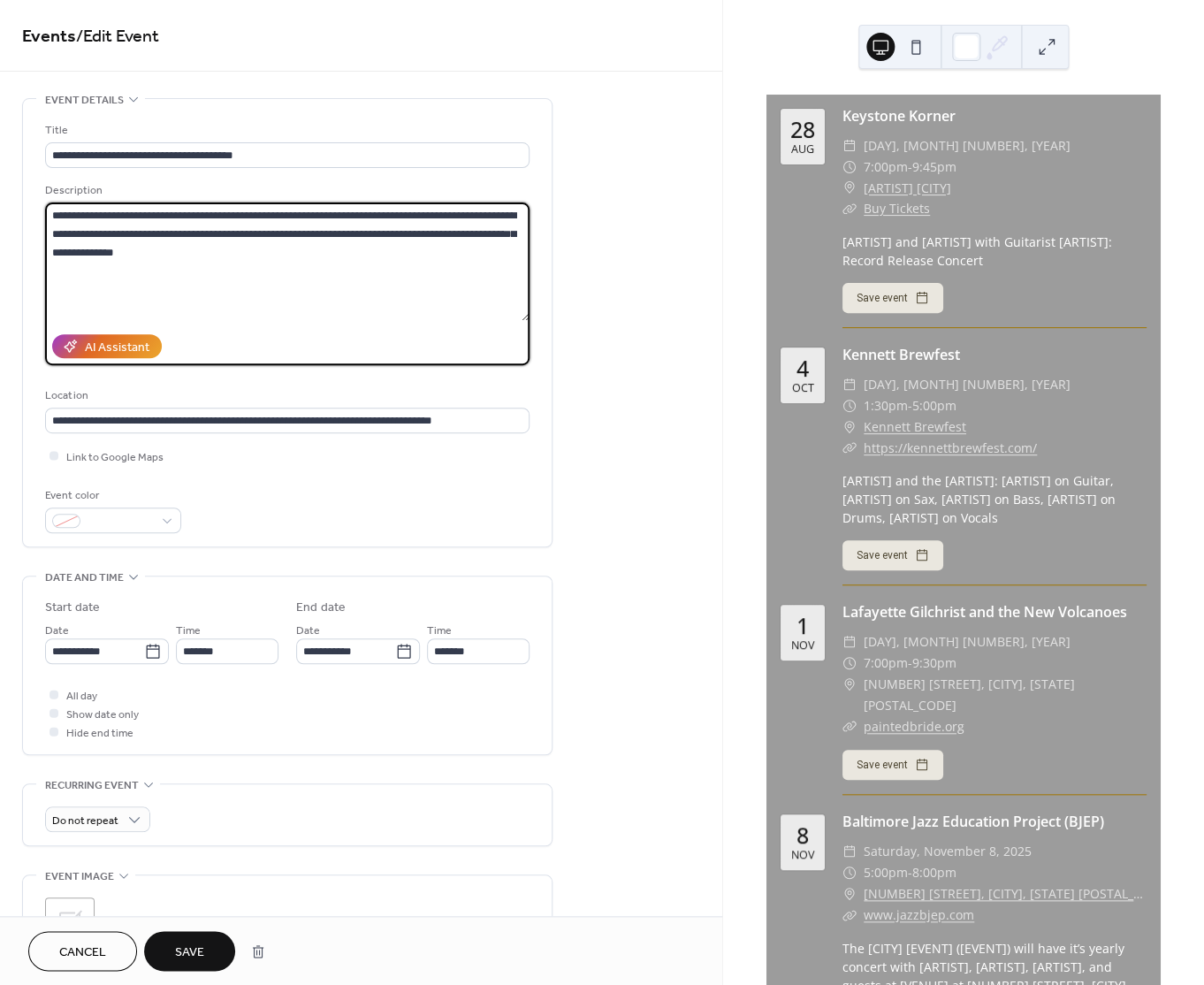 type on "**********" 